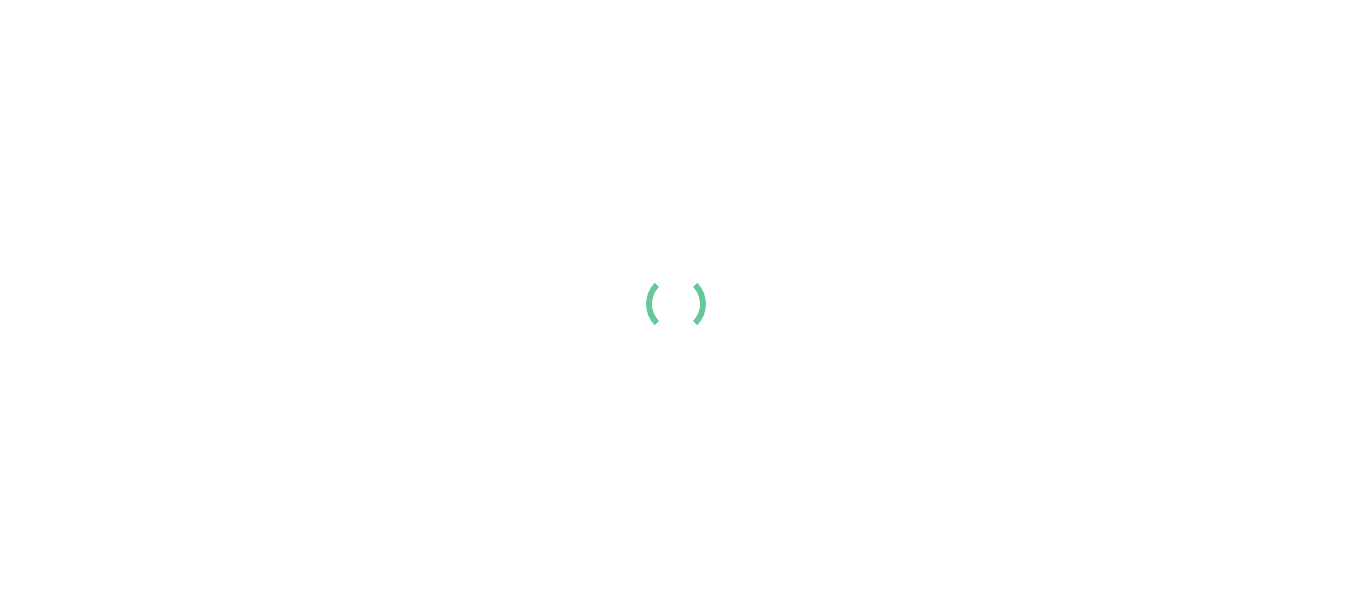 scroll, scrollTop: 0, scrollLeft: 0, axis: both 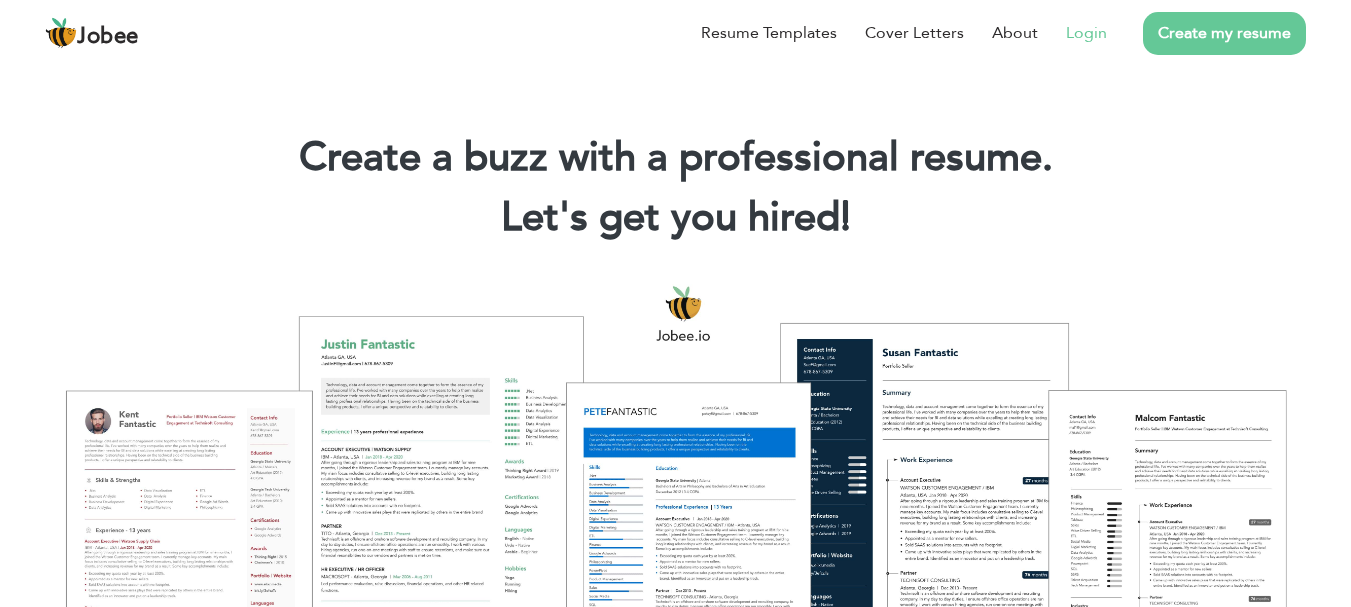 click on "Login" at bounding box center (1086, 33) 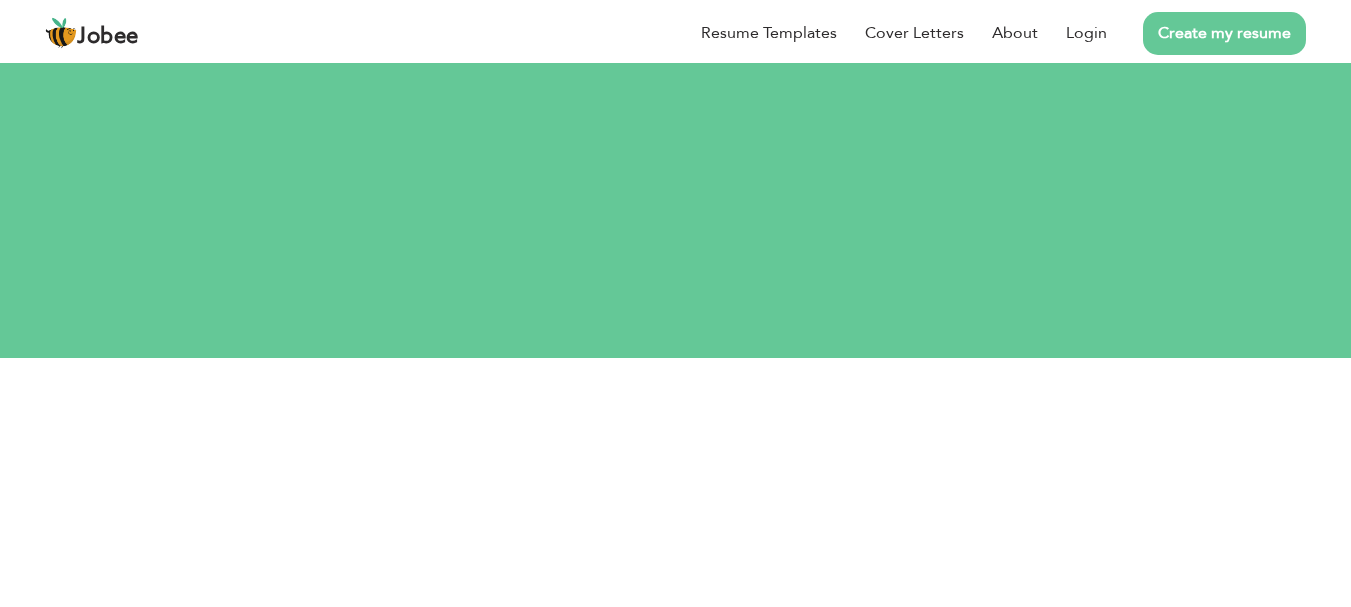scroll, scrollTop: 0, scrollLeft: 0, axis: both 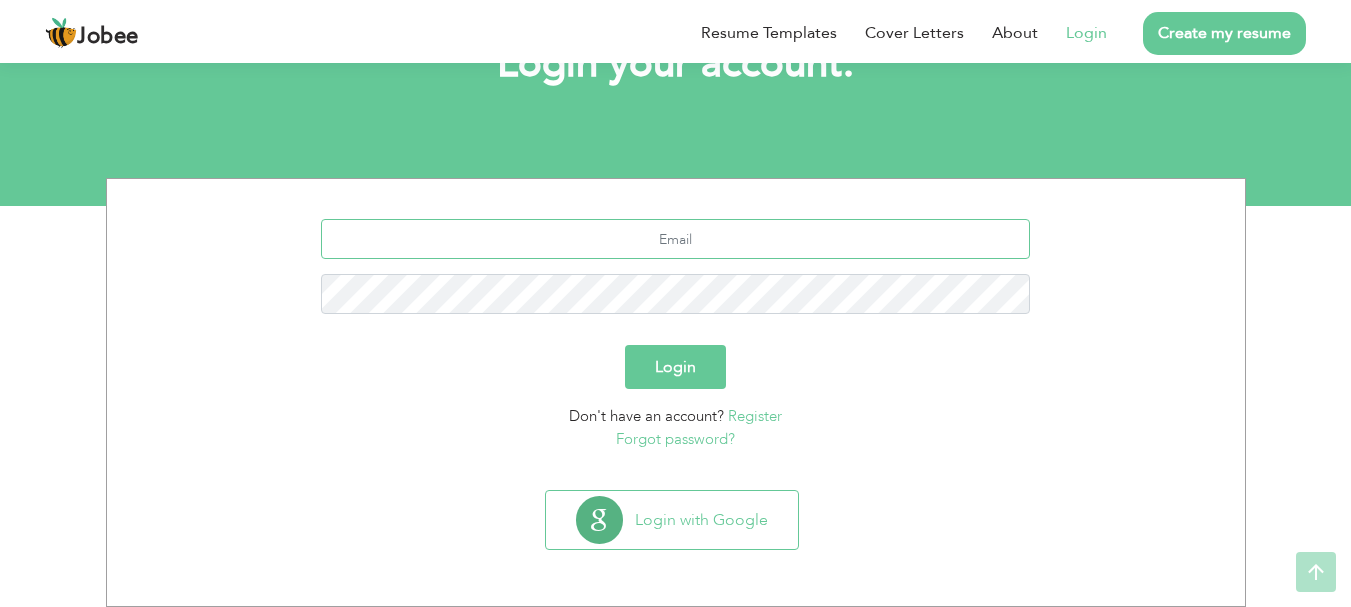 type on "[EMAIL_ADDRESS][DOMAIN_NAME]" 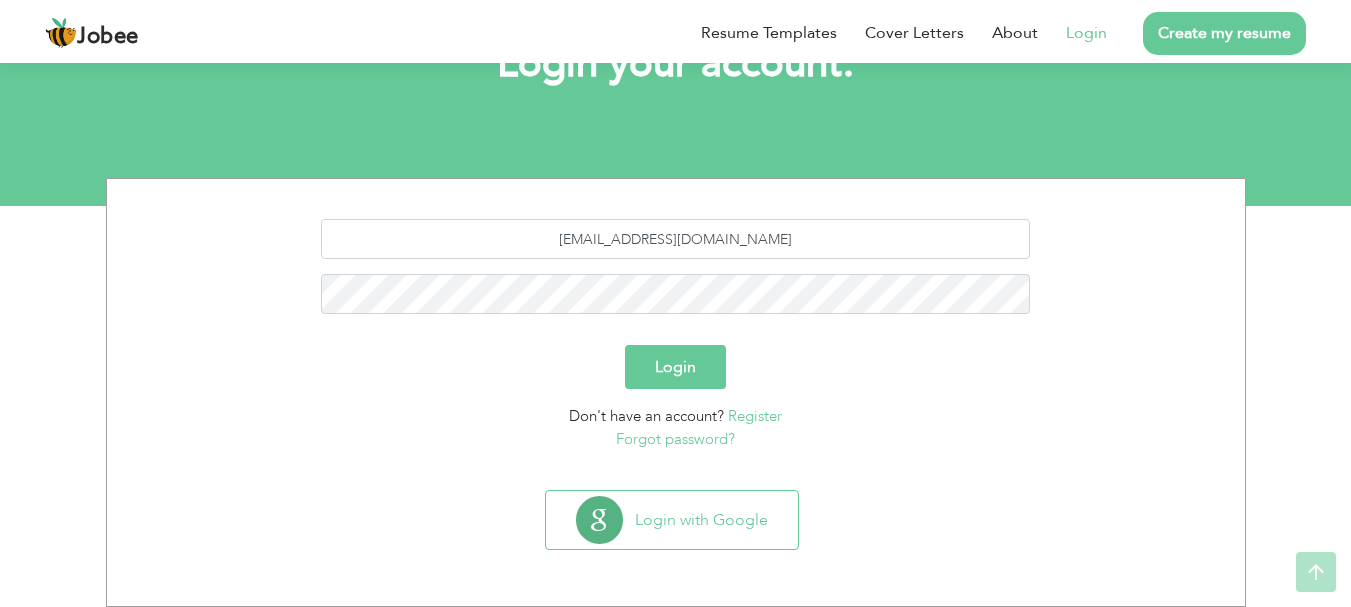 click on "Login" at bounding box center [675, 367] 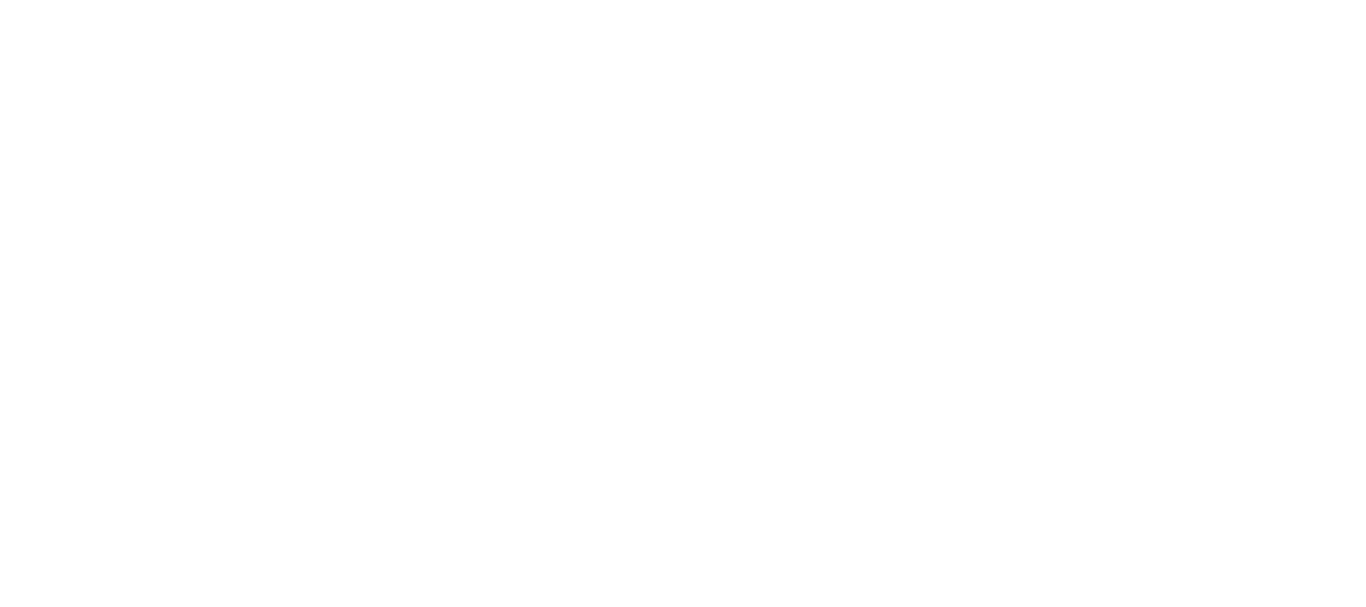 scroll, scrollTop: 0, scrollLeft: 0, axis: both 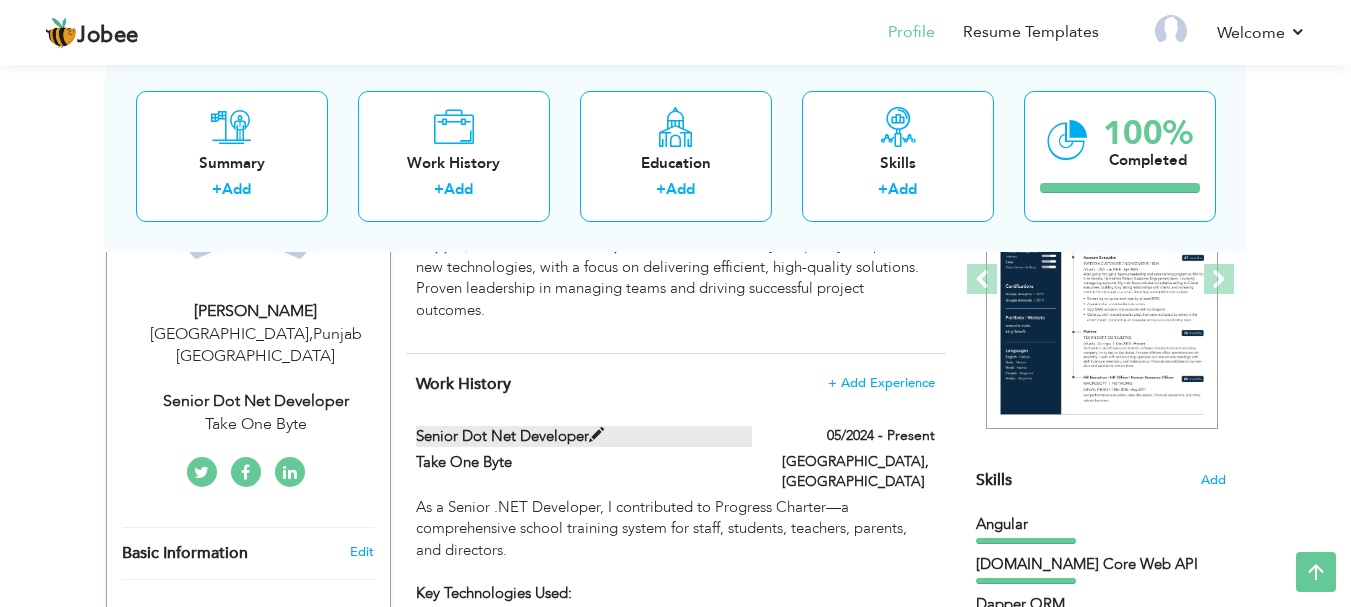 click at bounding box center [596, 435] 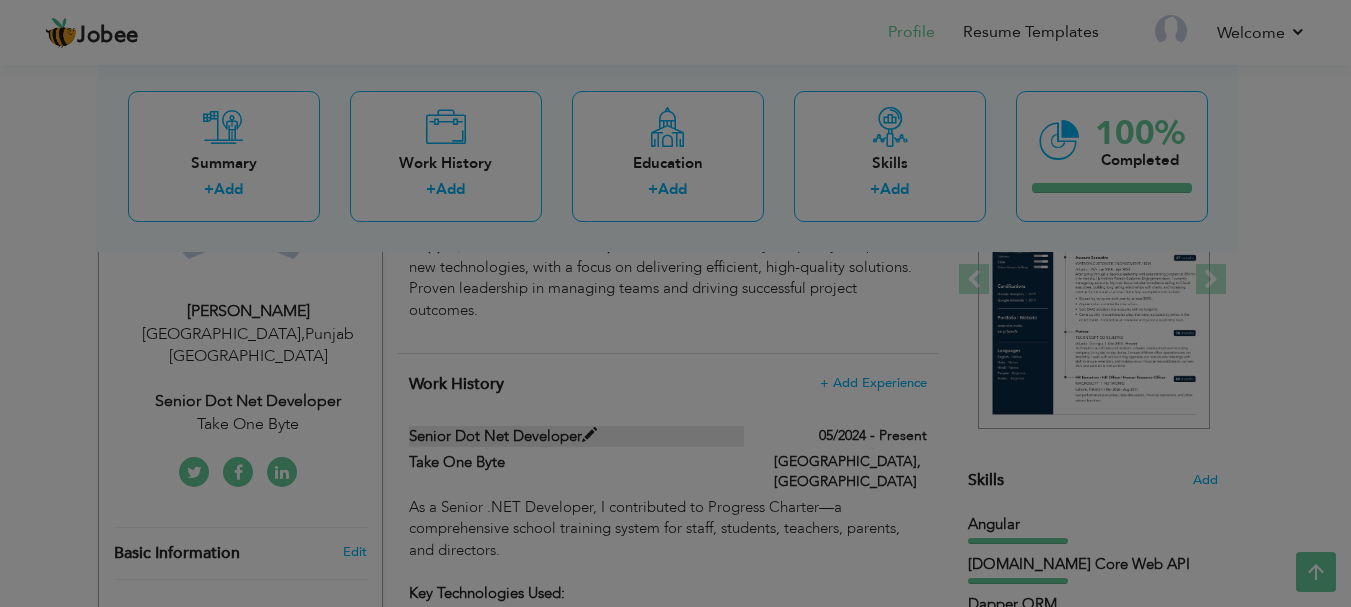 type on "Senior Dot Net Developer" 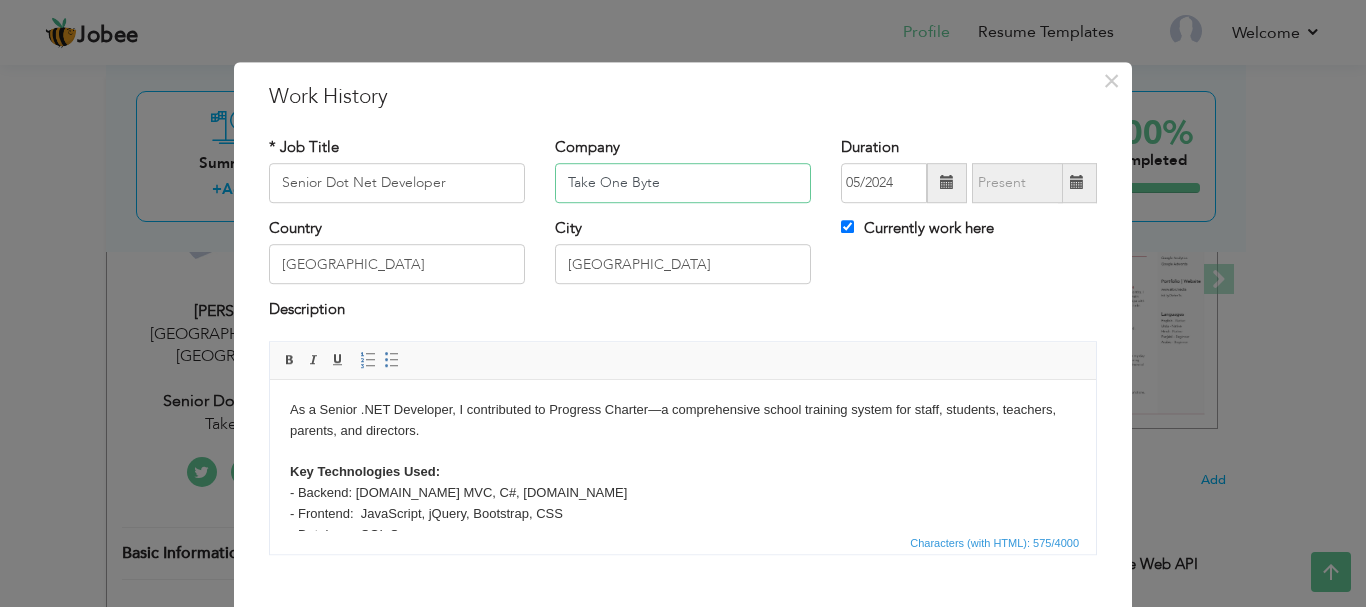 click on "Take One Byte" at bounding box center [683, 183] 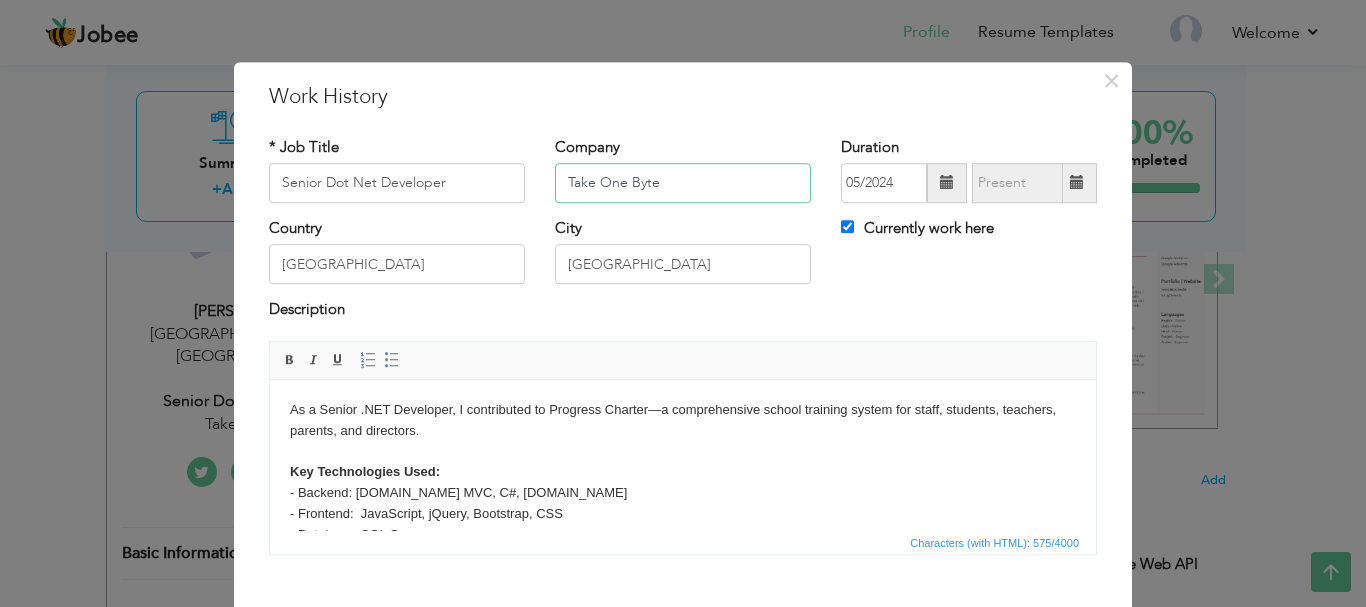 paste on "Plover Systems" 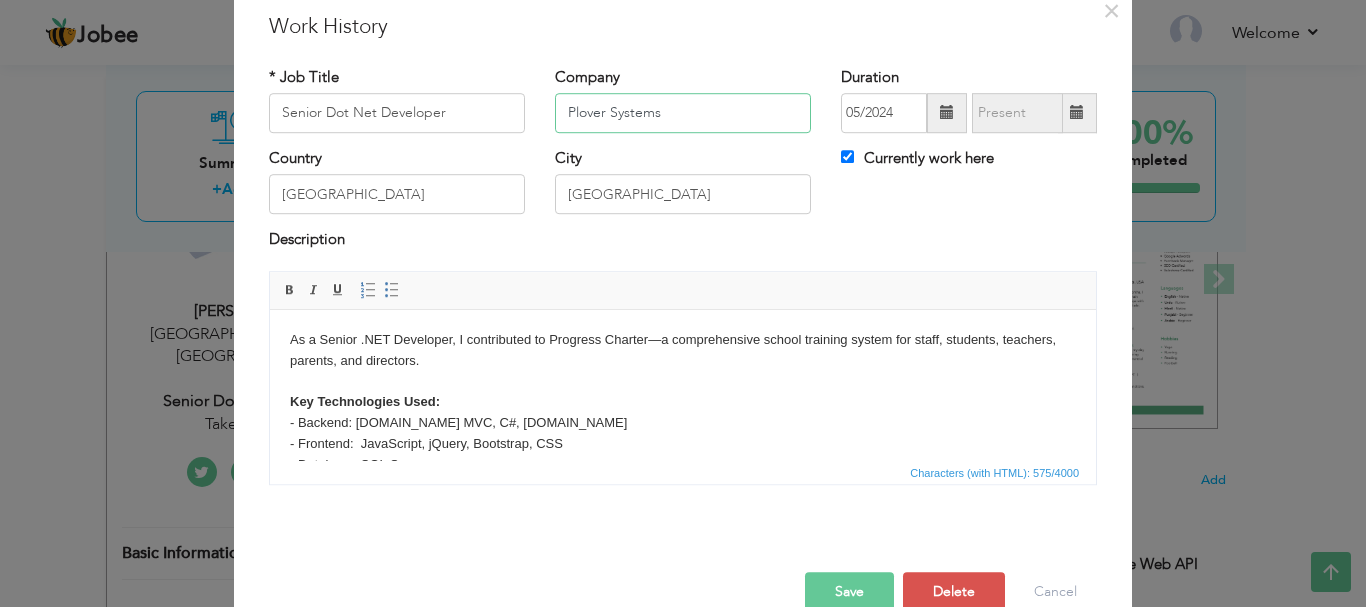 scroll, scrollTop: 100, scrollLeft: 0, axis: vertical 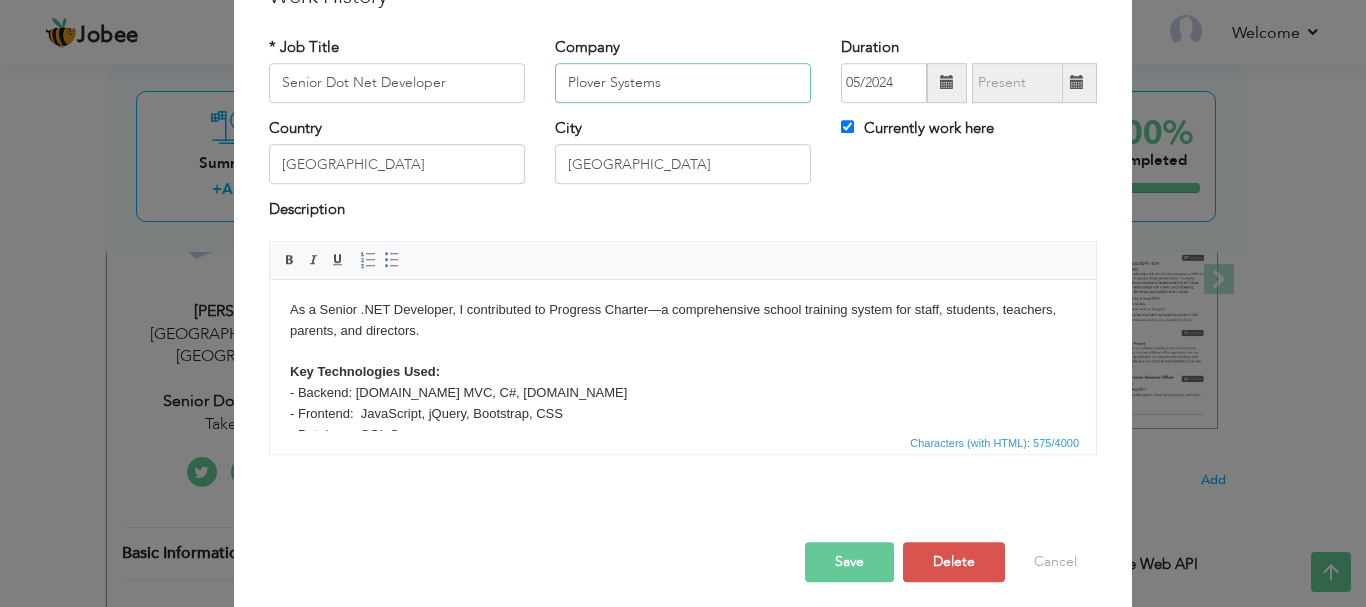 type on "Plover Systems" 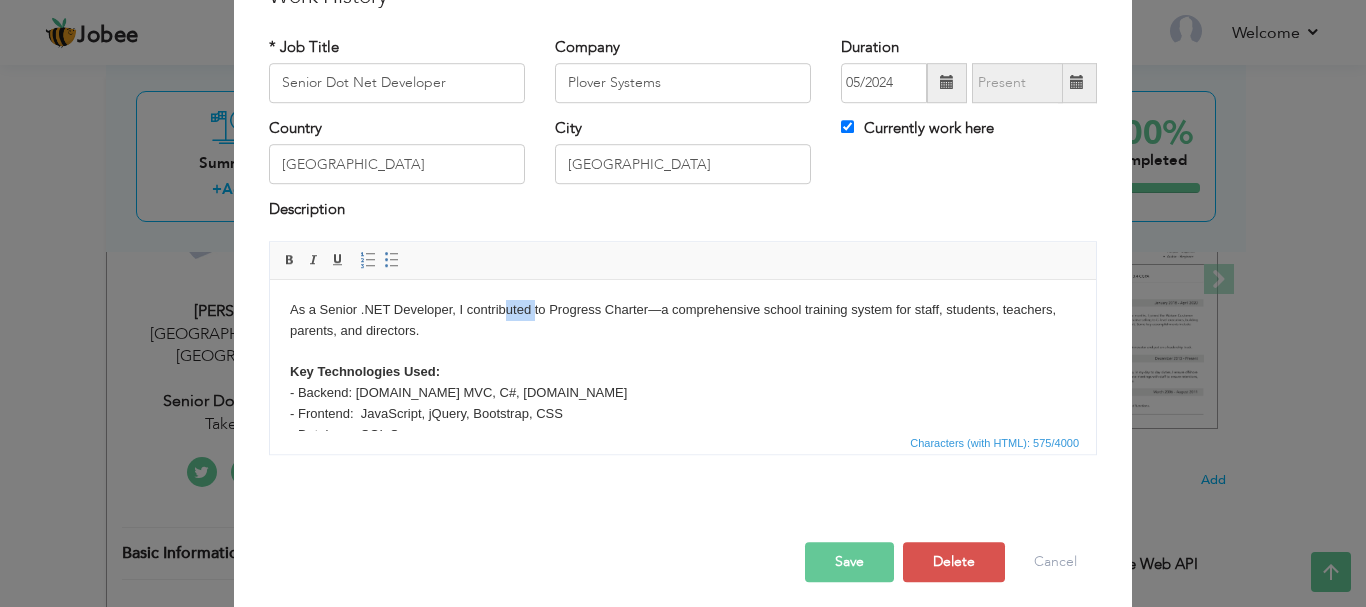 drag, startPoint x: 533, startPoint y: 309, endPoint x: 506, endPoint y: 310, distance: 27.018513 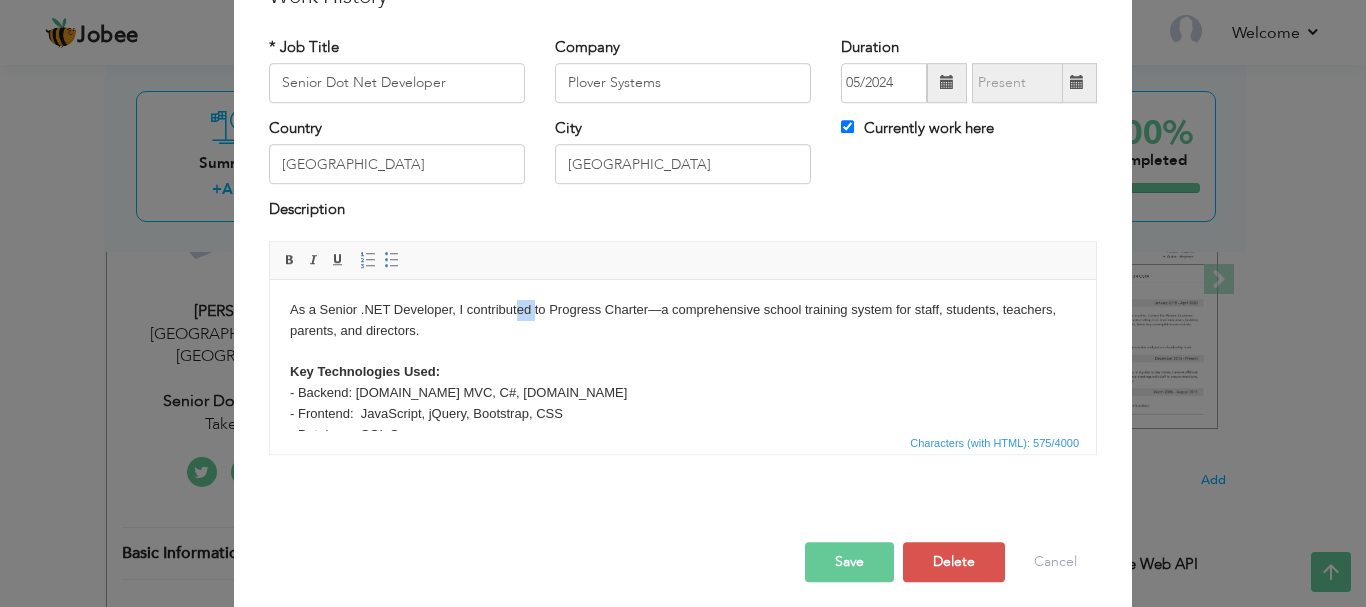 type 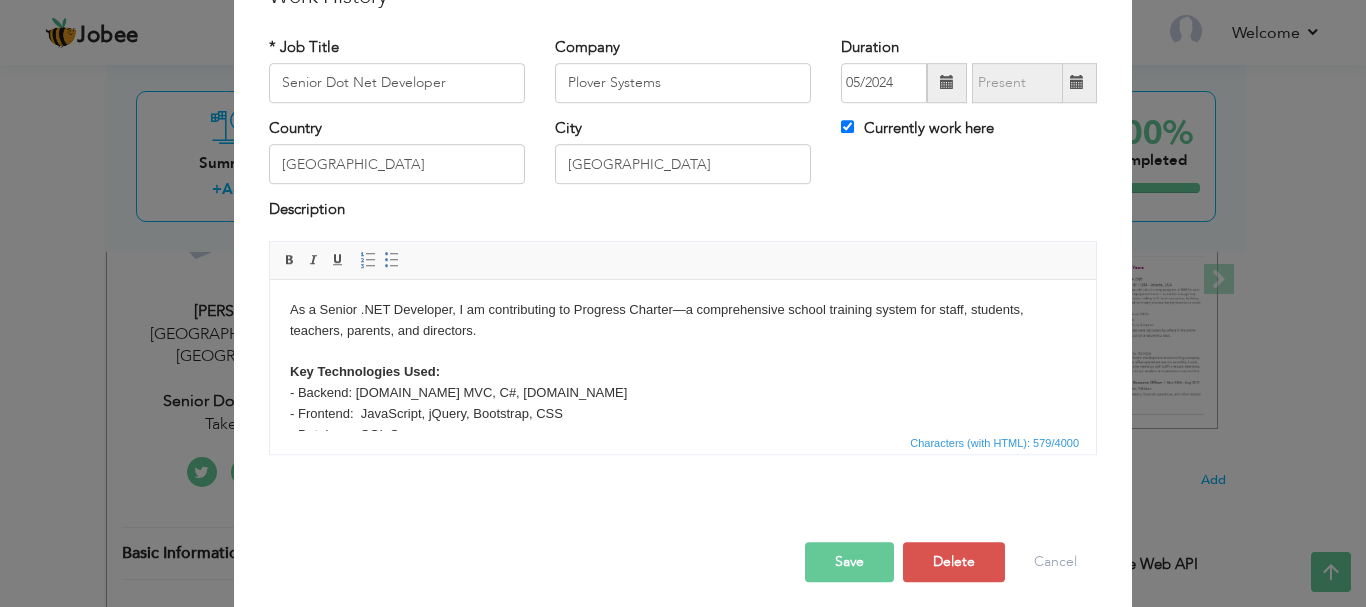 scroll, scrollTop: 119, scrollLeft: 0, axis: vertical 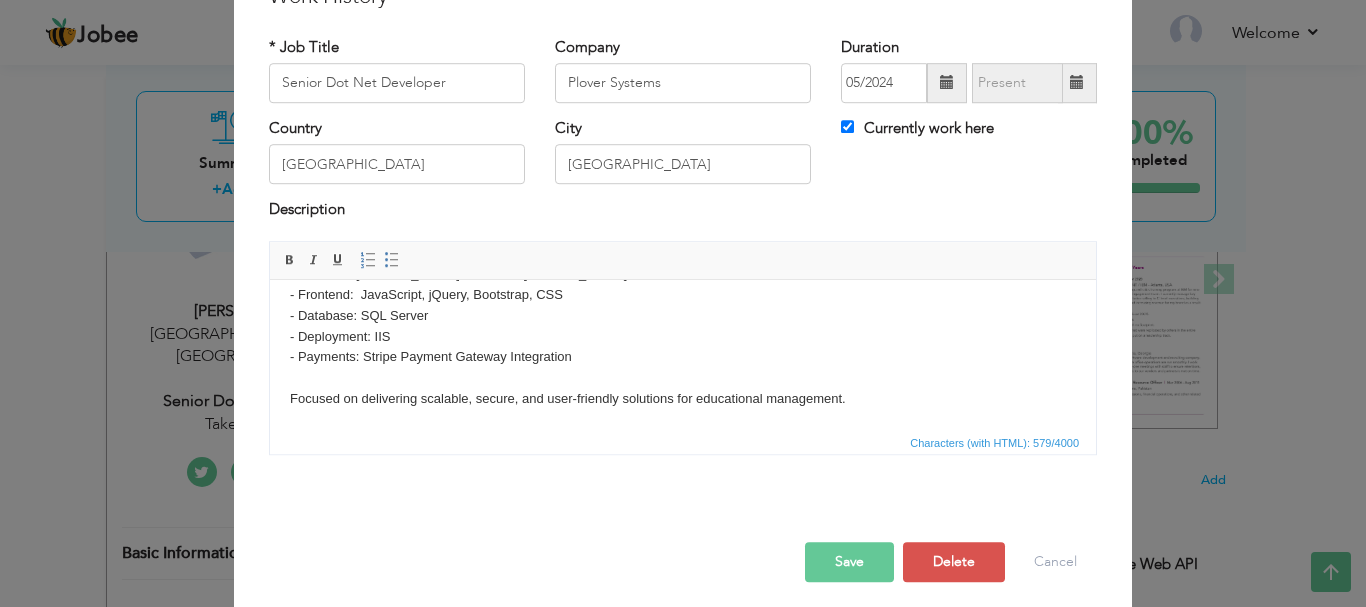 click on "As a Senior .NET Developer, I am contributing to Progress Charter—a comprehensive school training system for staff, students, teachers, parents, and directors.   Key Technologies Used:   - Backend: ASP.NET MVC, C#, ADO.NET   - Frontend:  JavaScript, jQuery, Bootstrap, CSS   - Database: SQL Server   - Deployment: IIS   - Payments: Stripe Payment Gateway Integration   Focused on delivering scalable, secure, and user-friendly solutions for educational management." at bounding box center (683, 294) 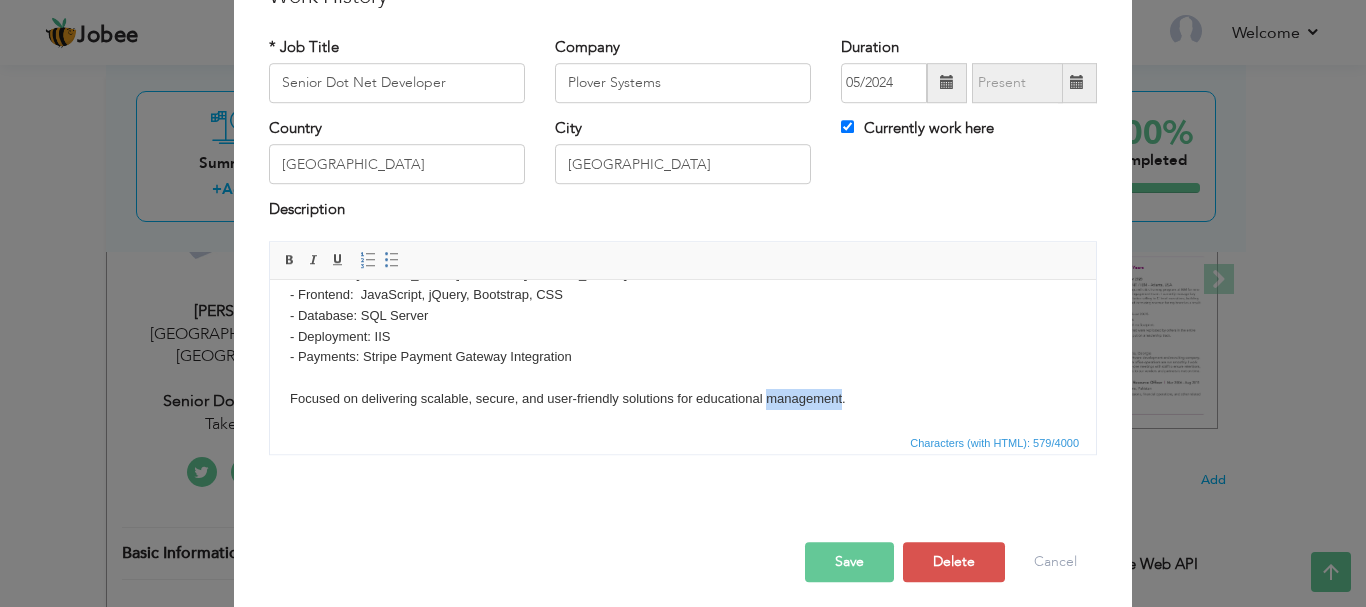 click on "As a Senior .NET Developer, I am contributing to Progress Charter—a comprehensive school training system for staff, students, teachers, parents, and directors.   Key Technologies Used:   - Backend: ASP.NET MVC, C#, ADO.NET   - Frontend:  JavaScript, jQuery, Bootstrap, CSS   - Database: SQL Server   - Deployment: IIS   - Payments: Stripe Payment Gateway Integration   Focused on delivering scalable, secure, and user-friendly solutions for educational management." at bounding box center [683, 294] 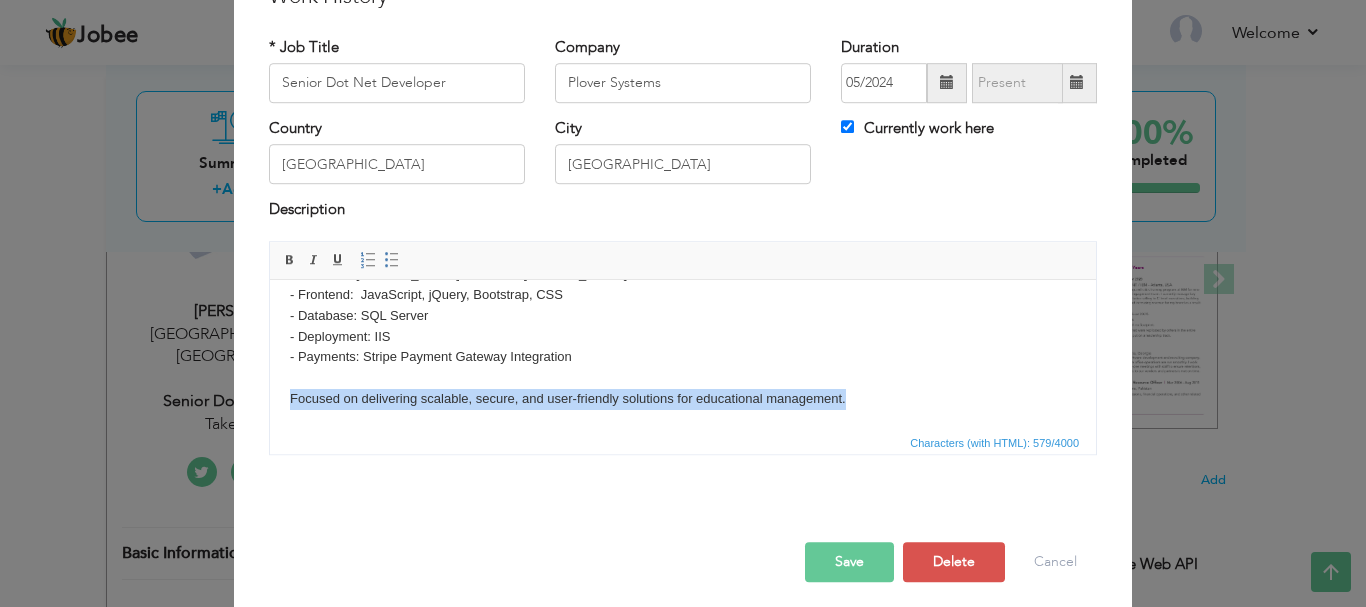 click on "As a Senior .NET Developer, I am contributing to Progress Charter—a comprehensive school training system for staff, students, teachers, parents, and directors.   Key Technologies Used:   - Backend: ASP.NET MVC, C#, ADO.NET   - Frontend:  JavaScript, jQuery, Bootstrap, CSS   - Database: SQL Server   - Deployment: IIS   - Payments: Stripe Payment Gateway Integration   Focused on delivering scalable, secure, and user-friendly solutions for educational management." at bounding box center (683, 294) 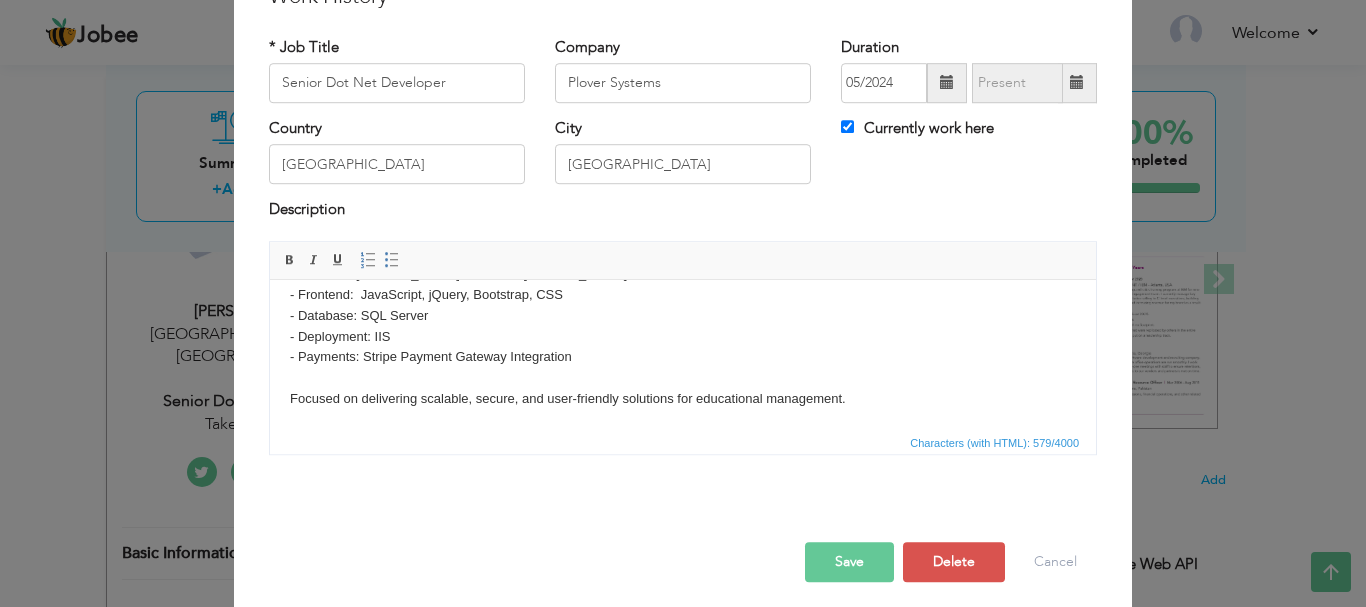 click on "As a Senior .NET Developer, I am contributing to Progress Charter—a comprehensive school training system for staff, students, teachers, parents, and directors.   Key Technologies Used:   - Backend: ASP.NET MVC, C#, ADO.NET   - Frontend:  JavaScript, jQuery, Bootstrap, CSS   - Database: SQL Server   - Deployment: IIS   - Payments: Stripe Payment Gateway Integration   Focused on delivering scalable, secure, and user-friendly solutions for educational management." at bounding box center [683, 294] 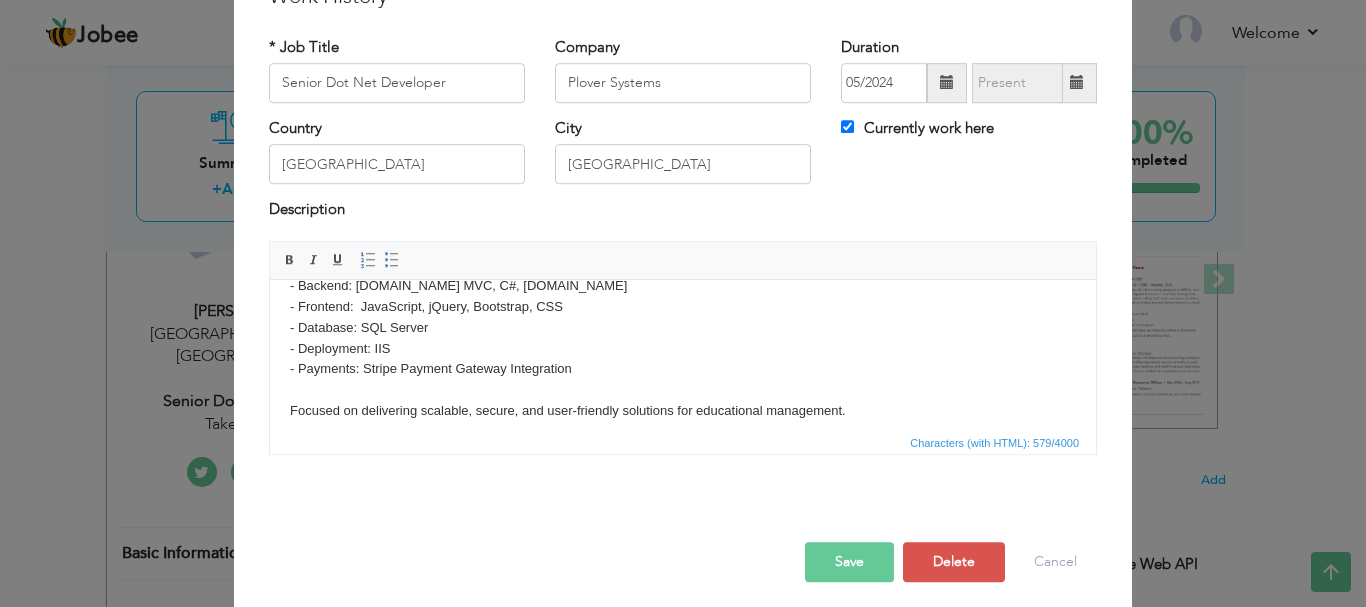 scroll, scrollTop: 0, scrollLeft: 0, axis: both 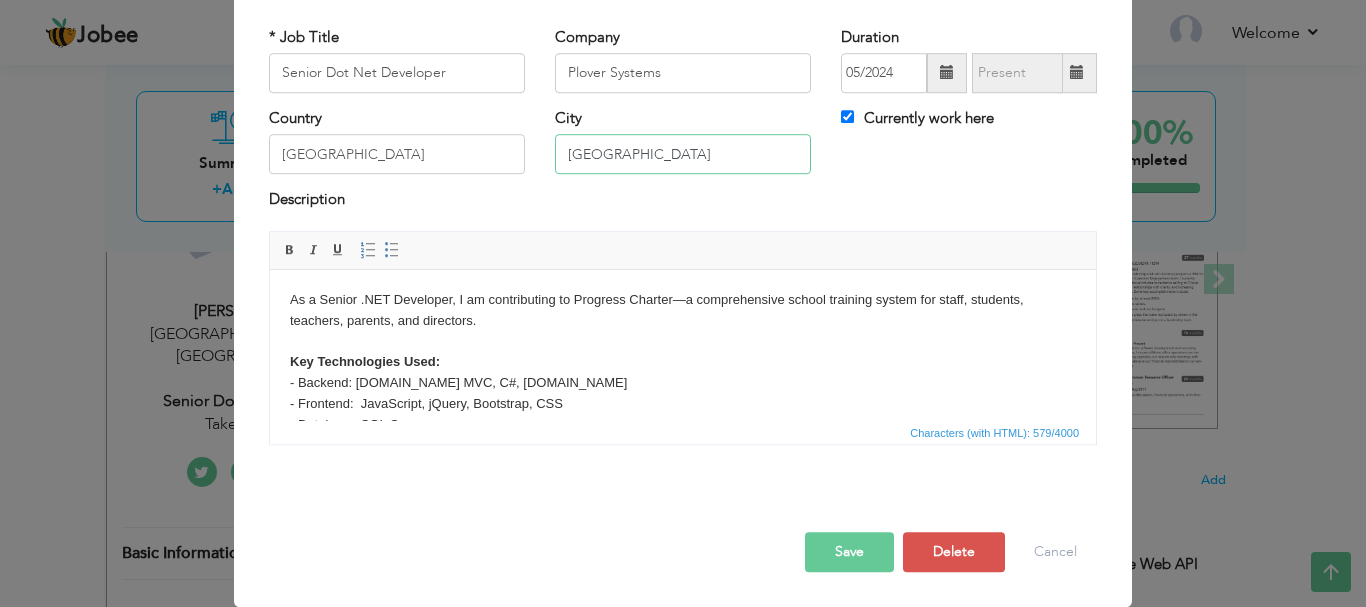 click on "Islamabad" at bounding box center [683, 155] 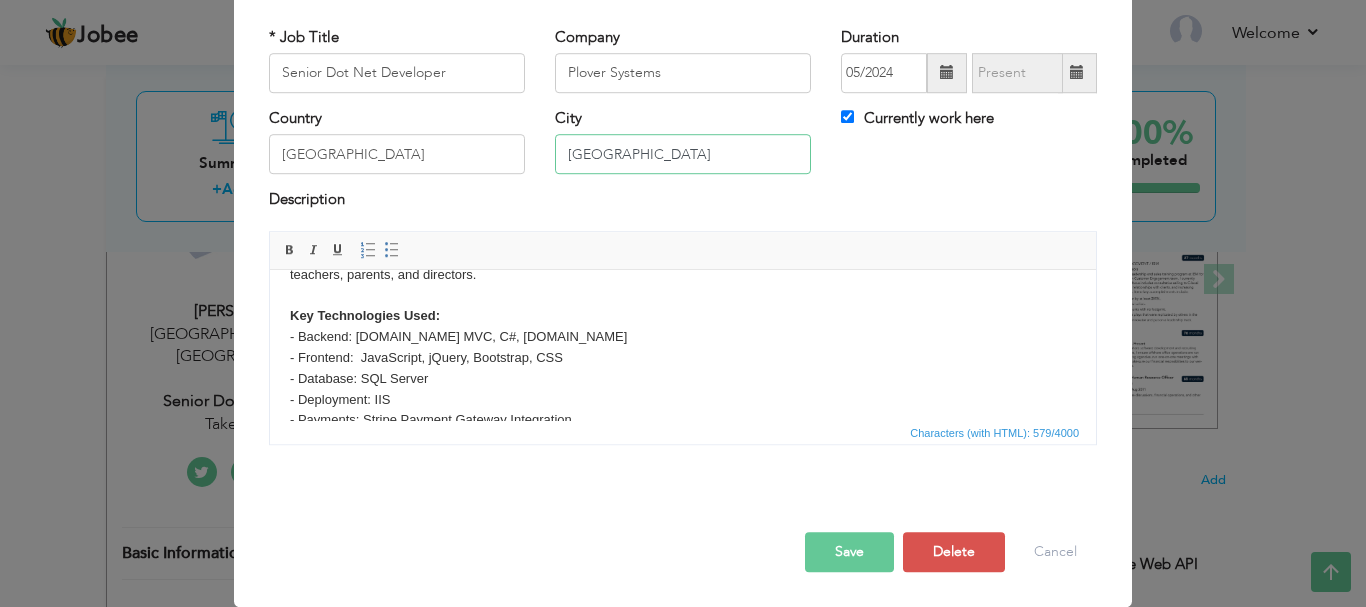 scroll, scrollTop: 119, scrollLeft: 0, axis: vertical 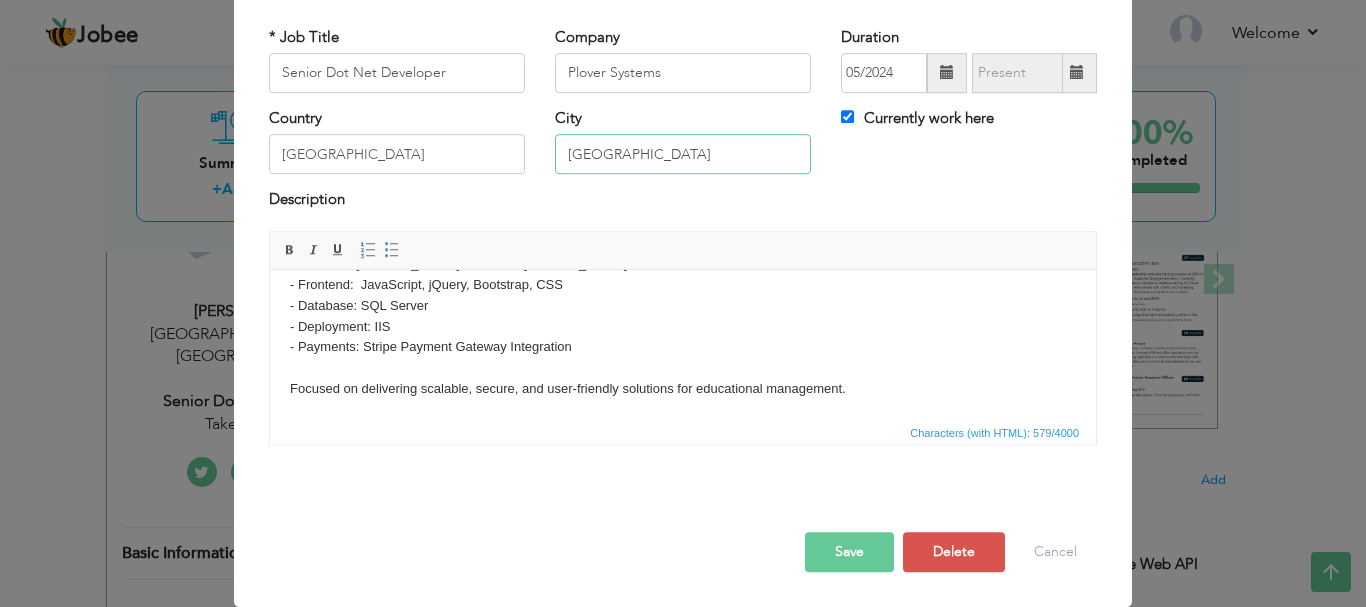type on "[GEOGRAPHIC_DATA]" 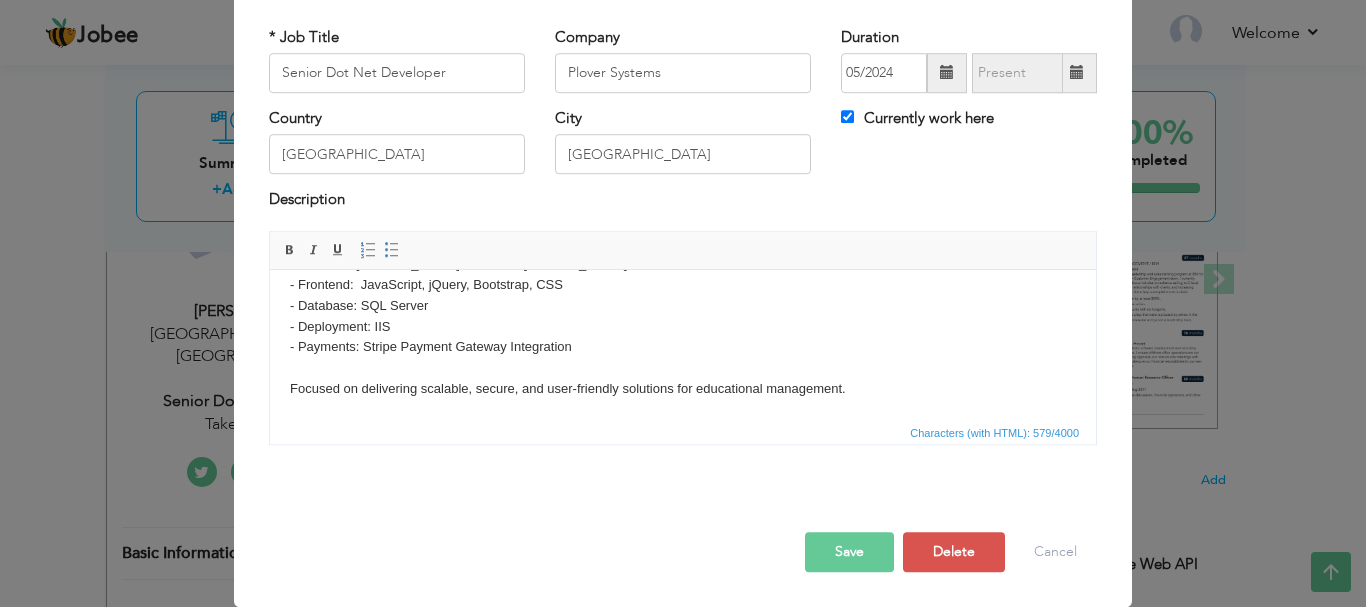 click on "Save" at bounding box center [849, 552] 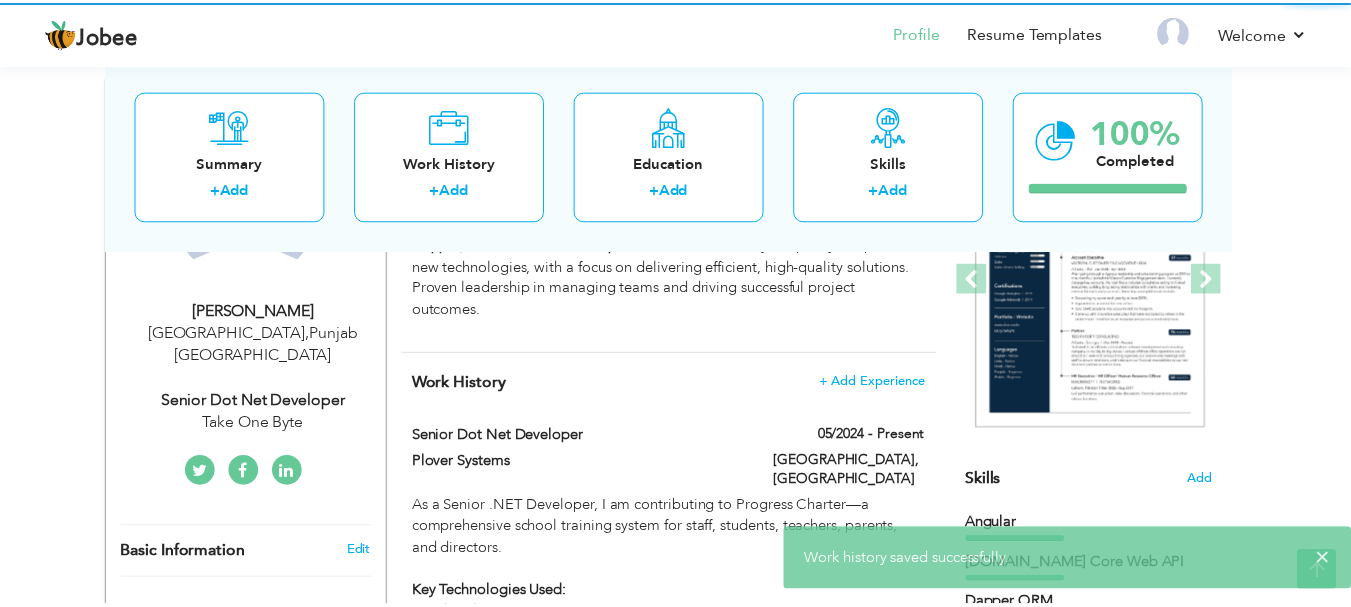 scroll, scrollTop: 0, scrollLeft: 0, axis: both 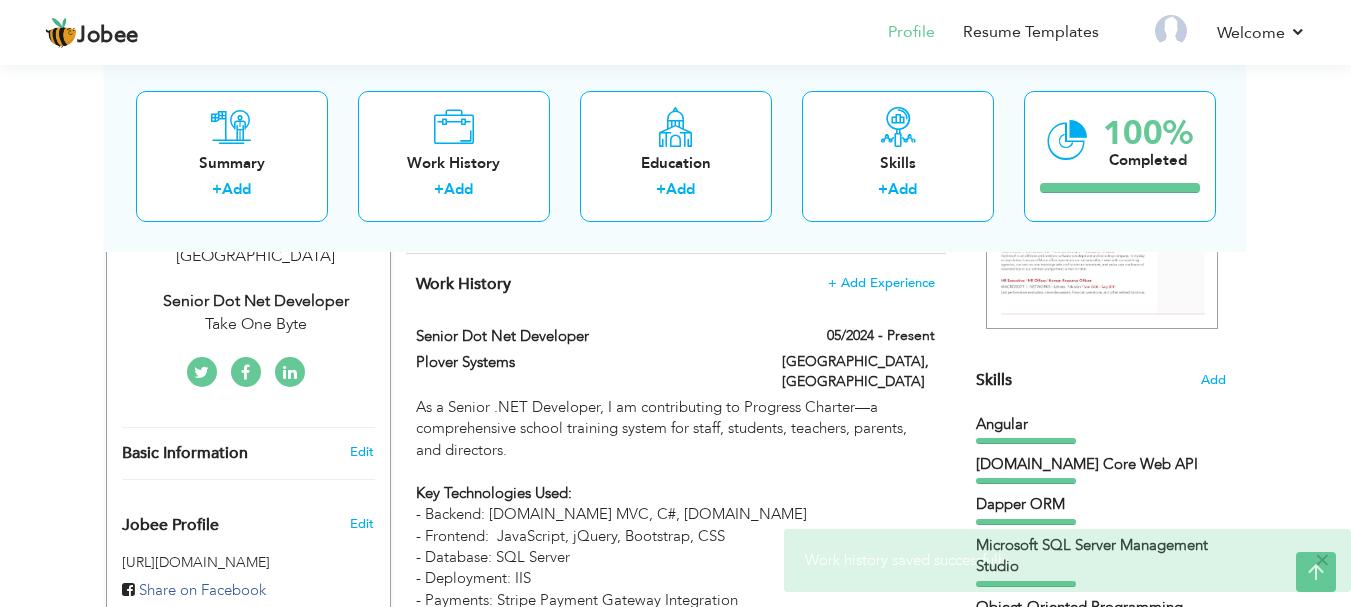 click on "Jobee
Profile
Resume Templates
Resume Templates
Cover Letters
About
My Resume
Welcome
Settings
Log off
Welcome" at bounding box center [675, 1448] 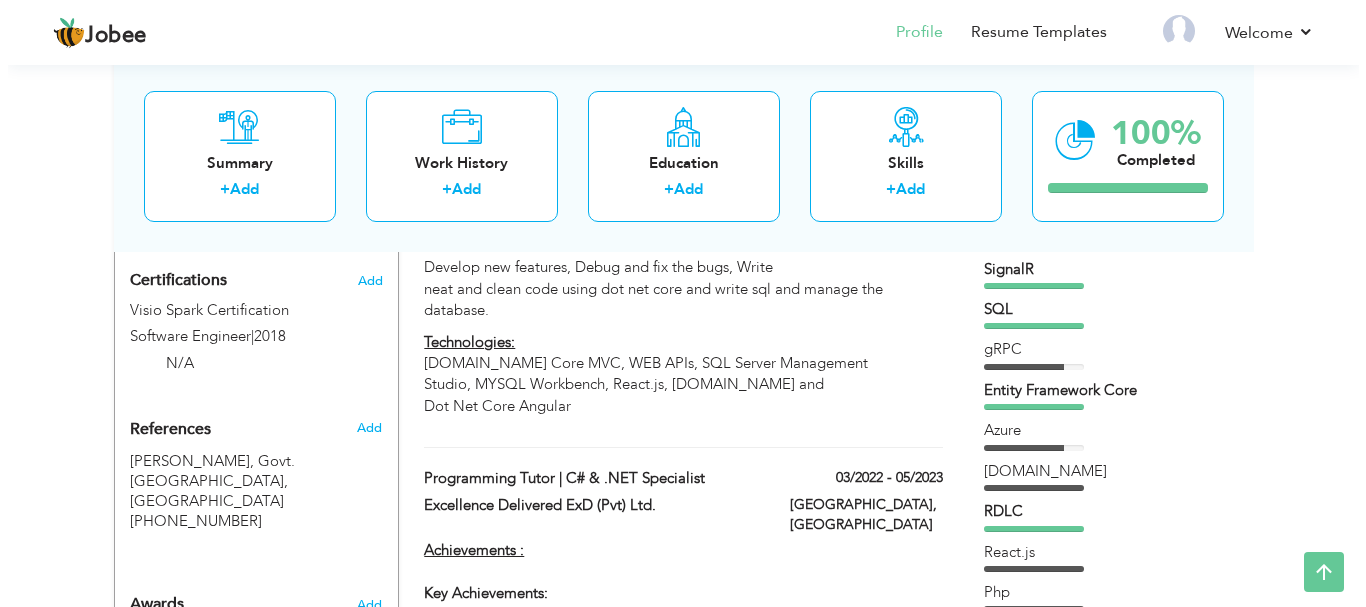 scroll, scrollTop: 1000, scrollLeft: 0, axis: vertical 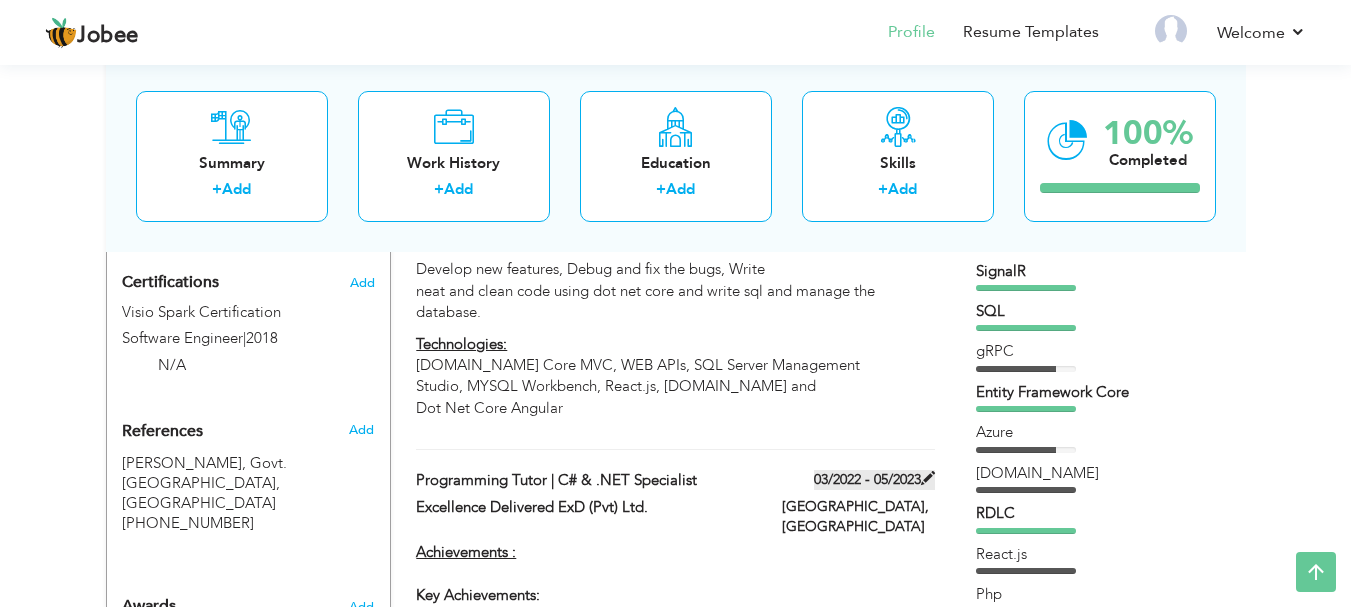click on "03/2022 - 05/2023" at bounding box center (874, 480) 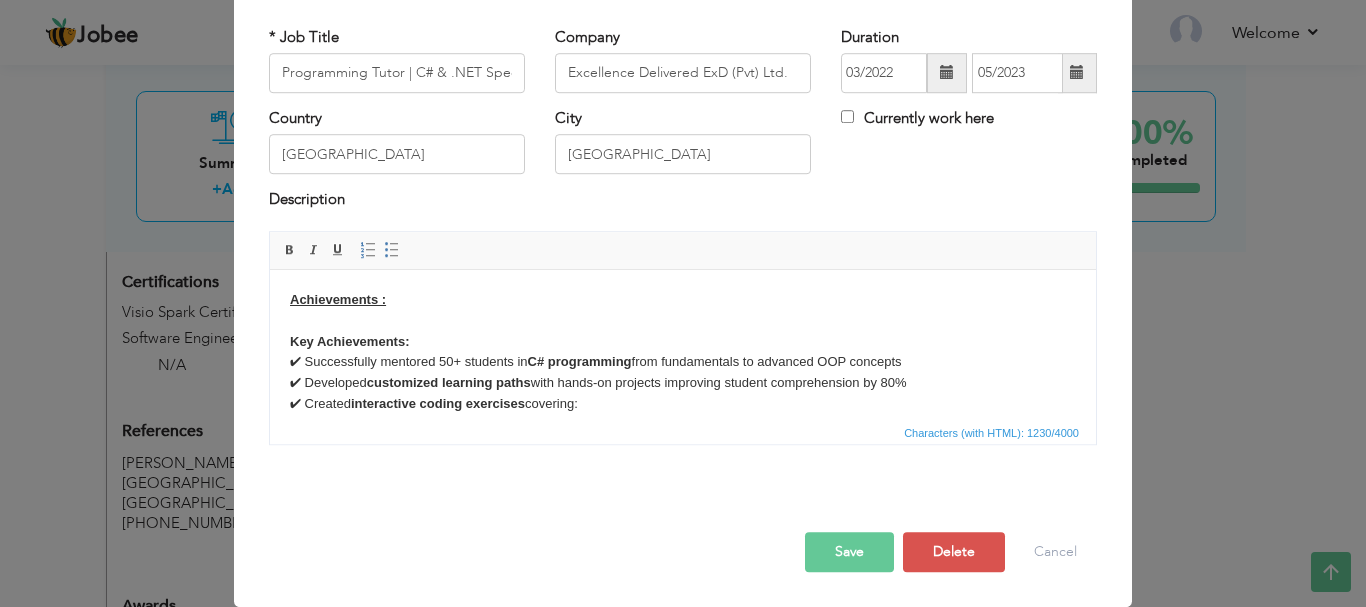 scroll, scrollTop: 0, scrollLeft: 0, axis: both 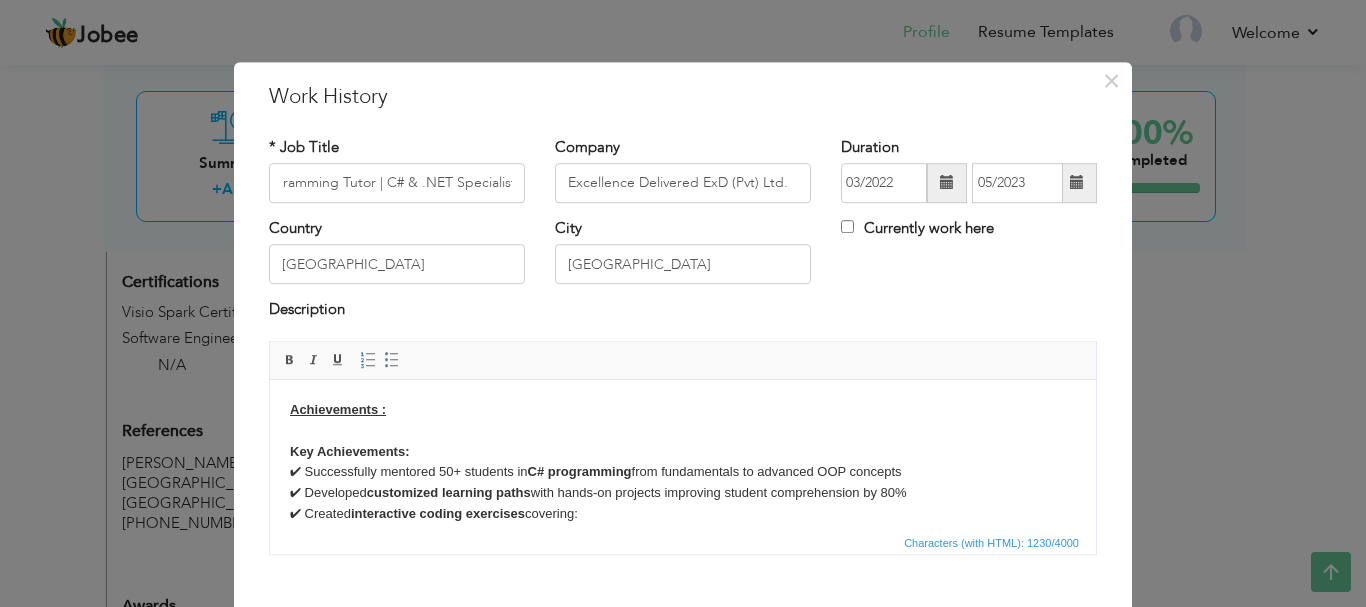 click at bounding box center (1077, 183) 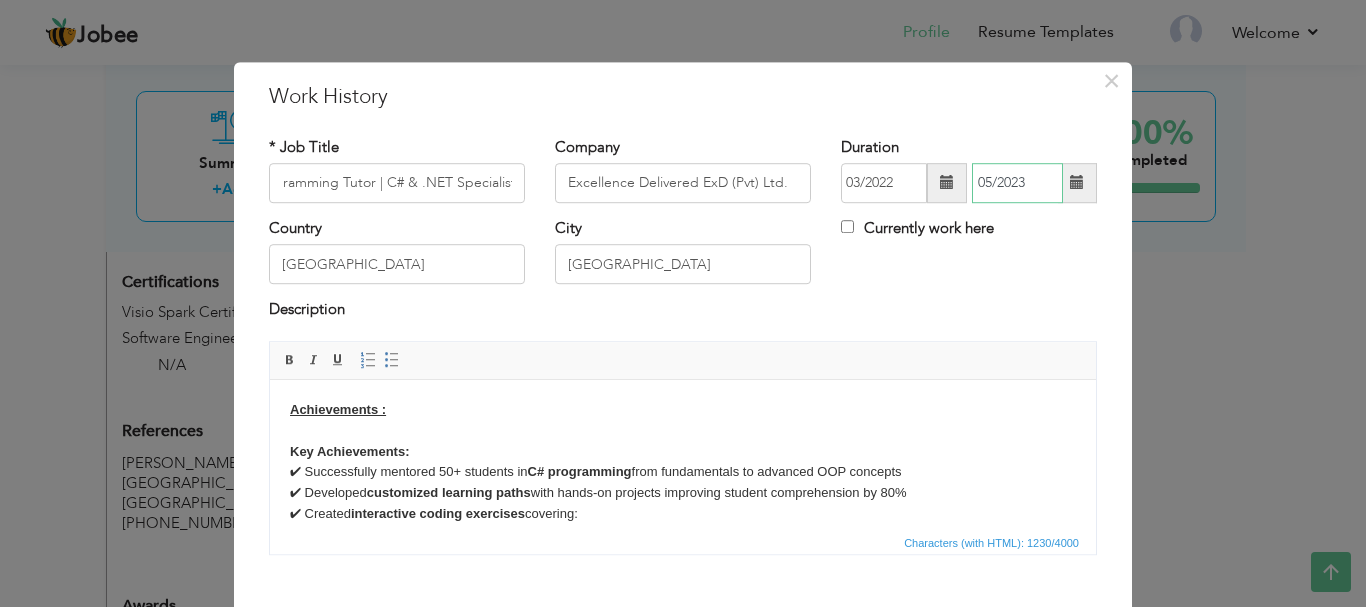 scroll, scrollTop: 0, scrollLeft: 0, axis: both 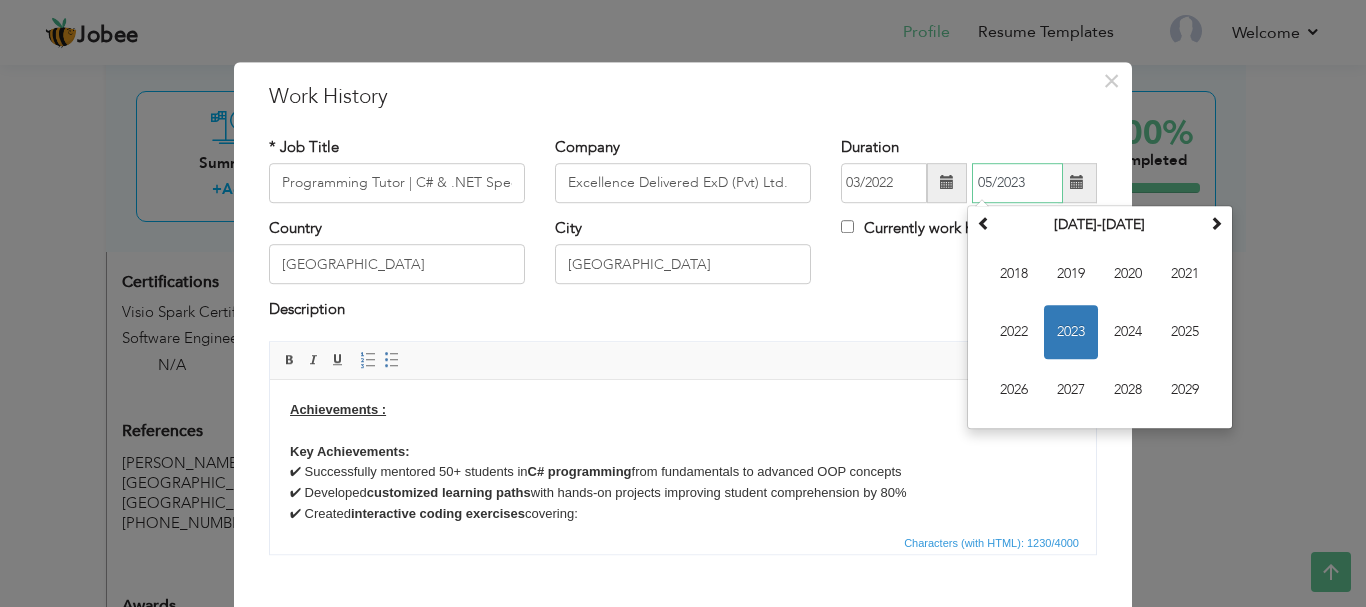 click on "2023" at bounding box center [1071, 332] 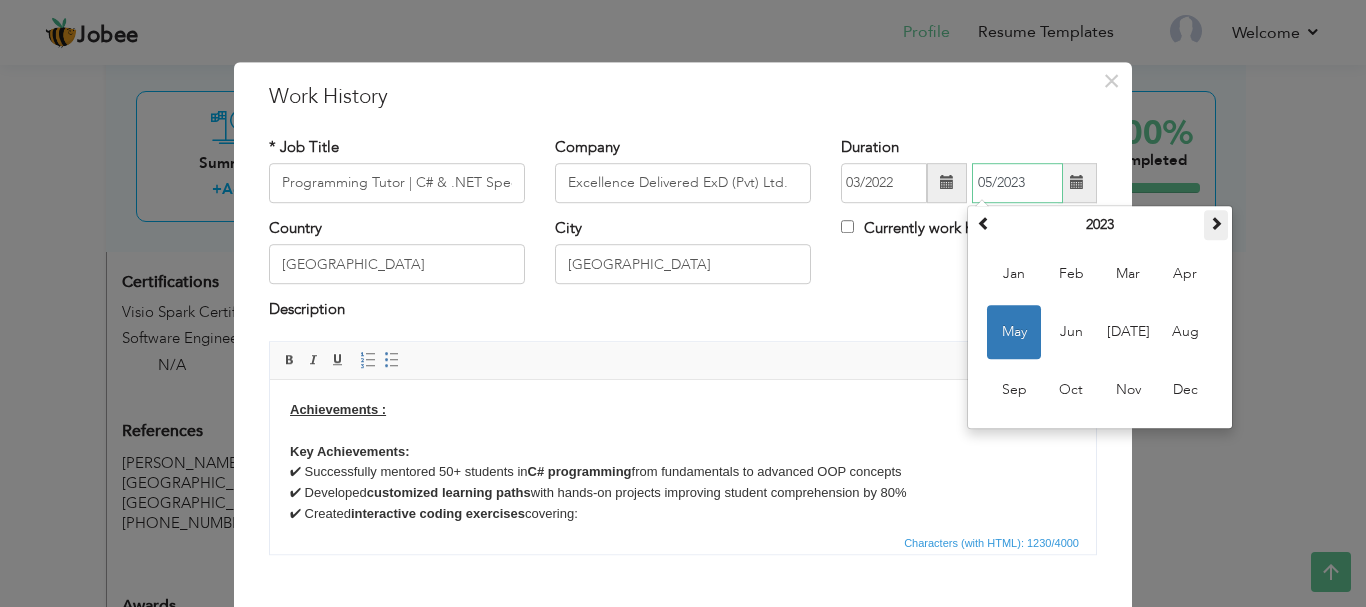 click at bounding box center [1216, 225] 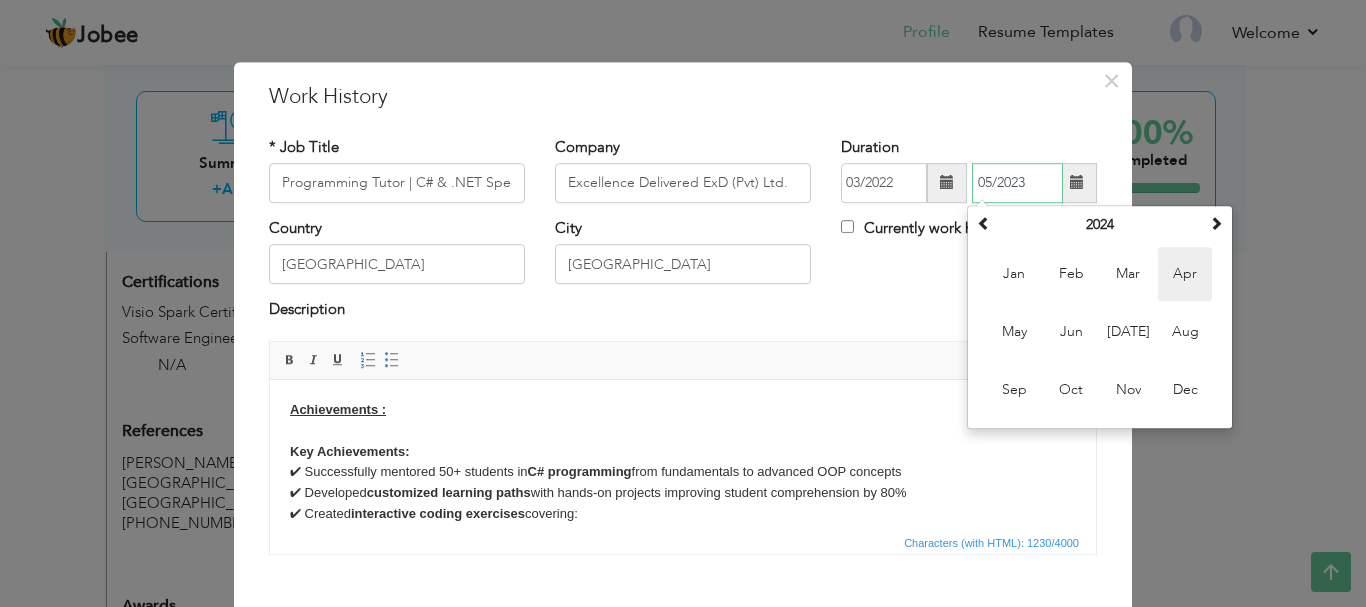click on "Apr" at bounding box center [1185, 274] 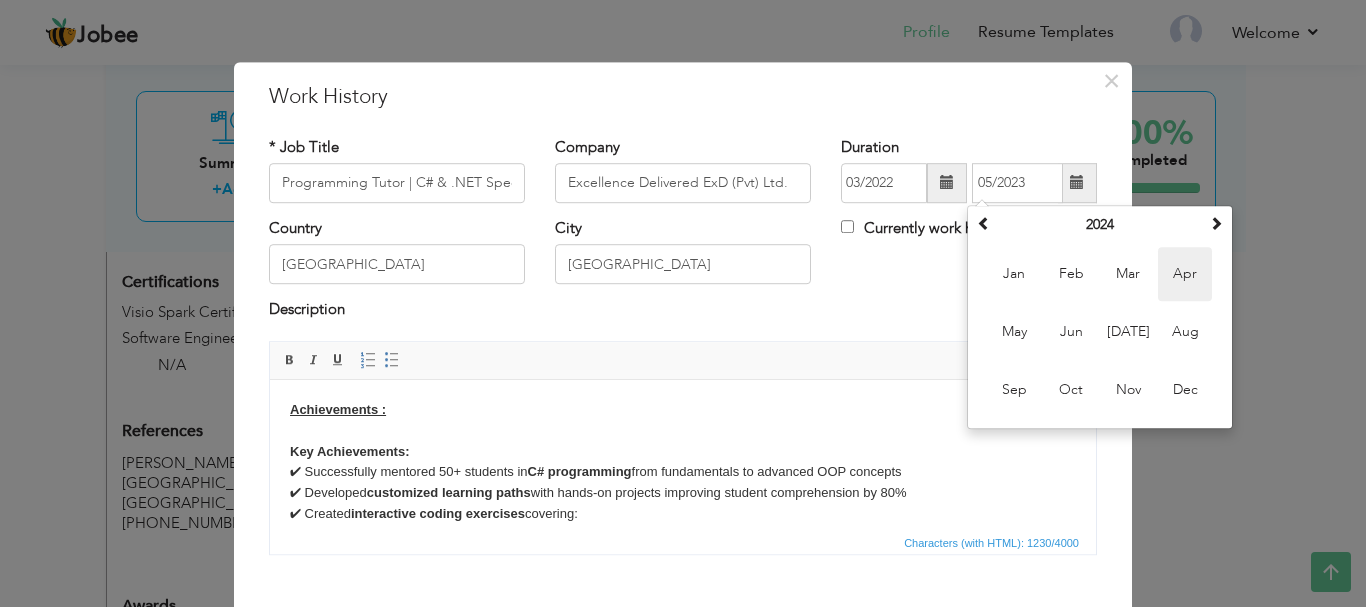 type on "04/2024" 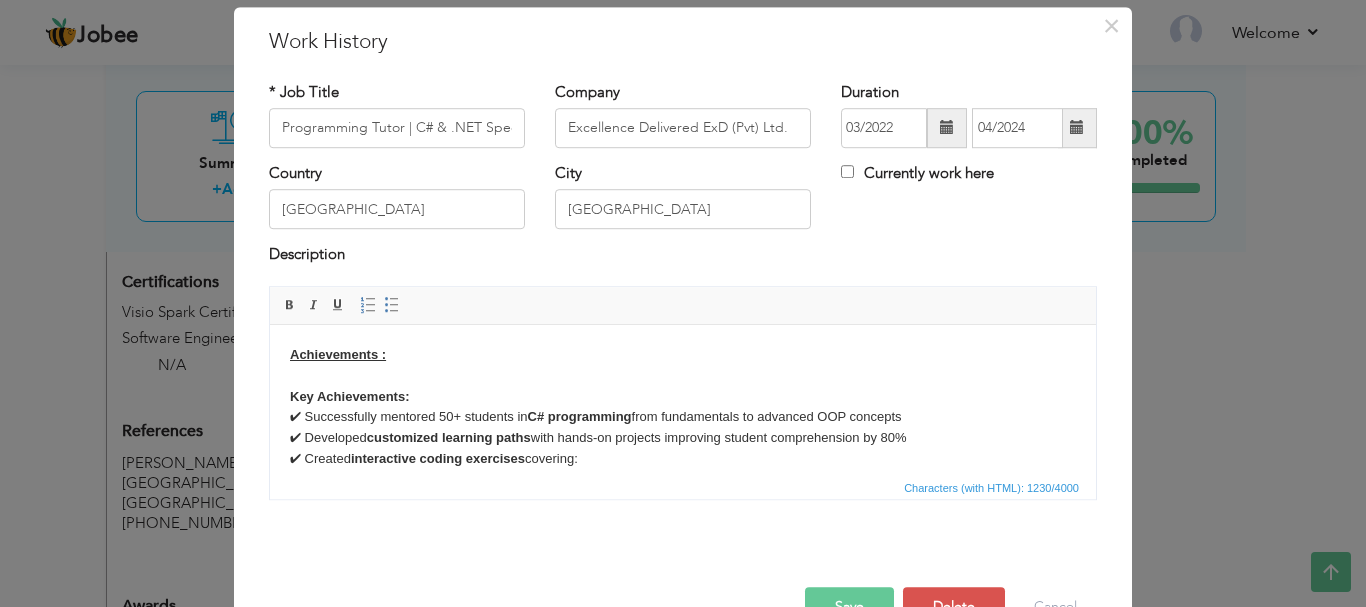 scroll, scrollTop: 110, scrollLeft: 0, axis: vertical 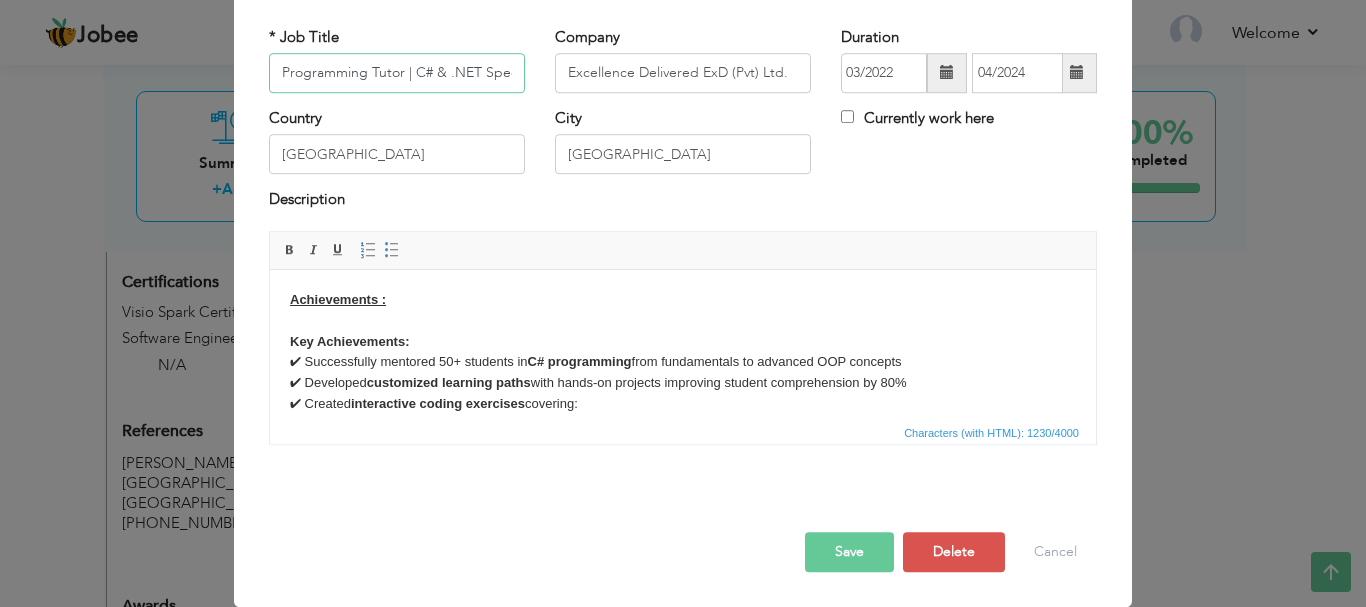 click on "Programming Tutor | C# & .NET Specialist" at bounding box center [397, 73] 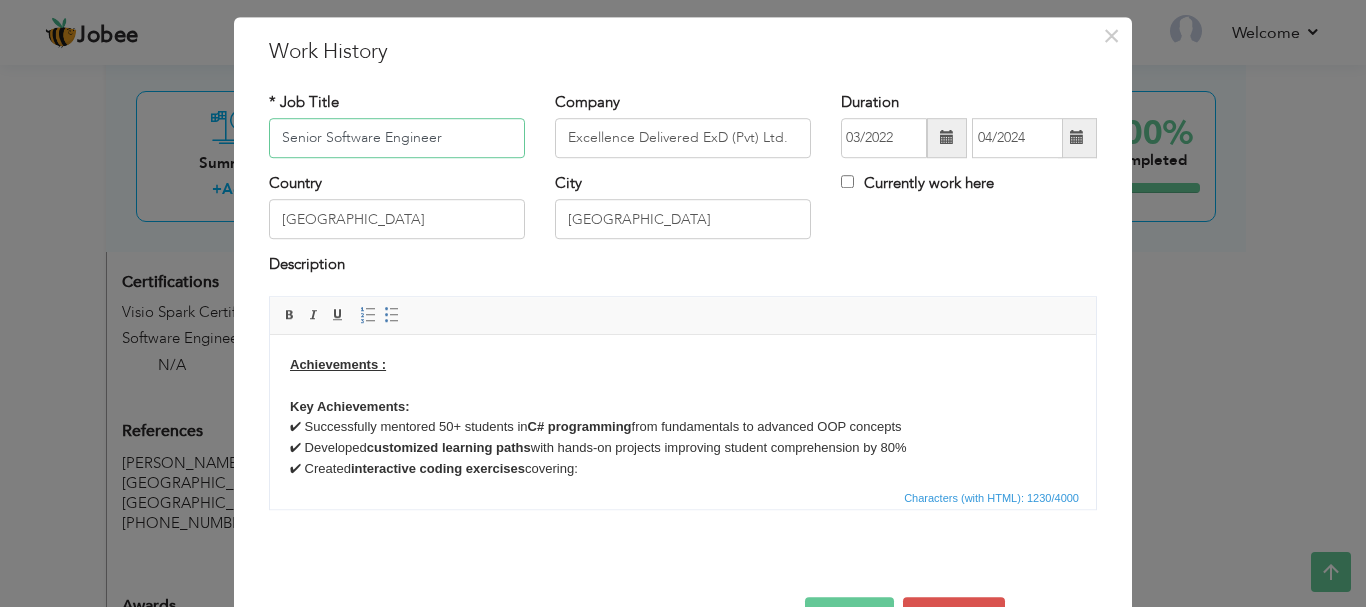 scroll, scrollTop: 110, scrollLeft: 0, axis: vertical 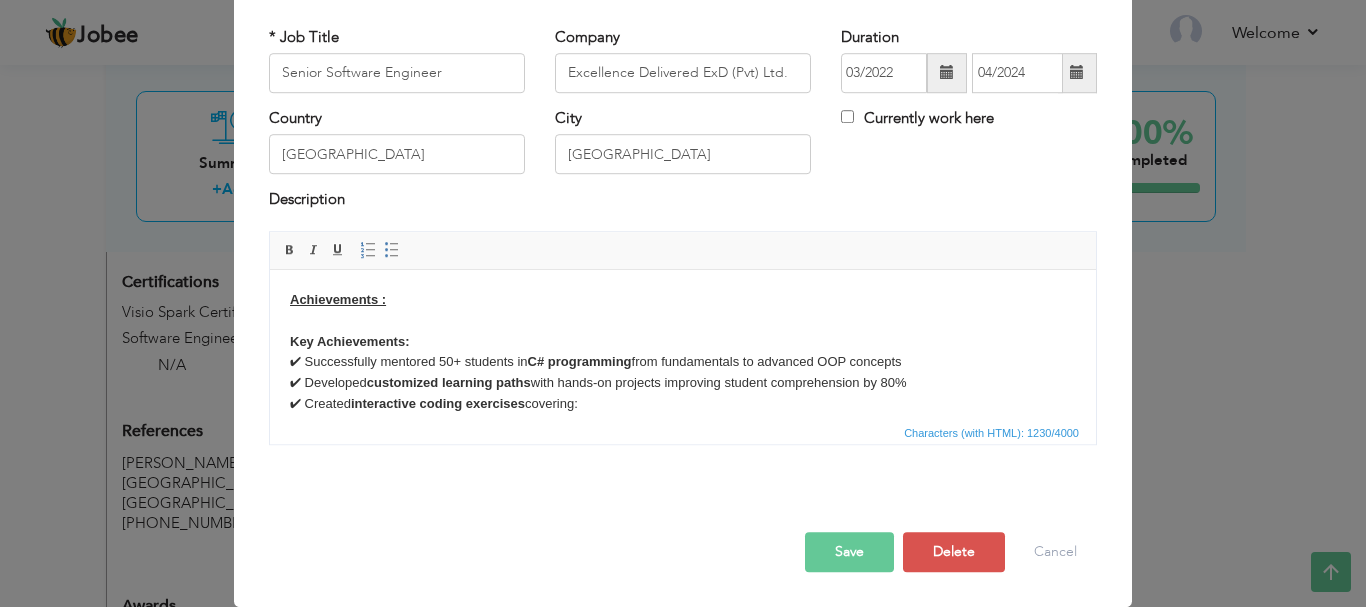 click at bounding box center (683, 511) 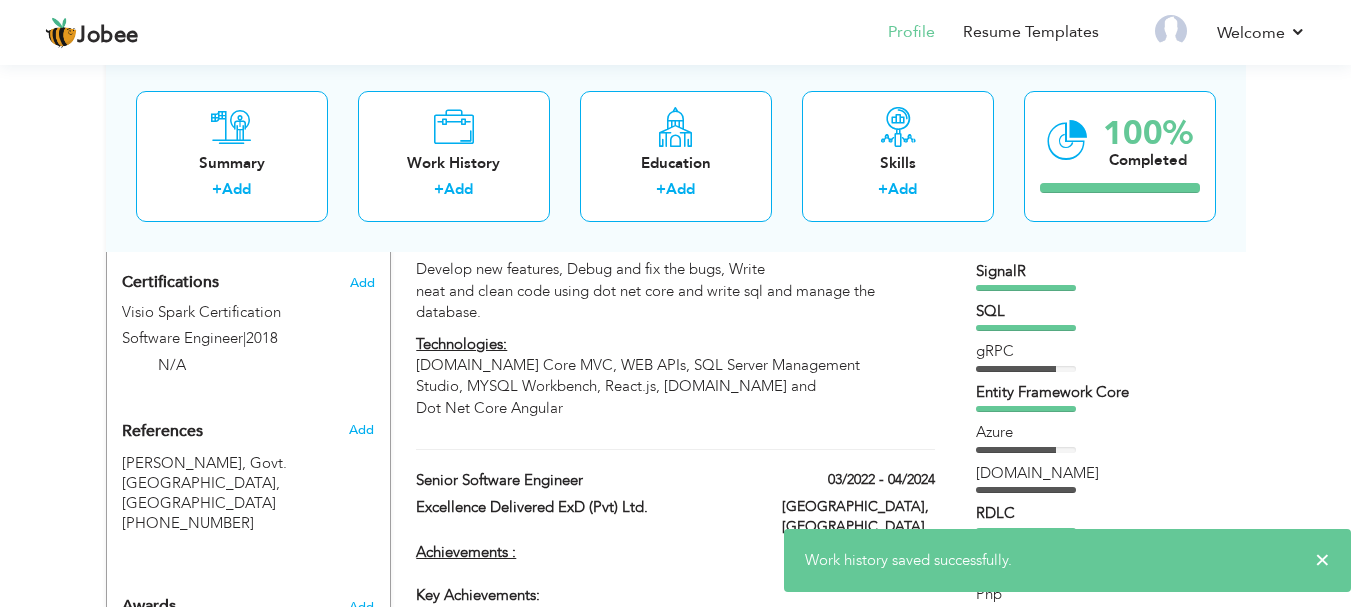 scroll, scrollTop: 1200, scrollLeft: 0, axis: vertical 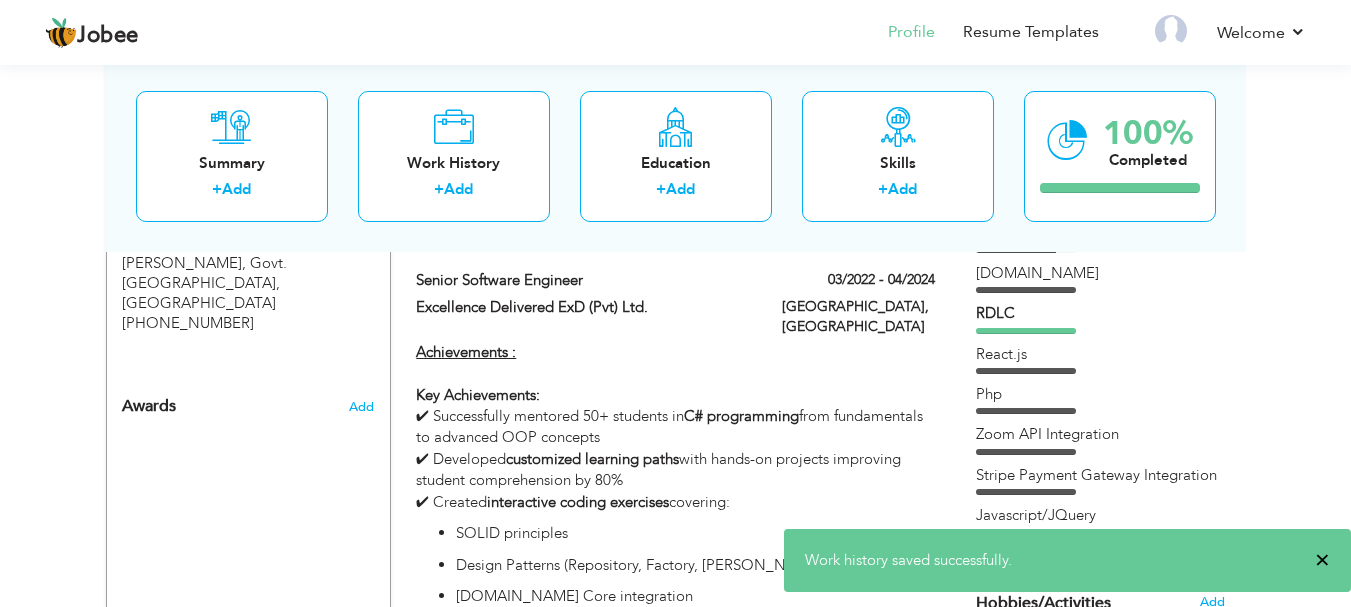click on "×" at bounding box center (1322, 560) 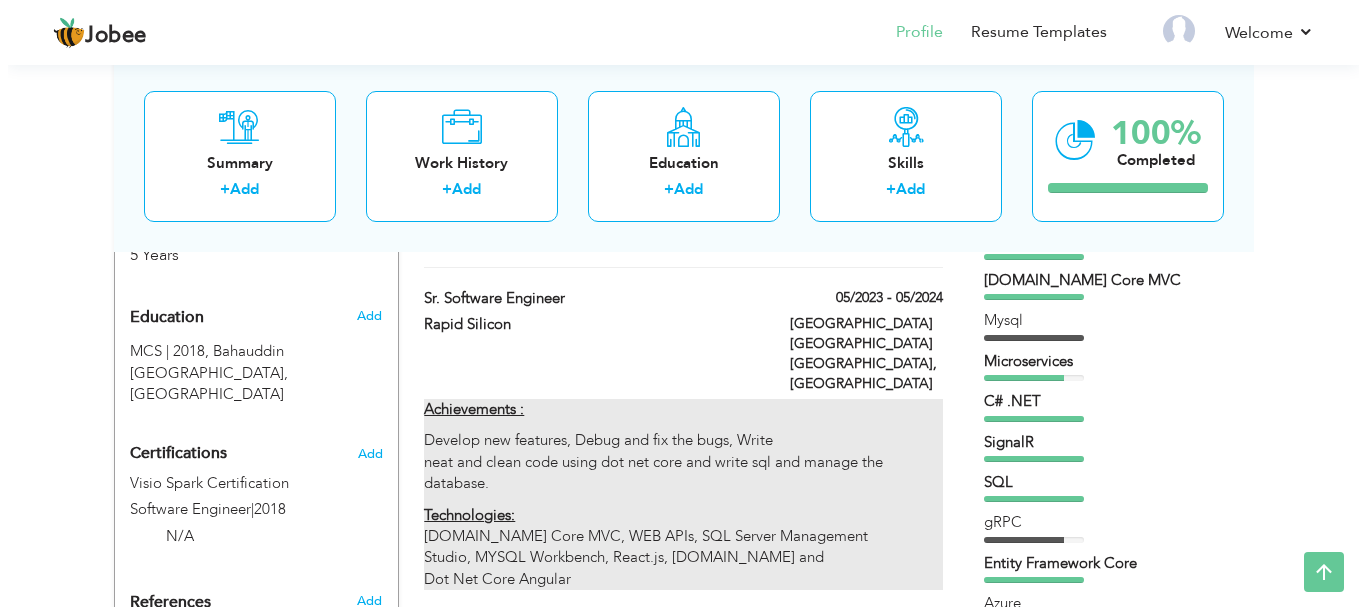 scroll, scrollTop: 800, scrollLeft: 0, axis: vertical 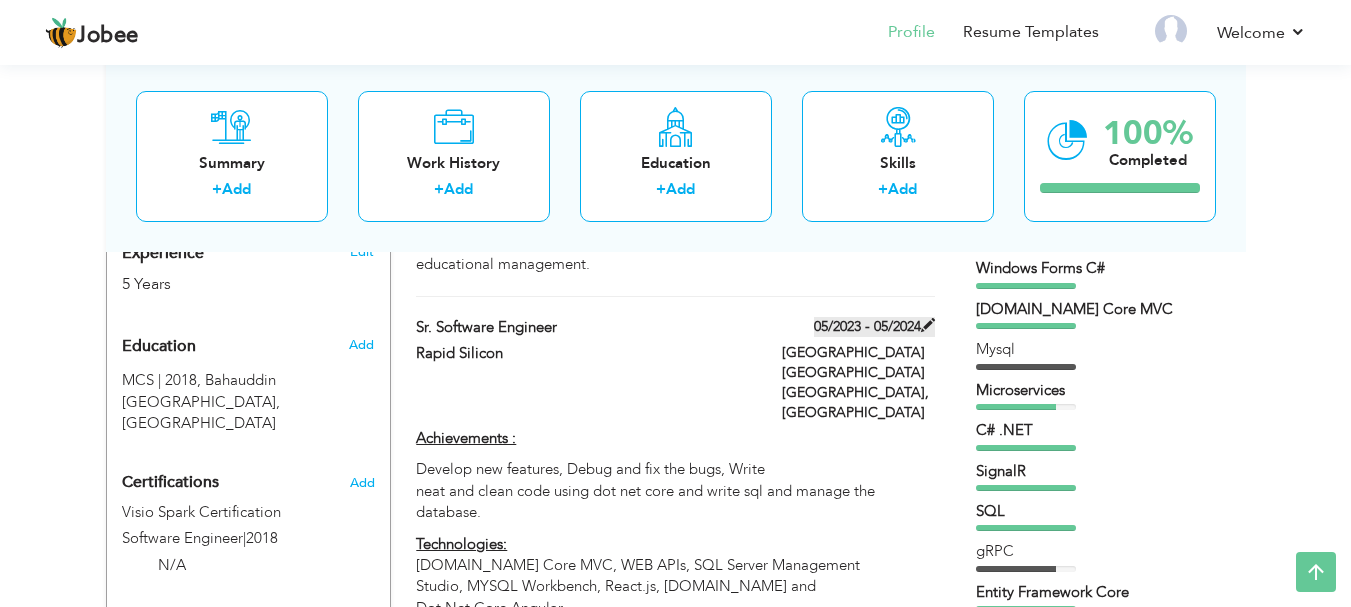 click on "05/2023 - 05/2024" at bounding box center [874, 327] 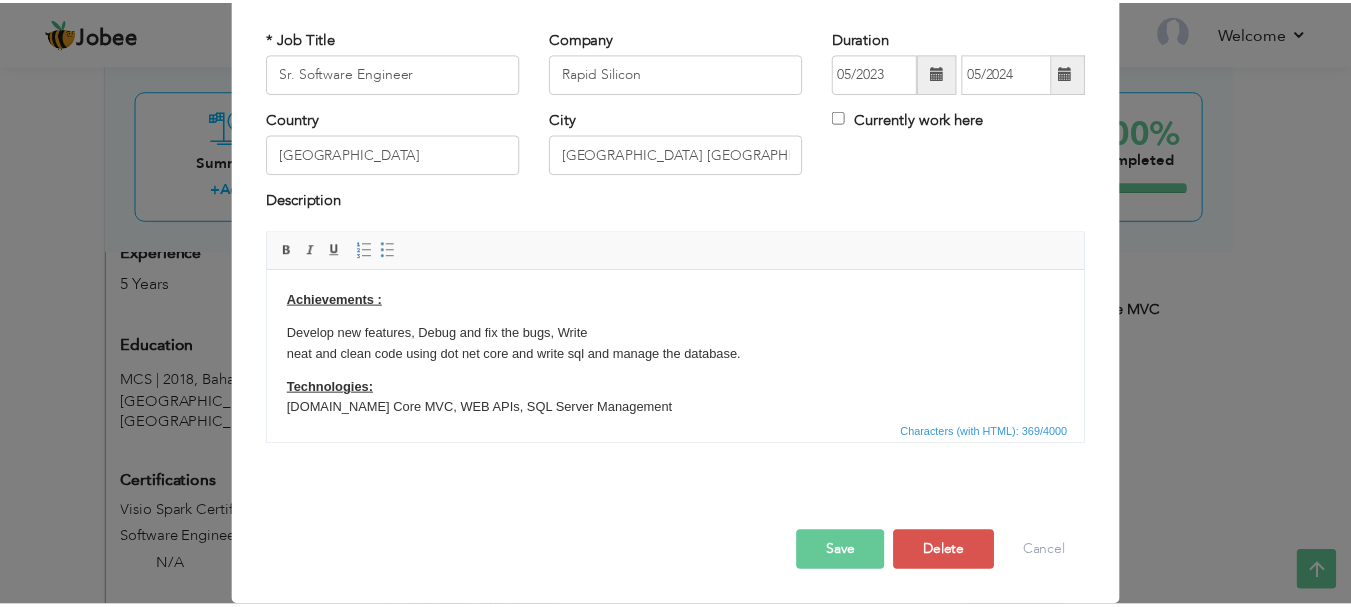 scroll, scrollTop: 0, scrollLeft: 0, axis: both 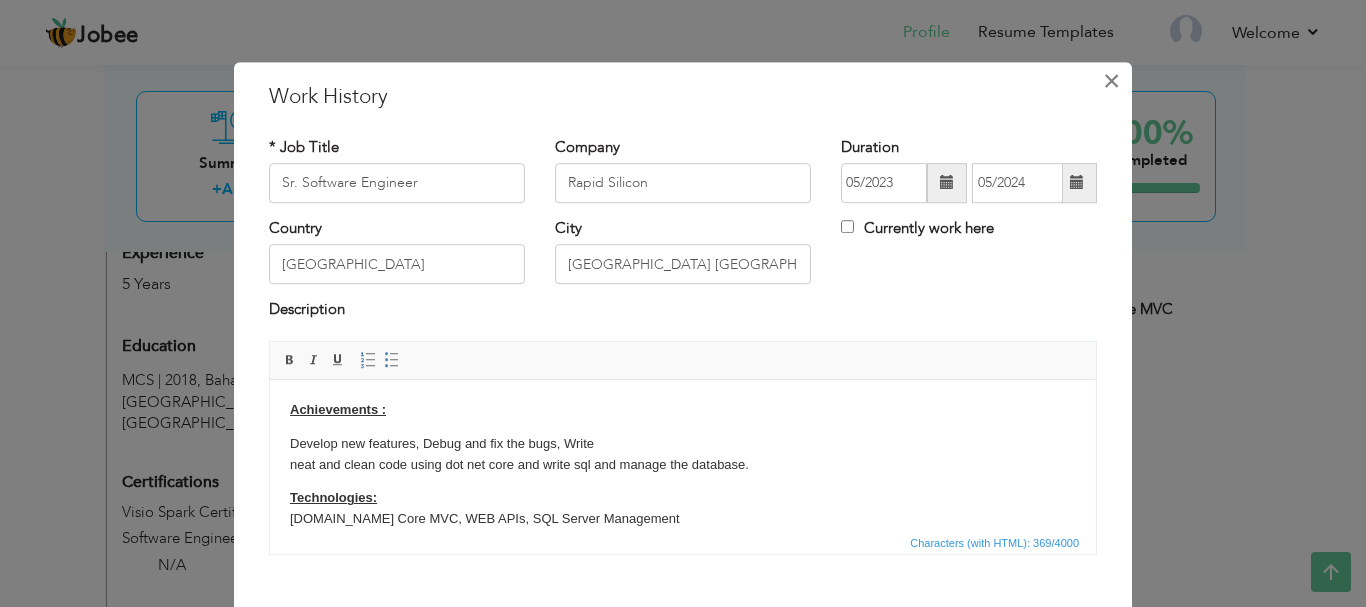 click on "×" at bounding box center [1111, 81] 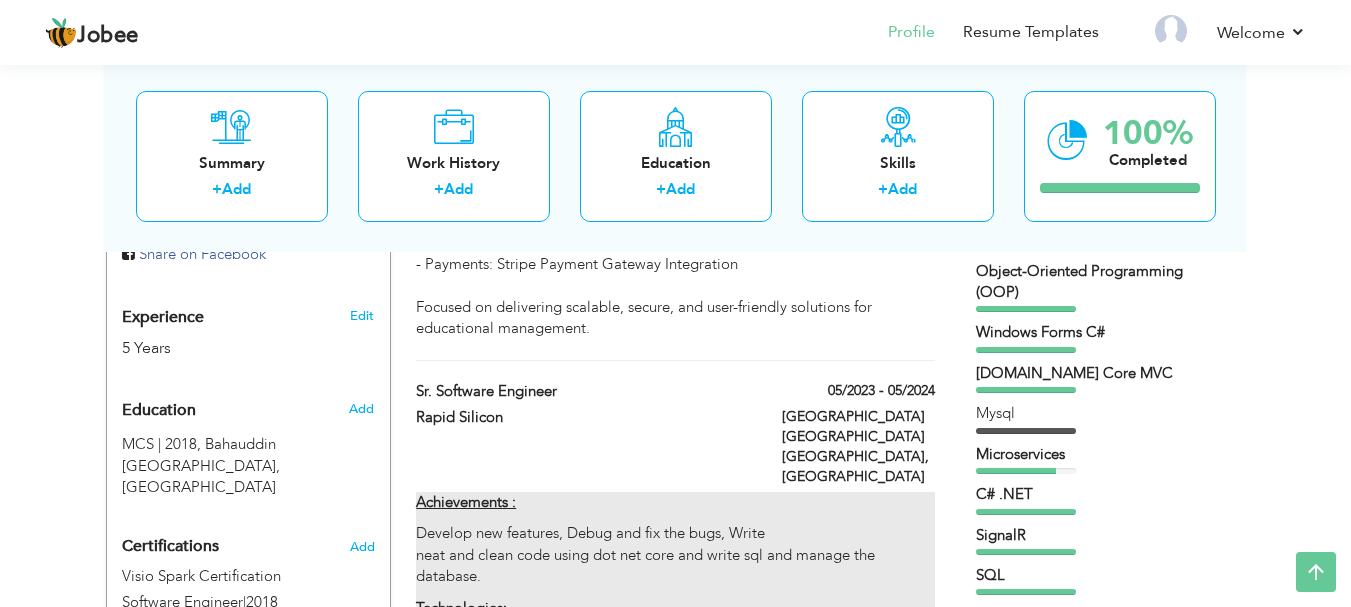 scroll, scrollTop: 700, scrollLeft: 0, axis: vertical 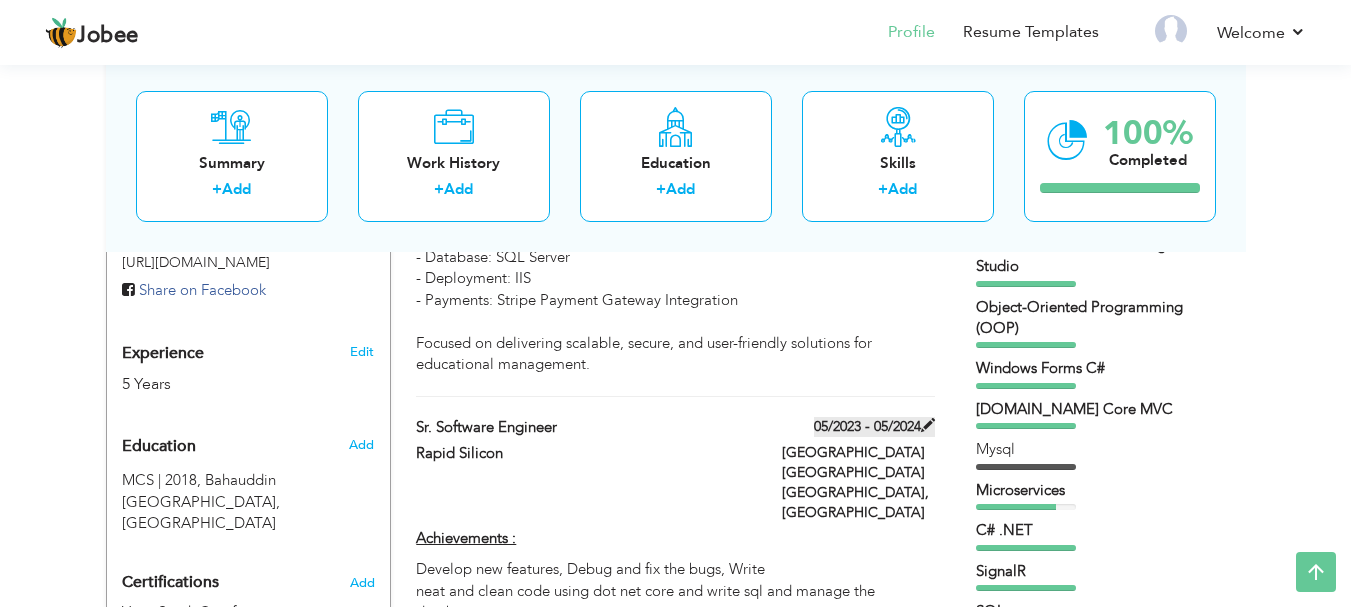 click at bounding box center (928, 425) 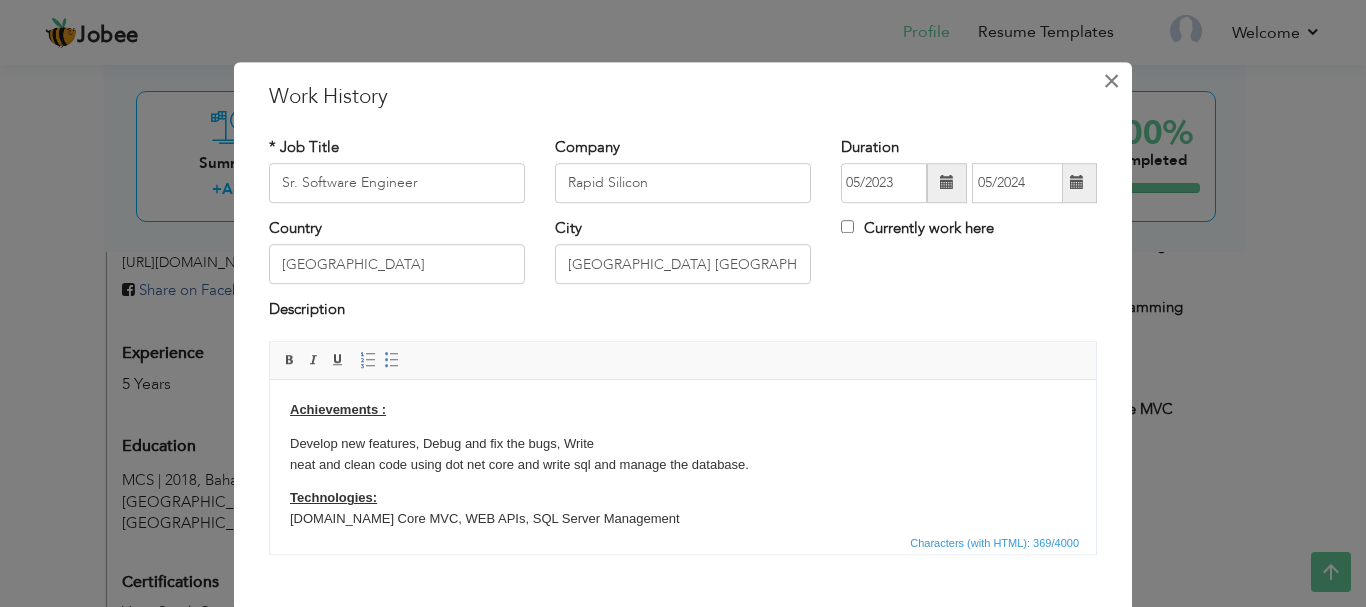 click on "×" at bounding box center (1111, 81) 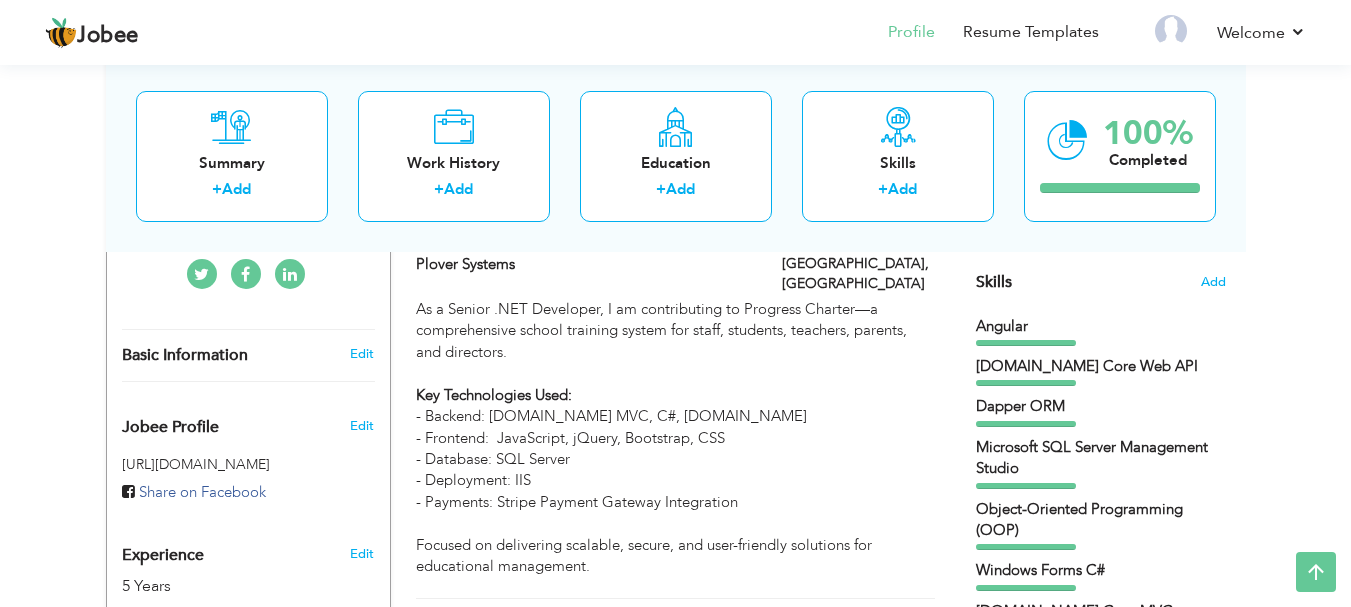 scroll, scrollTop: 400, scrollLeft: 0, axis: vertical 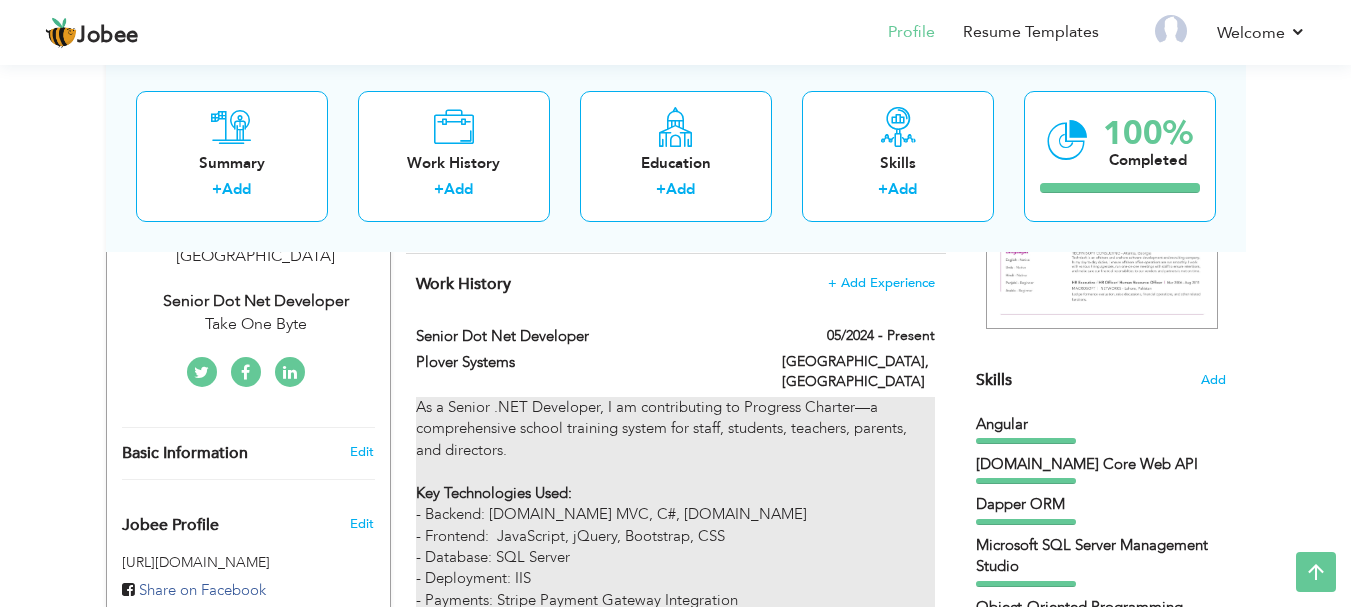 click on "As a Senior .NET Developer, I am contributing to Progress Charter—a comprehensive school training system for staff, students, teachers, parents, and directors.
Key Technologies Used:
- Backend: ASP.NET MVC, C#, ADO.NET
- Frontend:  JavaScript, jQuery, Bootstrap, CSS
- Database: SQL Server
- Deployment: IIS
- Payments: Stripe Payment Gateway Integration
Focused on delivering scalable, secure, and user-friendly solutions for educational management." at bounding box center (675, 536) 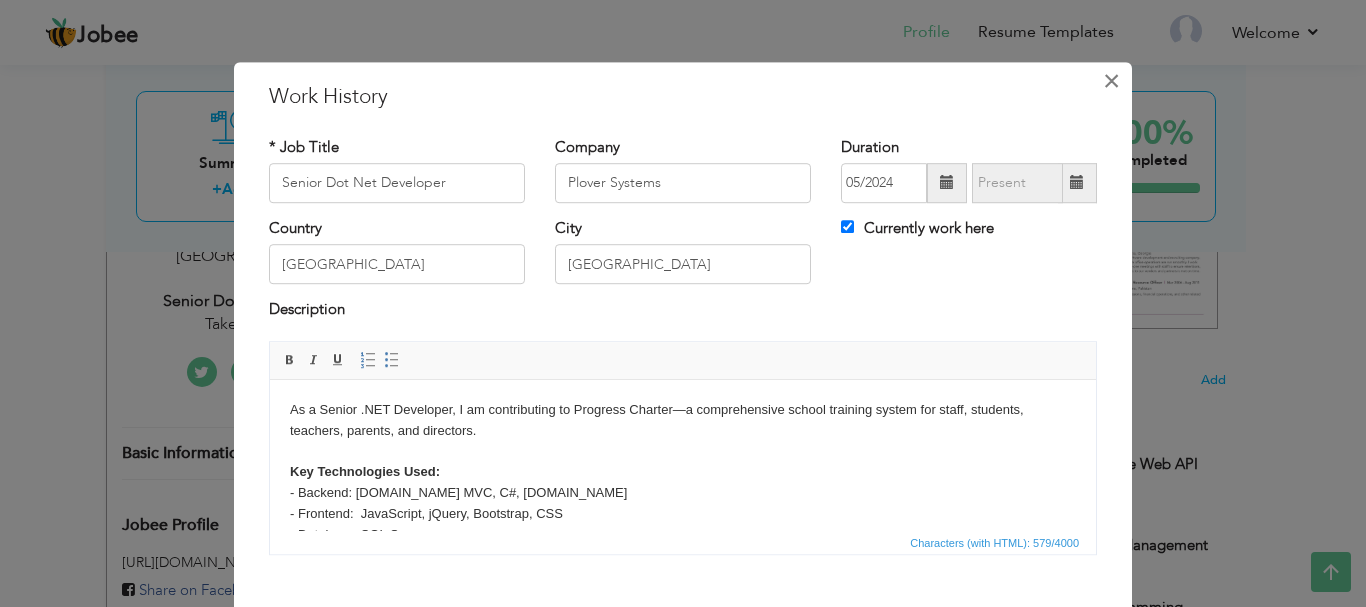click on "×" at bounding box center (1111, 81) 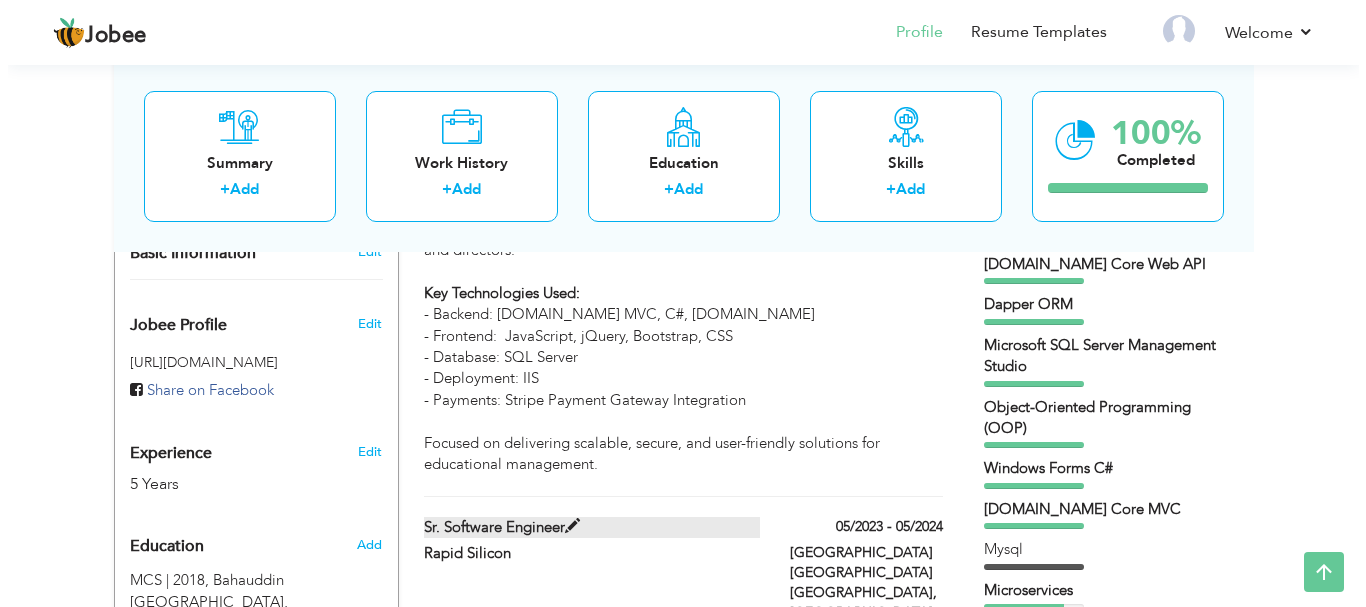 scroll, scrollTop: 700, scrollLeft: 0, axis: vertical 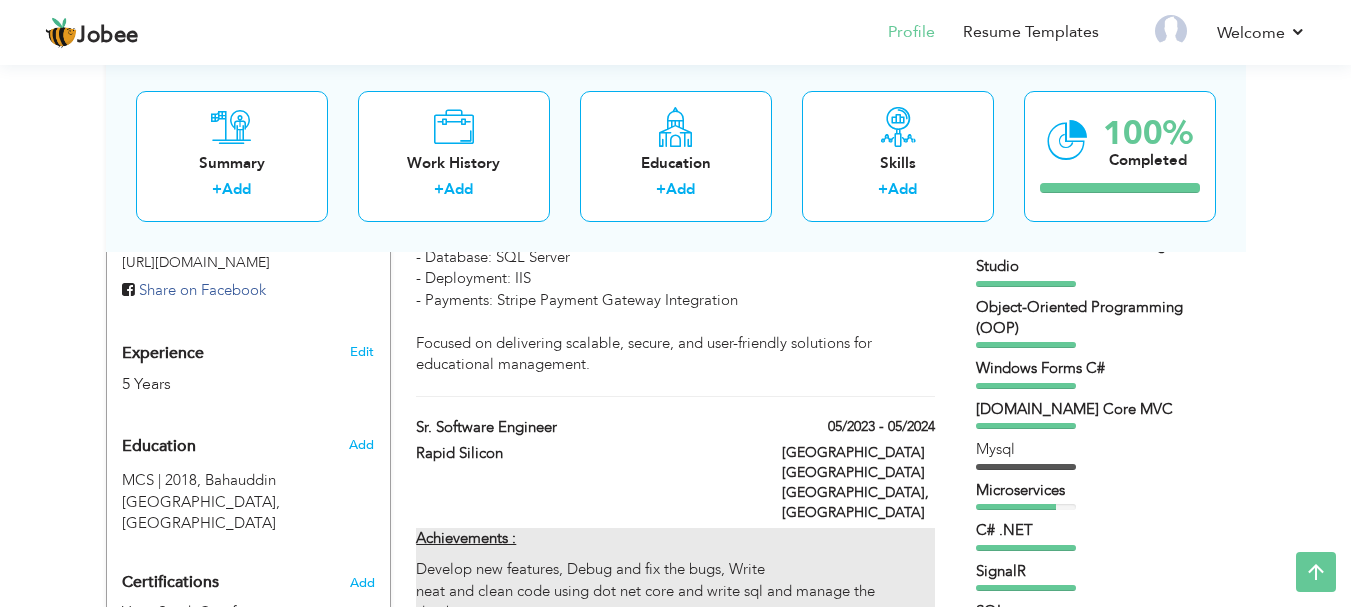 click on "Develop new features, Debug and fix the bugs, Write
neat and clean code using dot net core and write sql and manage the database." at bounding box center (675, 591) 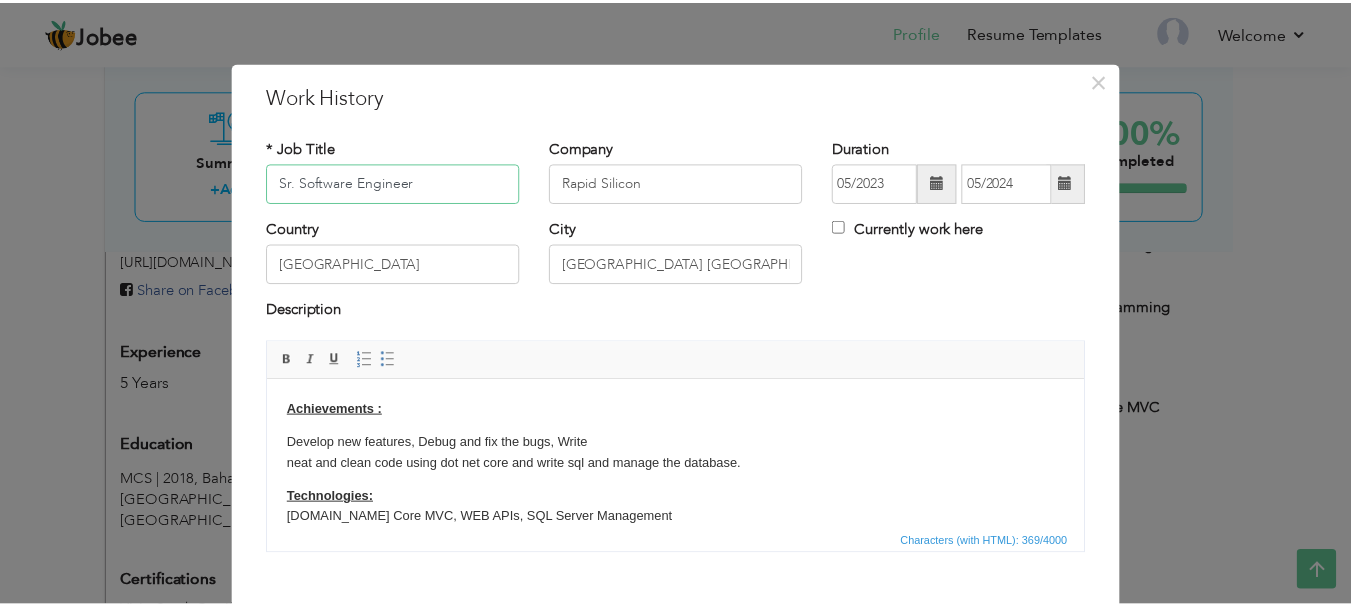 scroll, scrollTop: 110, scrollLeft: 0, axis: vertical 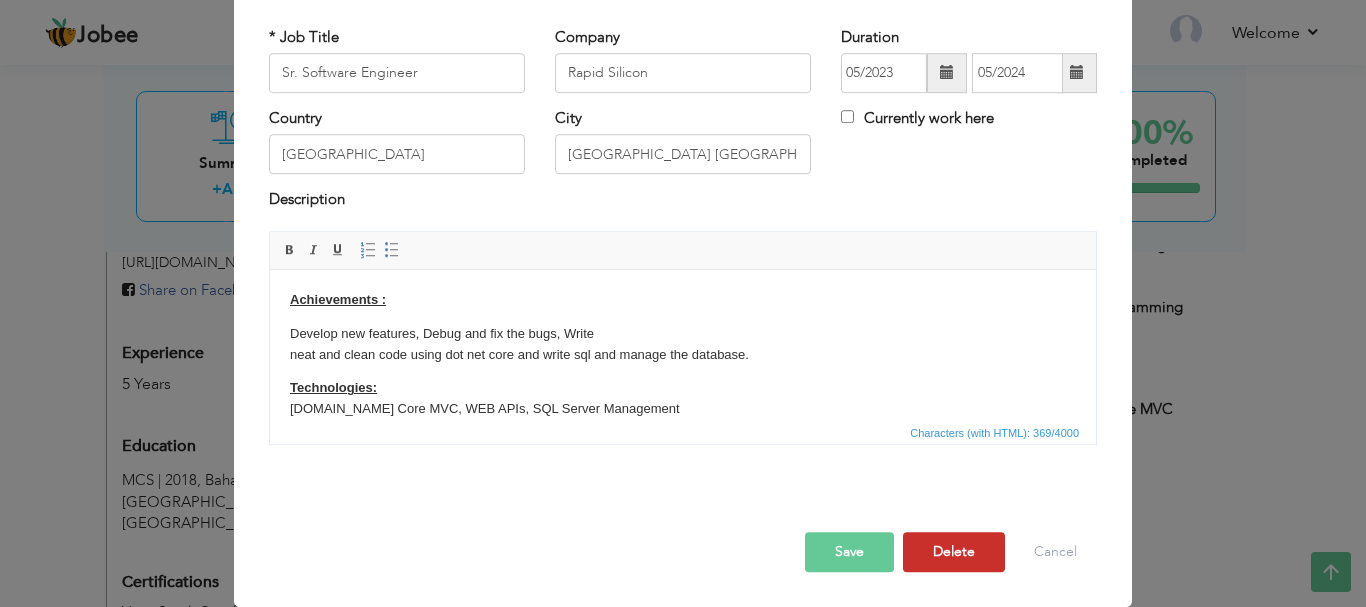 click on "Delete" at bounding box center [954, 552] 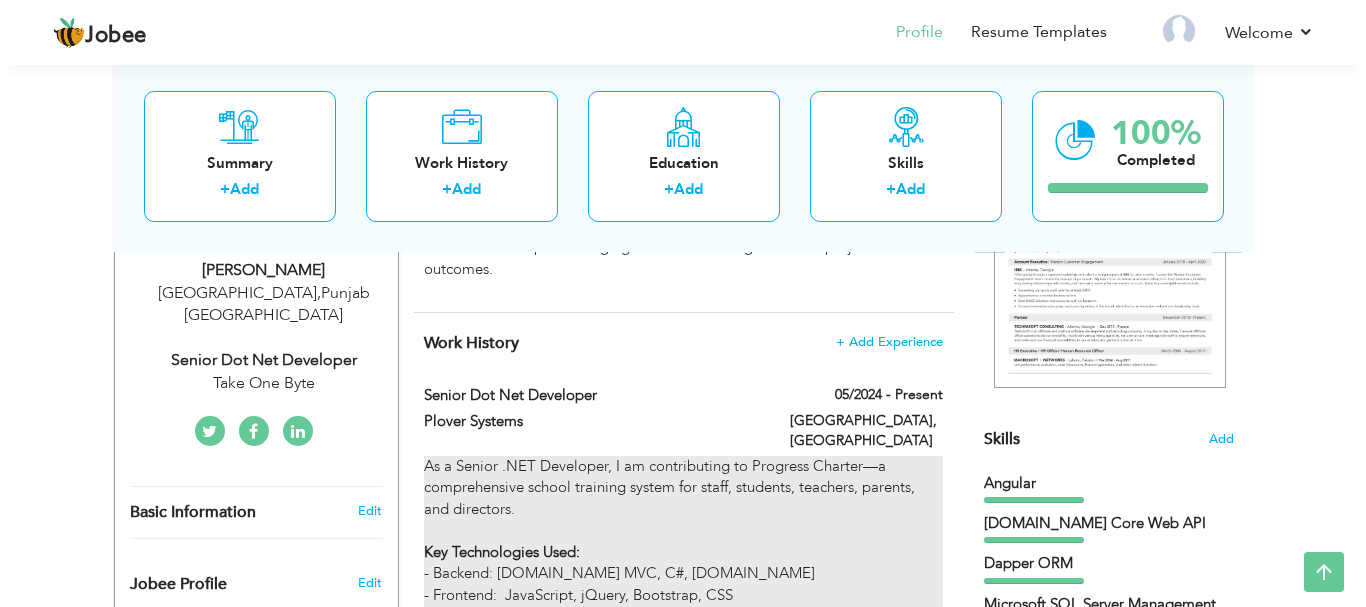scroll, scrollTop: 300, scrollLeft: 0, axis: vertical 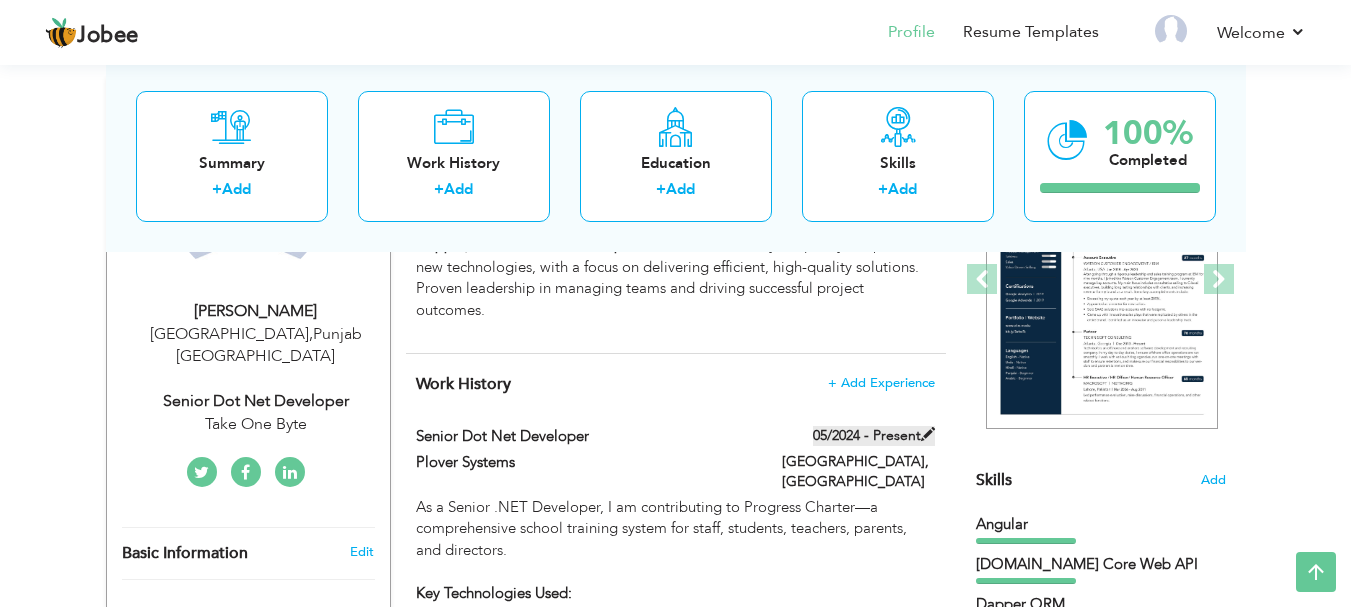 click on "05/2024 - Present" at bounding box center (874, 436) 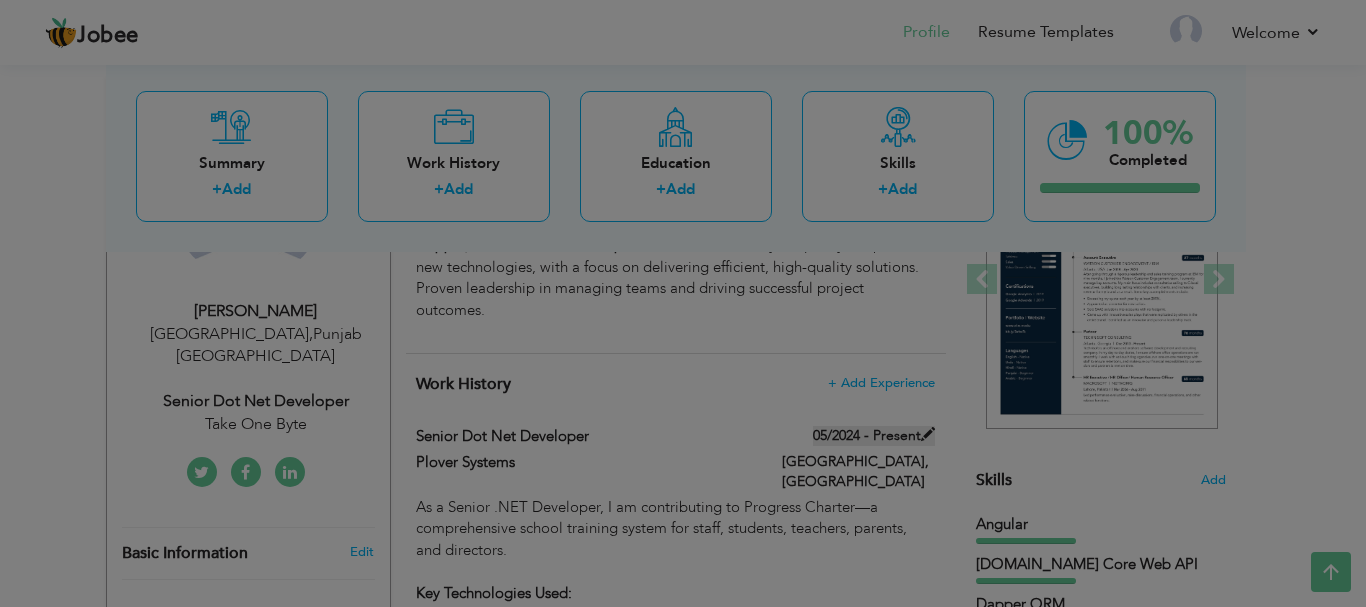 scroll, scrollTop: 0, scrollLeft: 0, axis: both 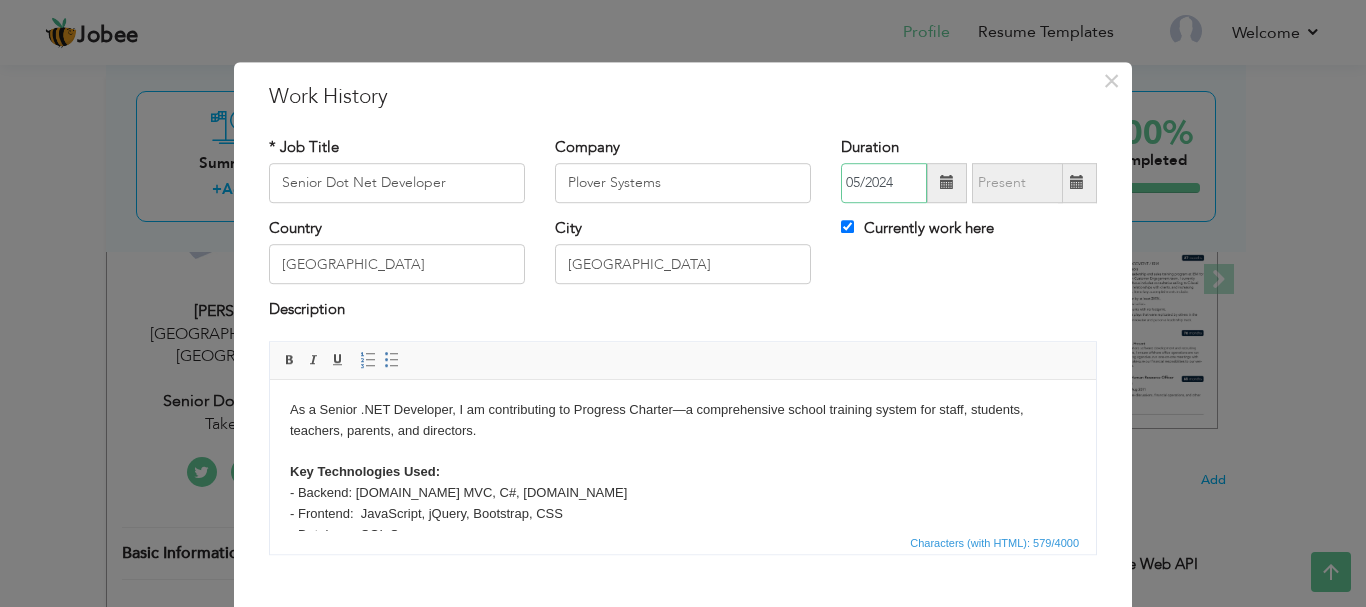 click on "05/2024" at bounding box center (884, 183) 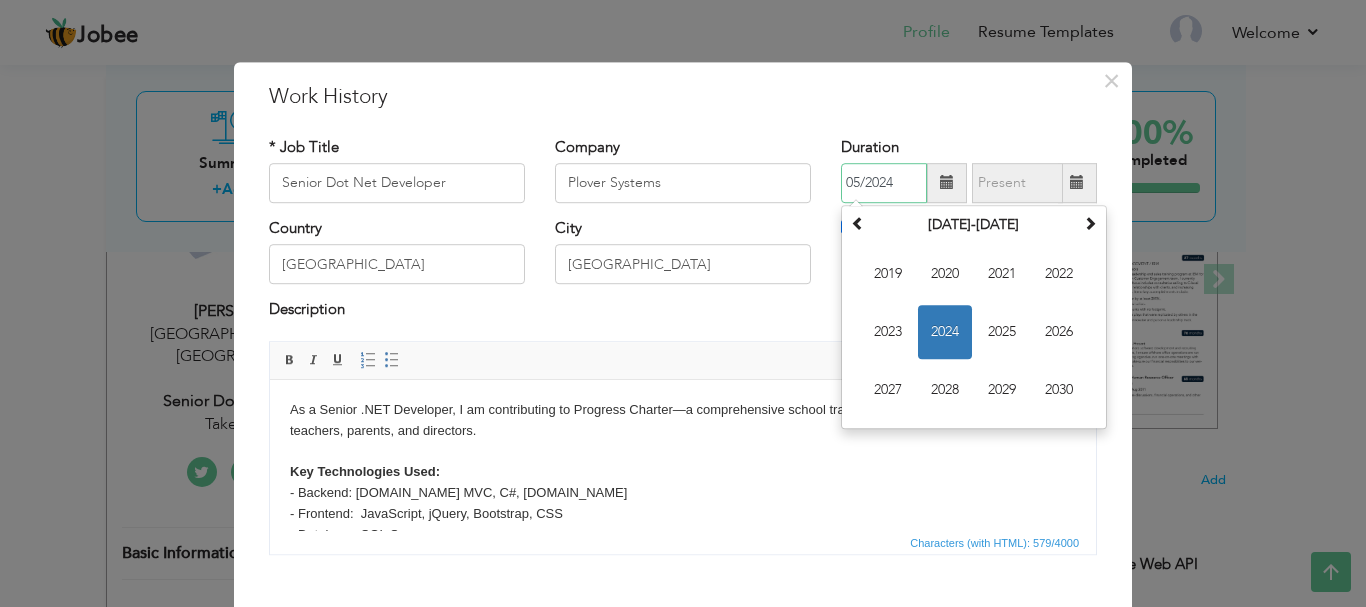 click on "2024" at bounding box center [945, 332] 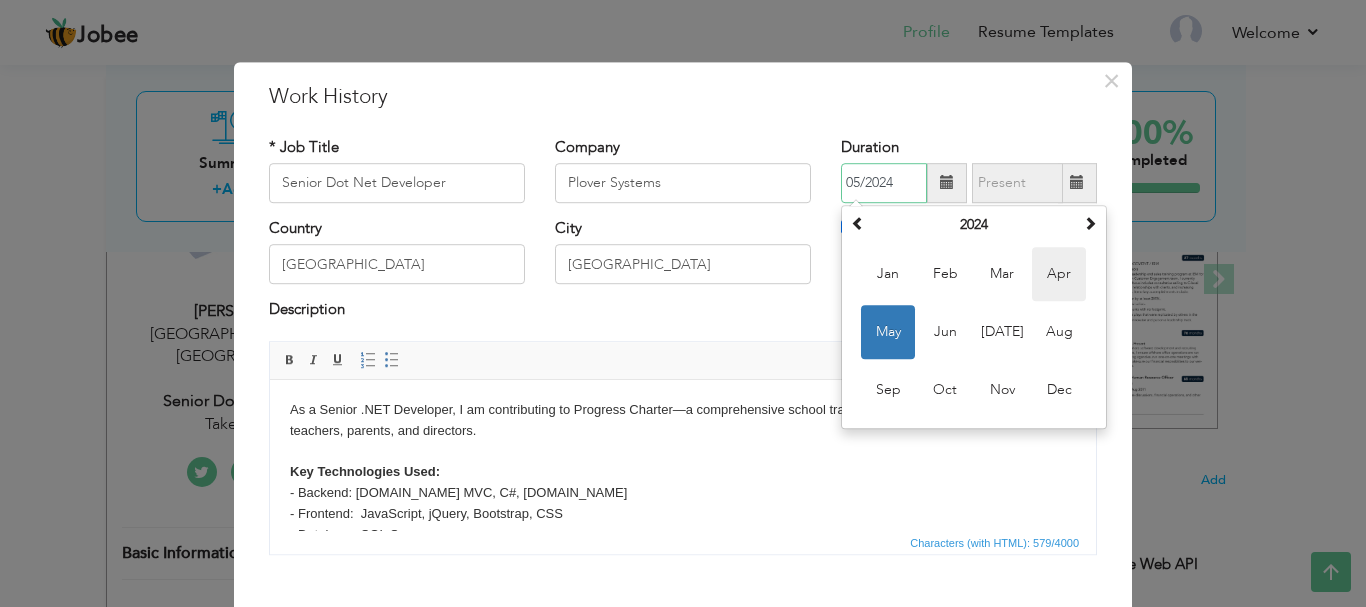 click on "Apr" at bounding box center [1059, 274] 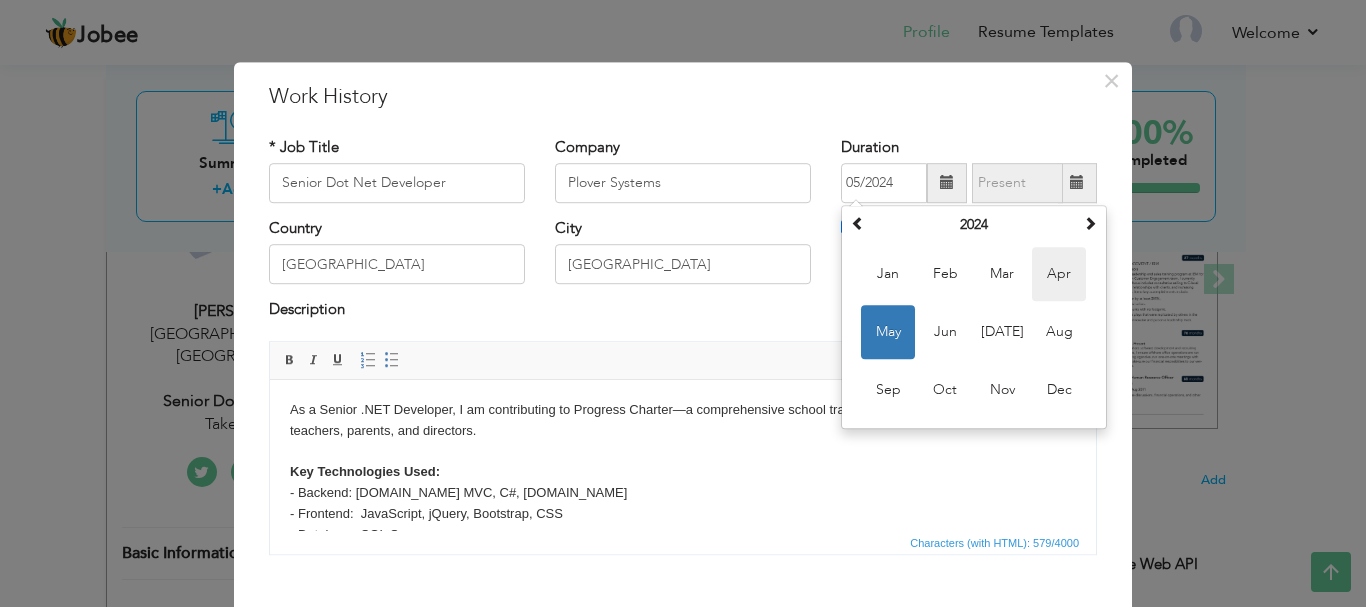 type on "04/2024" 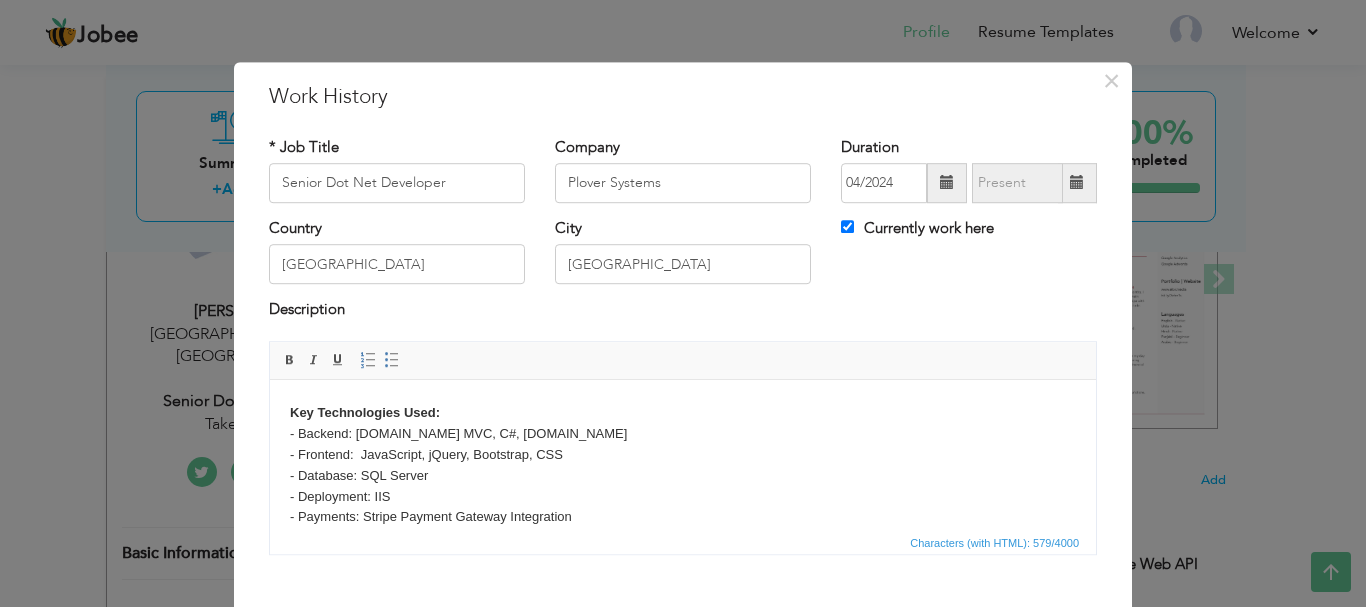 scroll, scrollTop: 119, scrollLeft: 0, axis: vertical 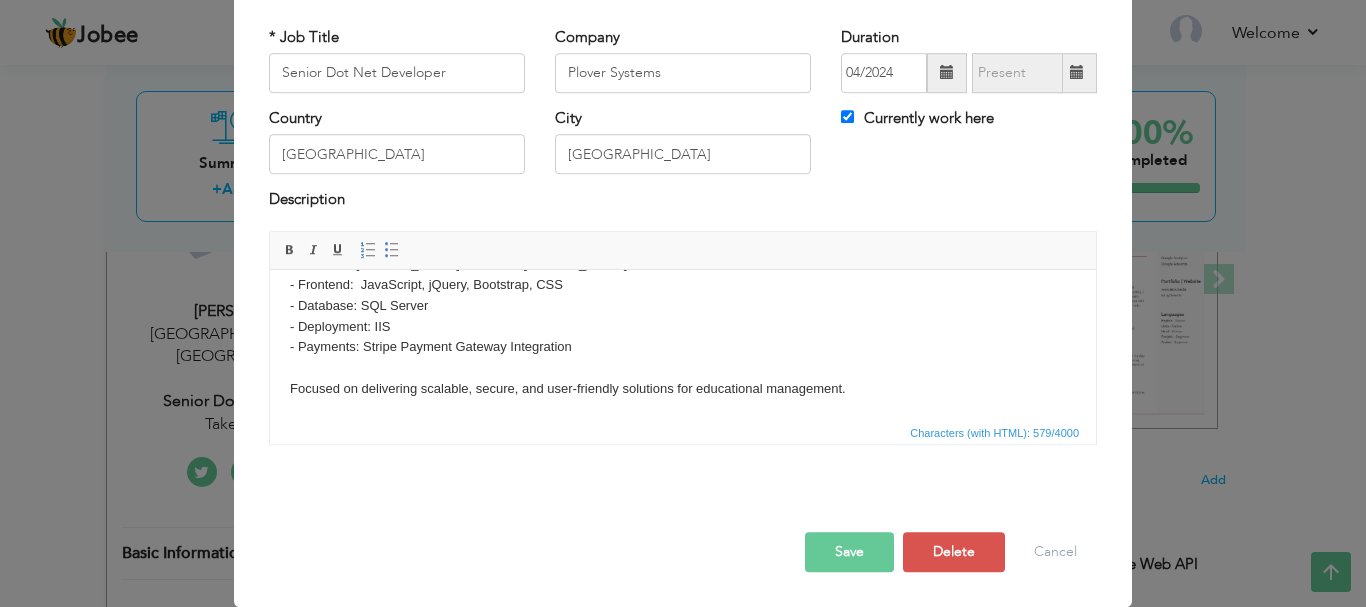 click on "Save" at bounding box center [849, 552] 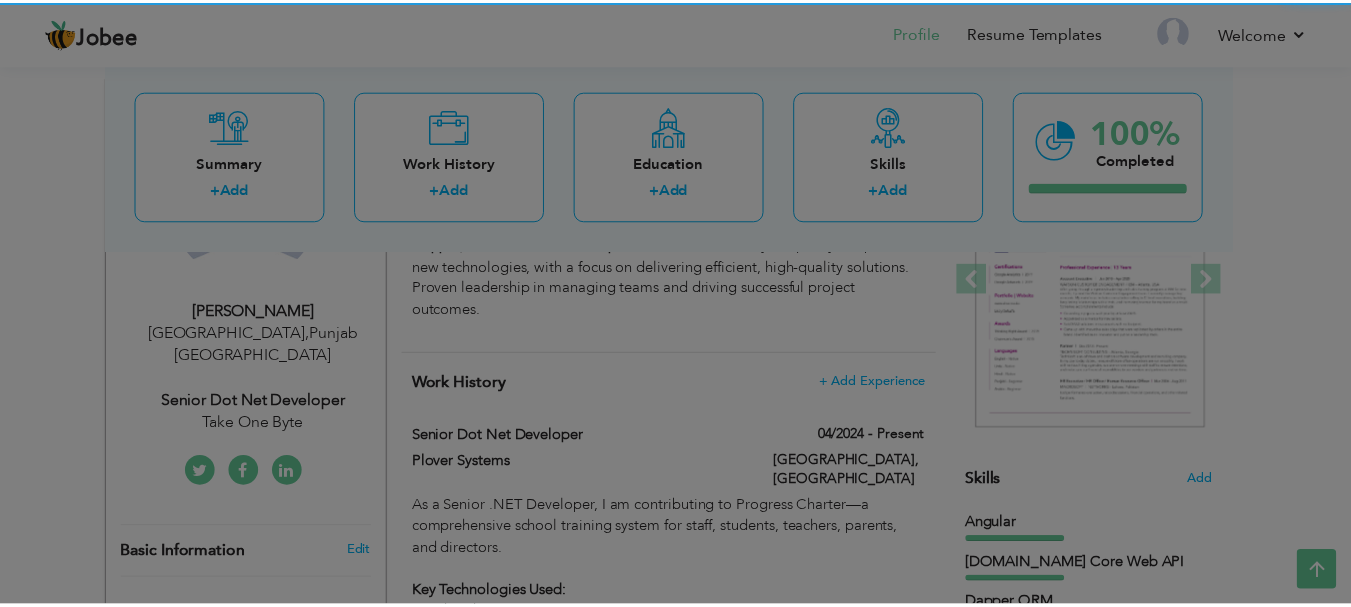 scroll, scrollTop: 0, scrollLeft: 0, axis: both 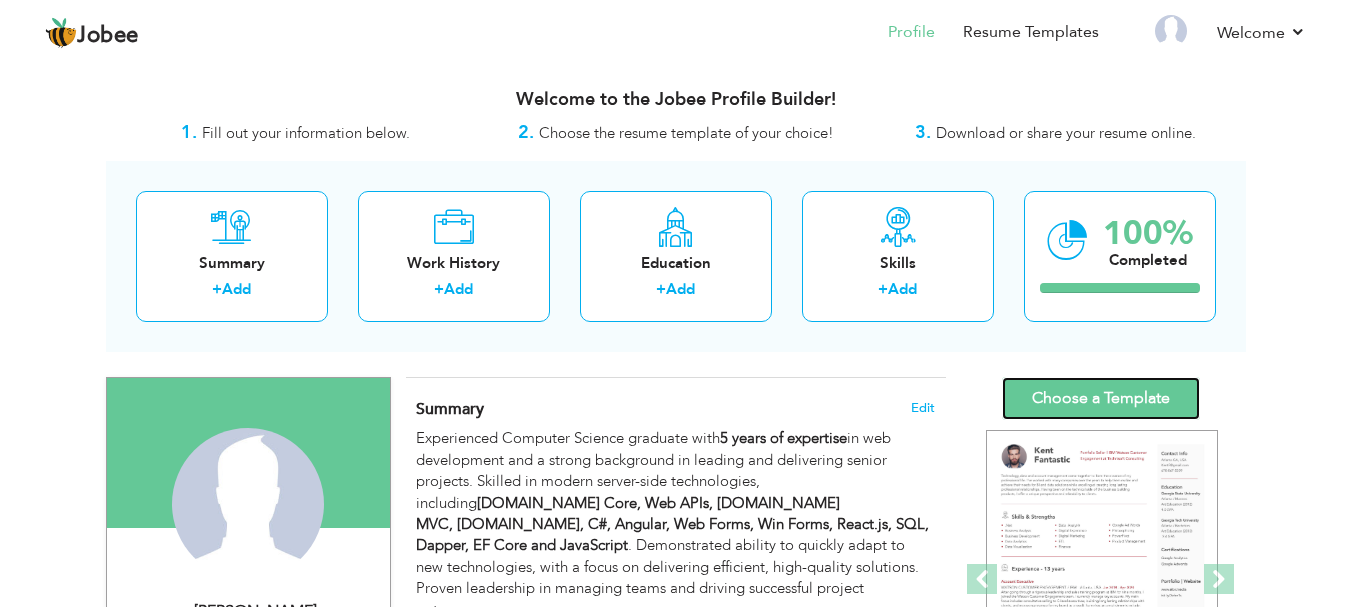 click on "Choose a Template" at bounding box center (1101, 398) 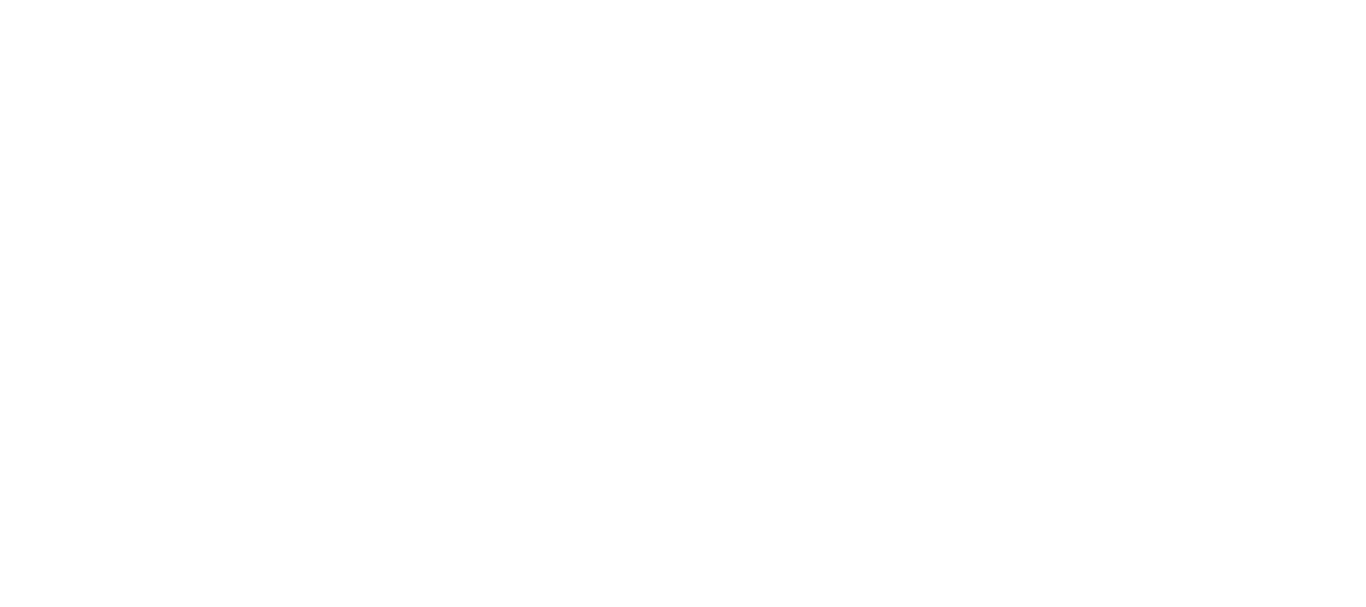 scroll, scrollTop: 0, scrollLeft: 0, axis: both 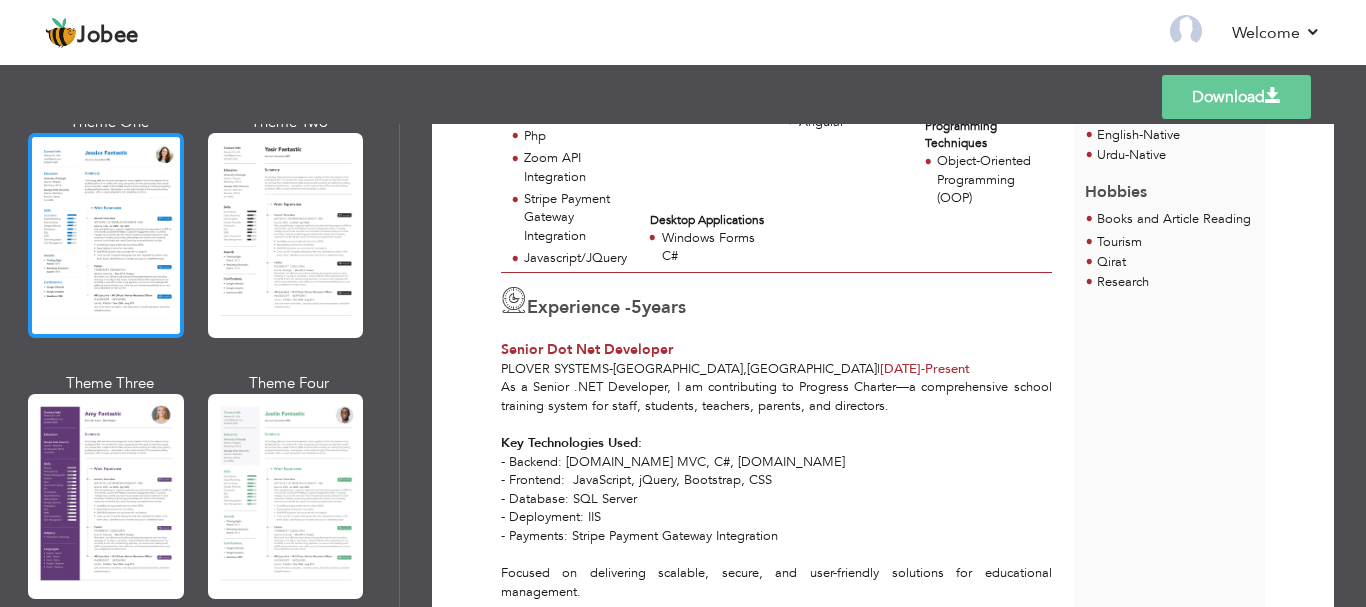 click at bounding box center [106, 235] 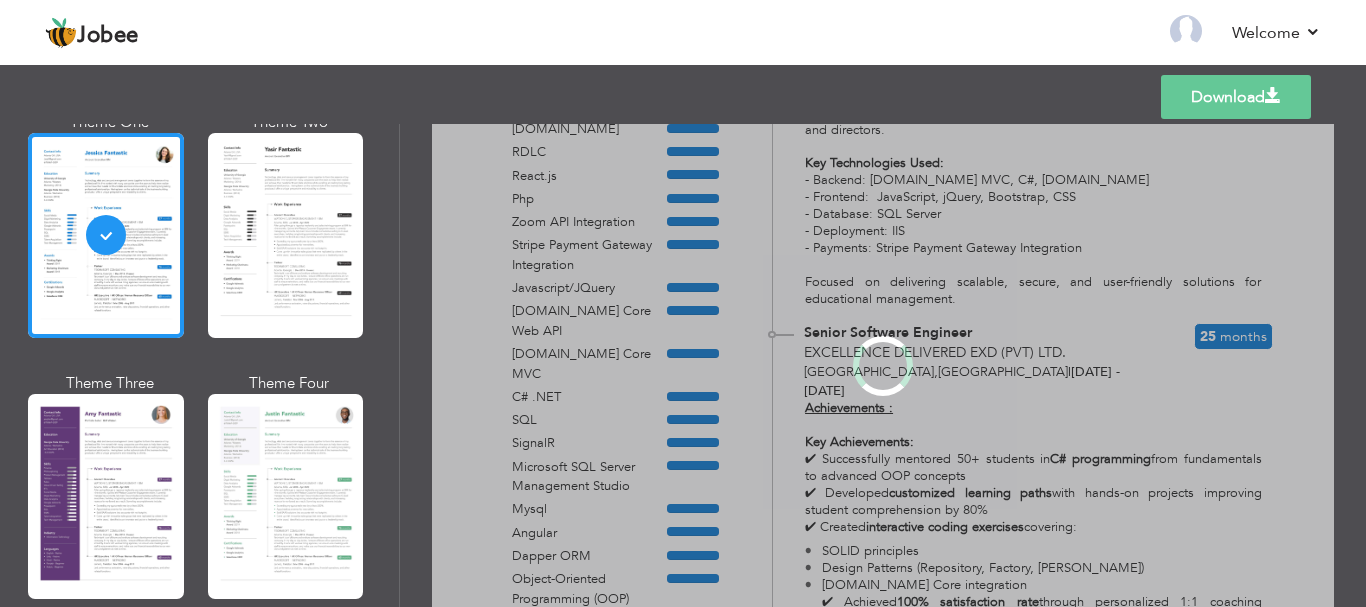 scroll, scrollTop: 0, scrollLeft: 0, axis: both 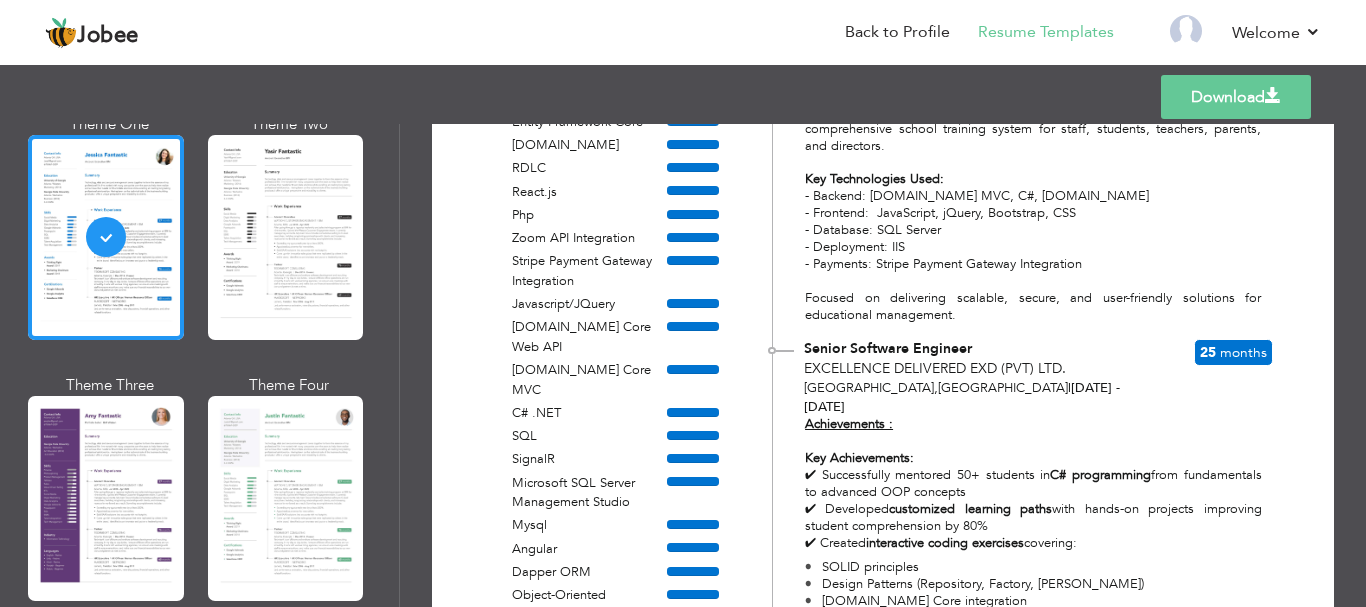 click on "|   Mar 2022 - Apr 2024" at bounding box center [962, 397] 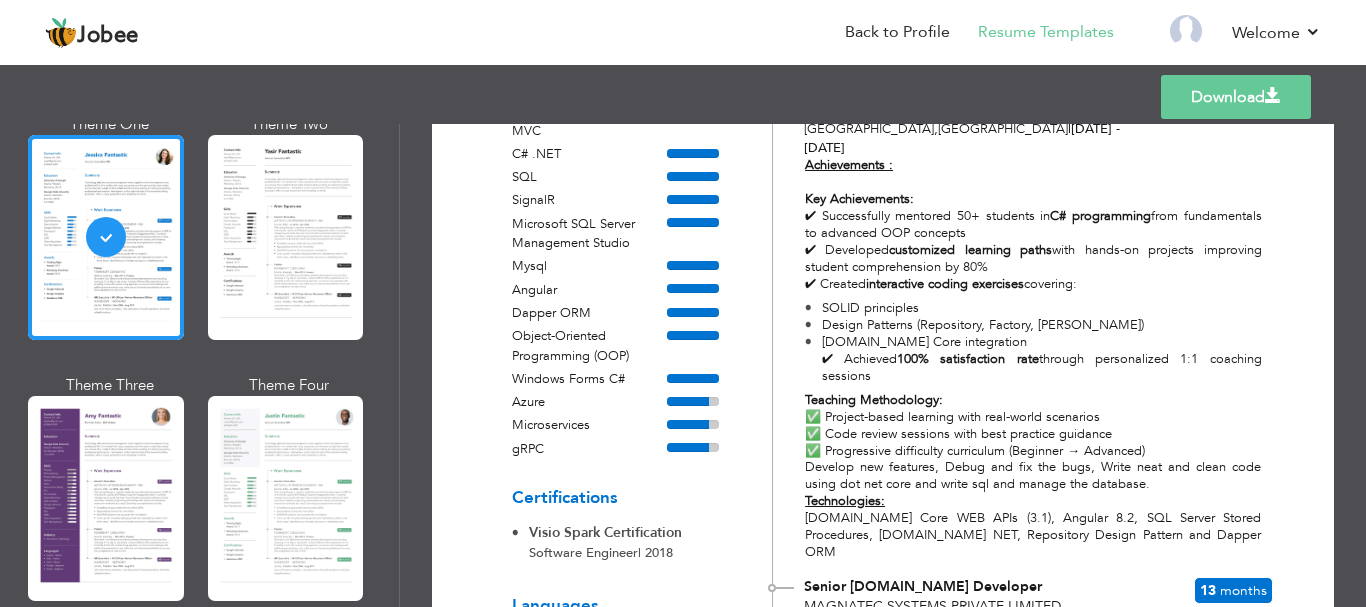 scroll, scrollTop: 800, scrollLeft: 0, axis: vertical 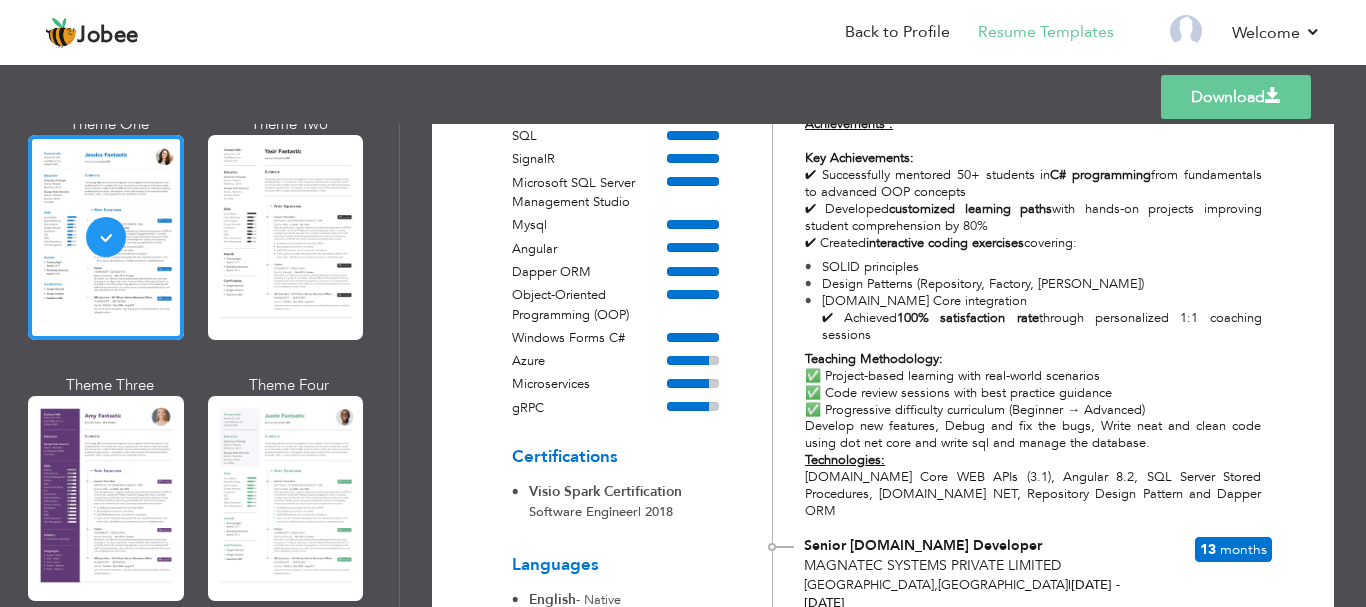 click on "|   Apr 2021 - May 2022" at bounding box center (962, 594) 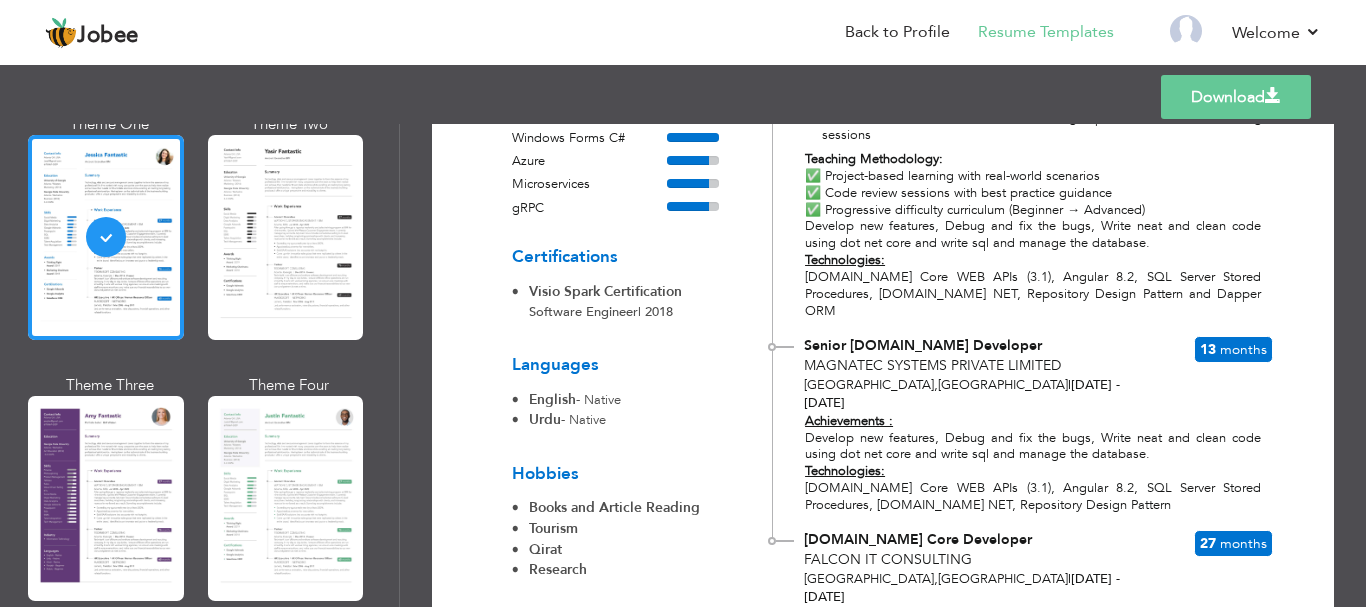 scroll, scrollTop: 1200, scrollLeft: 0, axis: vertical 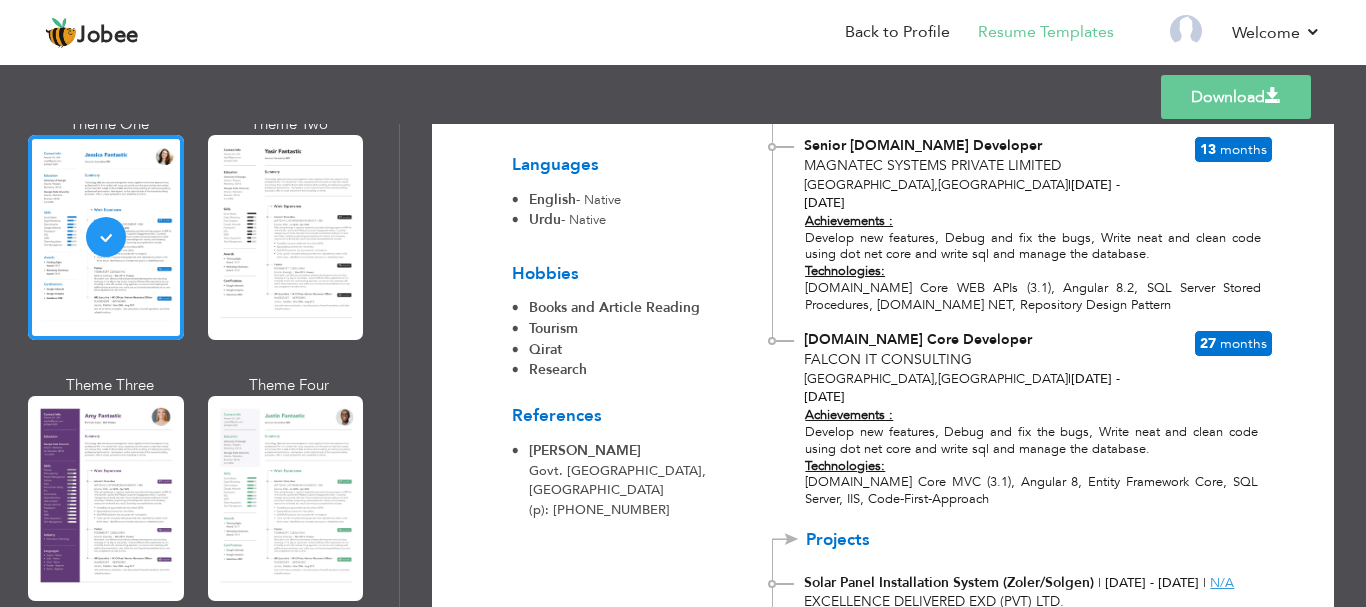click on "|   Jan 2019 - Apr 2021" at bounding box center [962, 388] 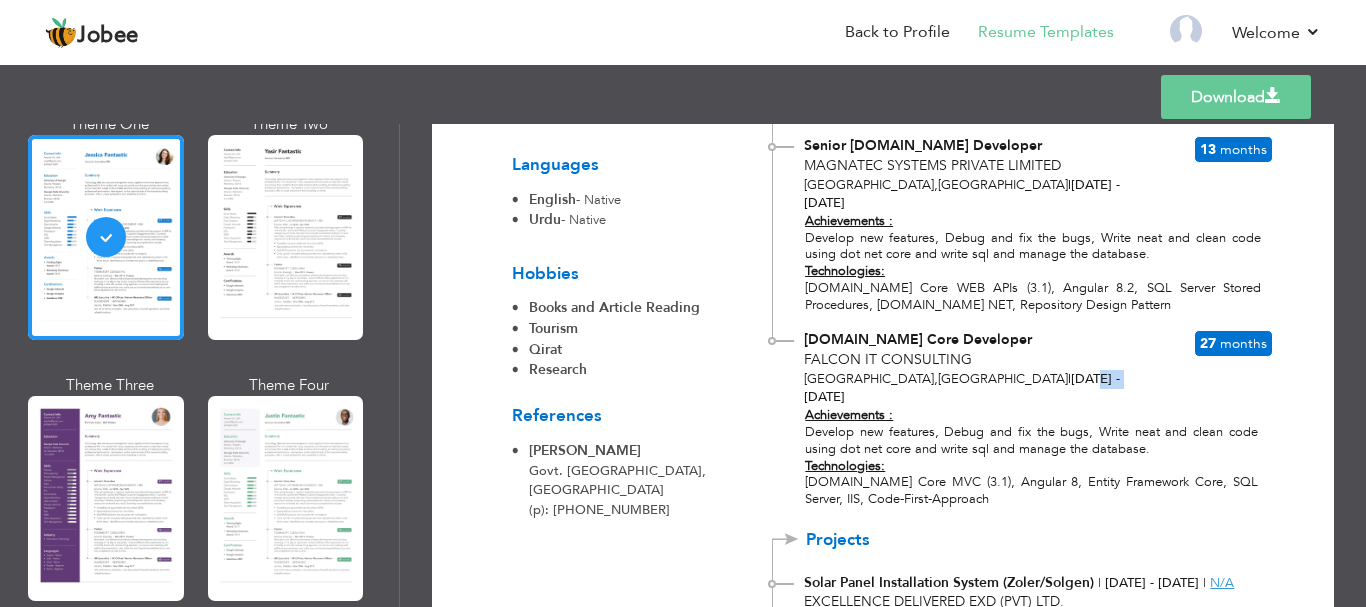 drag, startPoint x: 950, startPoint y: 305, endPoint x: 1088, endPoint y: 326, distance: 139.58868 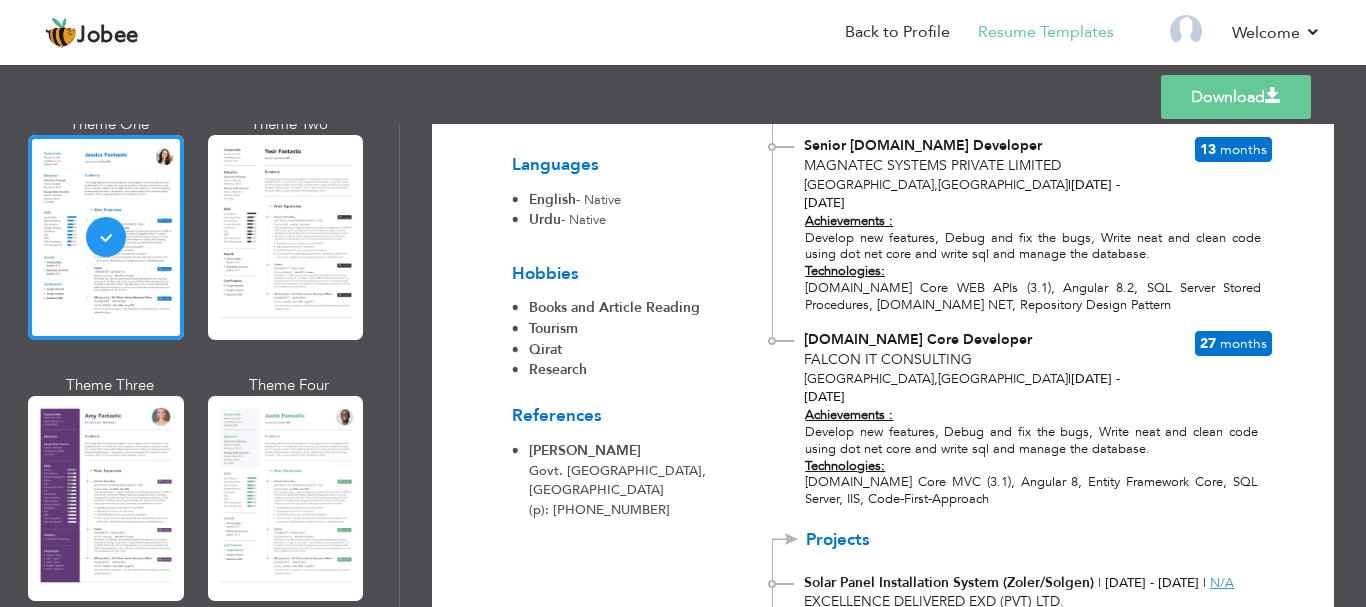 click on "|   Jan 2019 - Apr 2021" at bounding box center [962, 388] 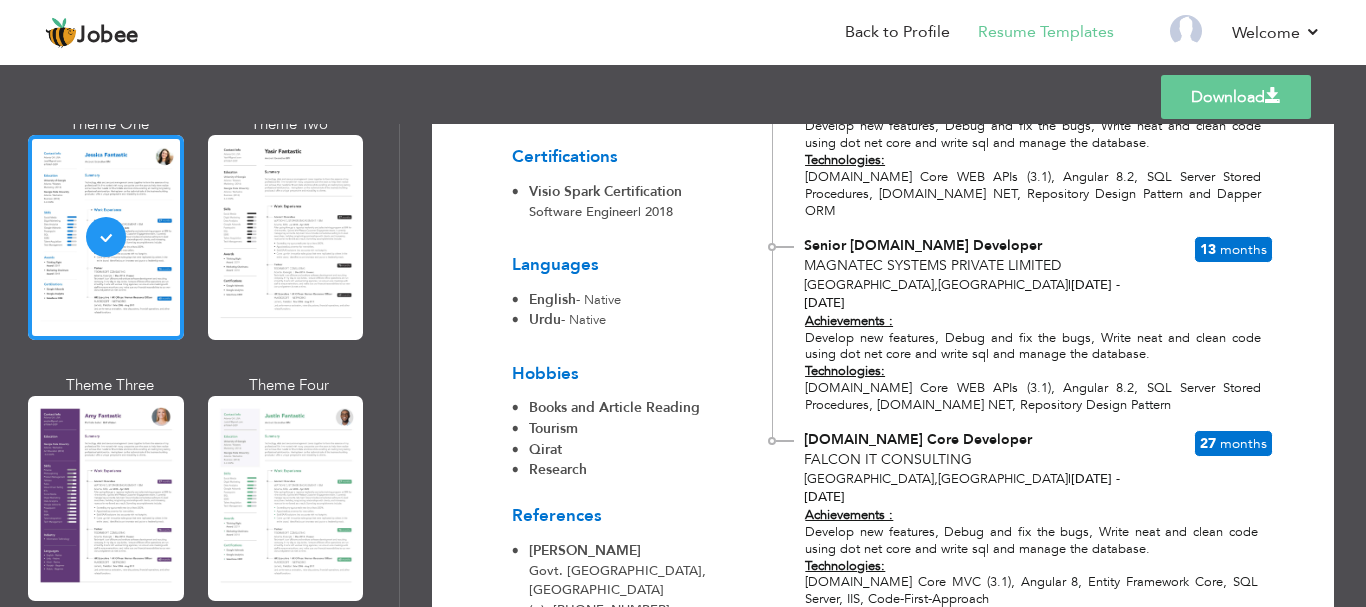 click on "ASP.NET Core Developer
Falcon IT Consulting
Lahore ,  Pakistan   |   Jan 2019 - Apr 2021" at bounding box center (985, 468) 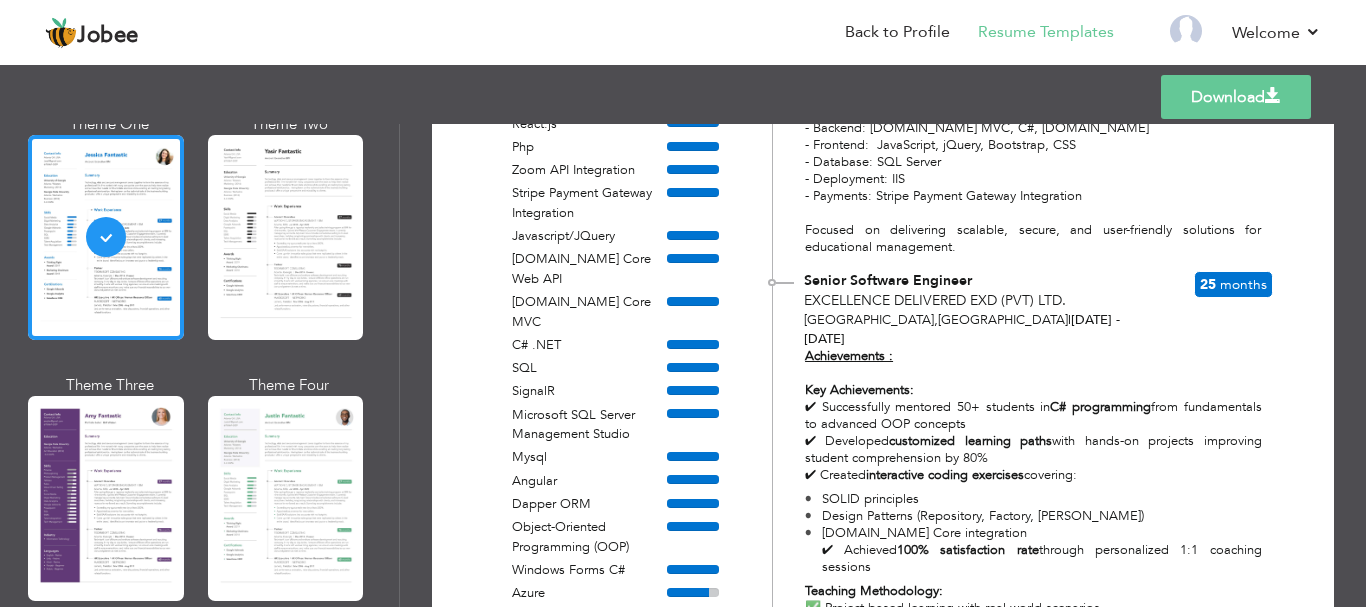 scroll, scrollTop: 600, scrollLeft: 0, axis: vertical 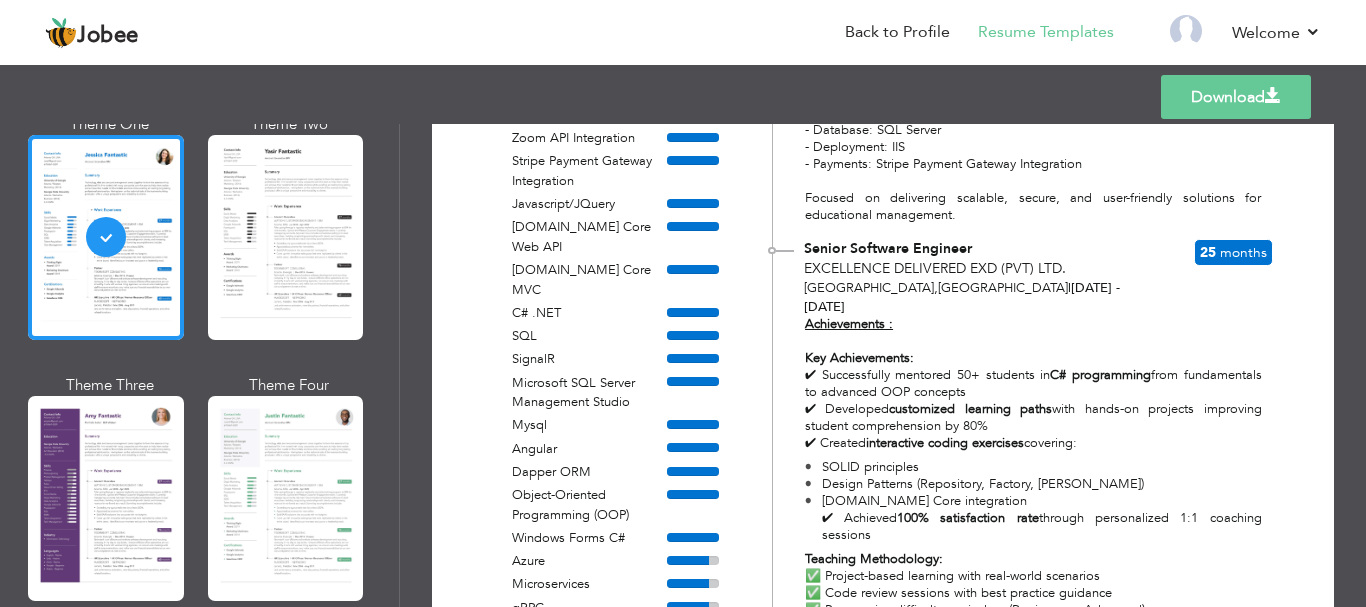 click on "|   Mar 2022 - Apr 2024" at bounding box center (962, 297) 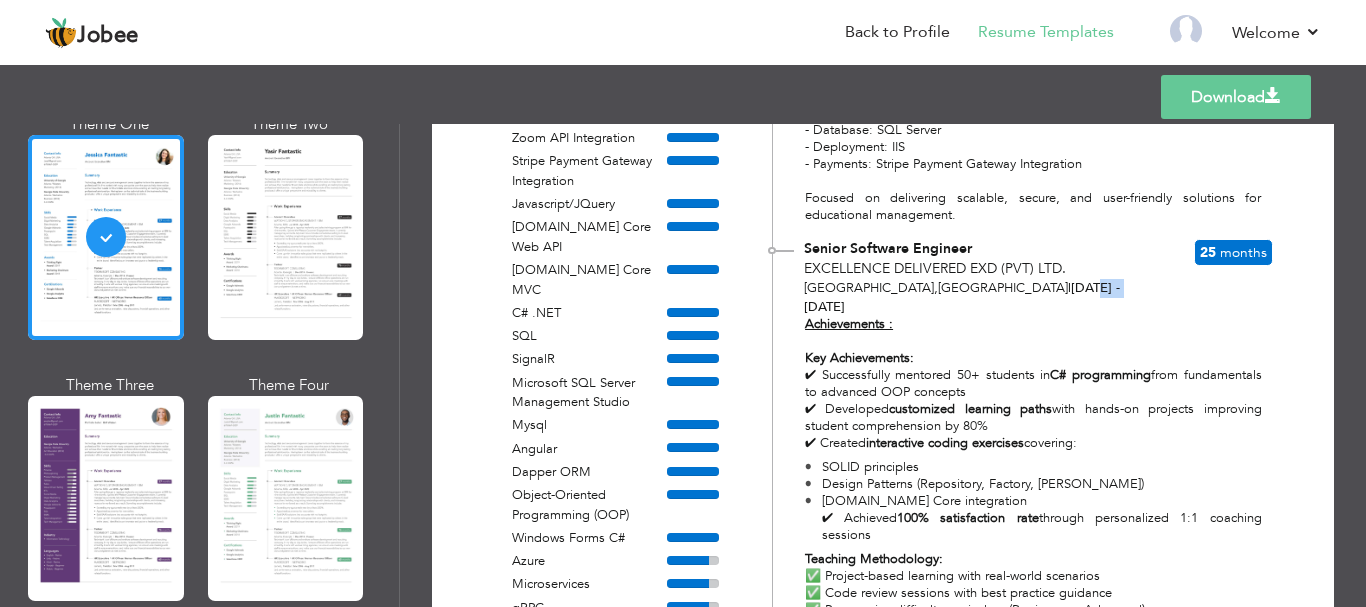 click on "|   Mar 2022 - Apr 2024" at bounding box center [962, 297] 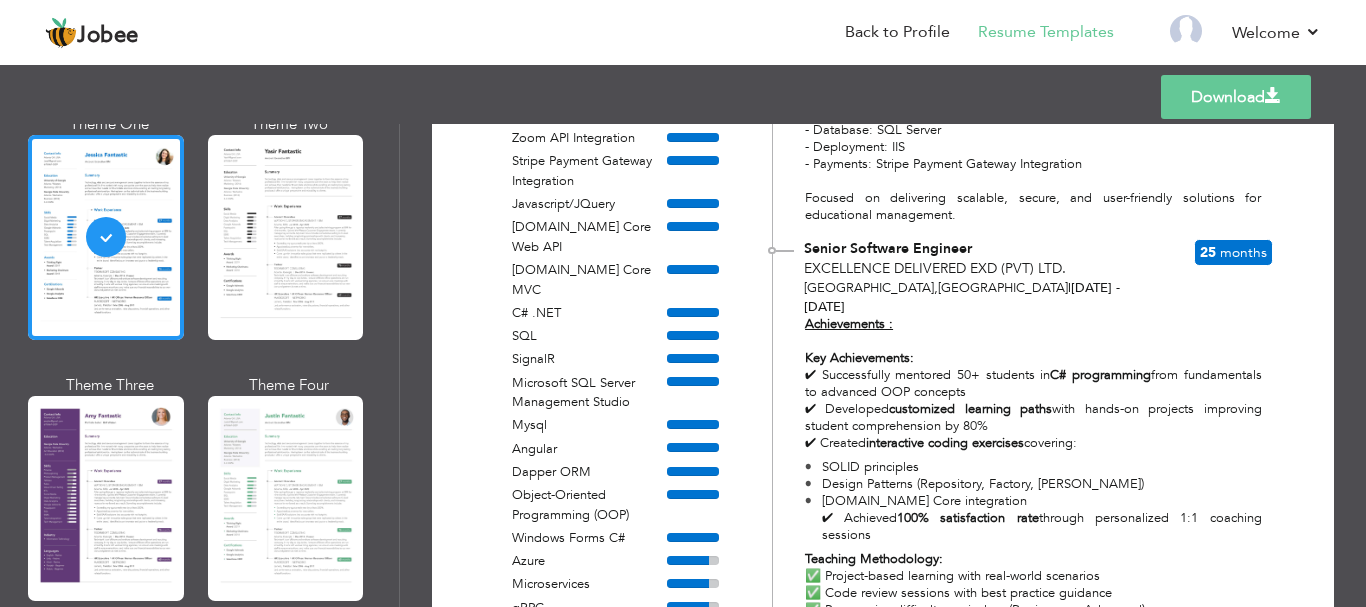 click on "|   Mar 2022 - Apr 2024" at bounding box center (962, 297) 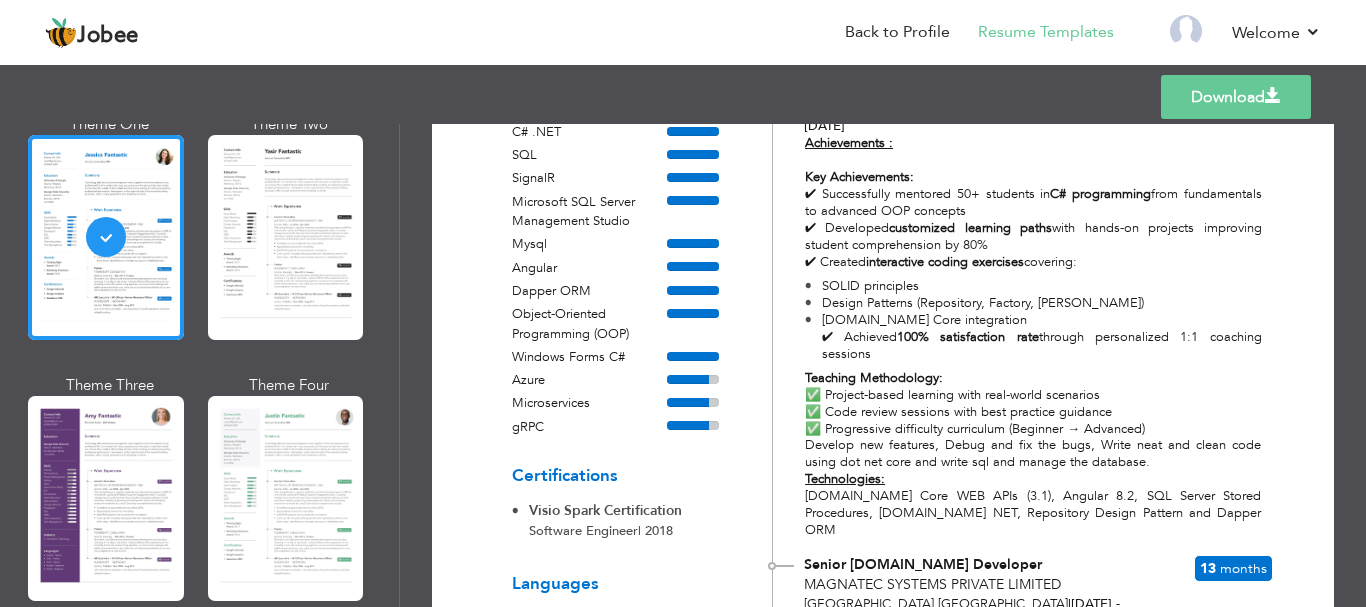 scroll, scrollTop: 800, scrollLeft: 0, axis: vertical 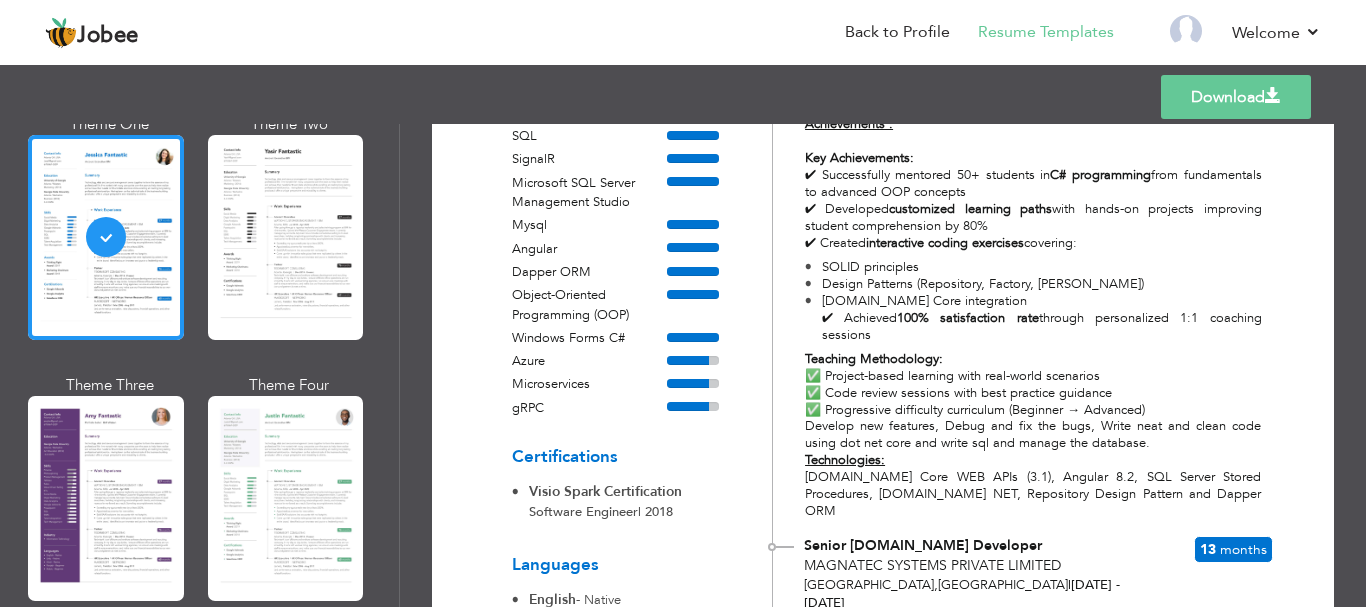 click on "|   Apr 2021 - May 2022" at bounding box center [962, 594] 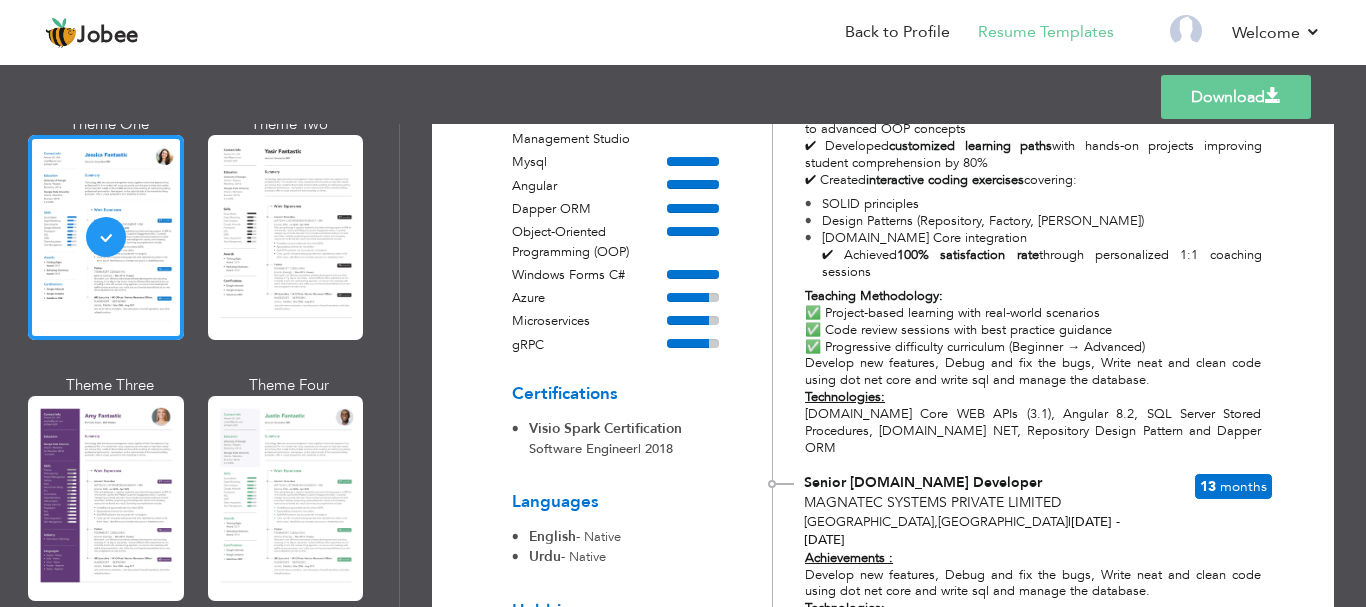 scroll, scrollTop: 1000, scrollLeft: 0, axis: vertical 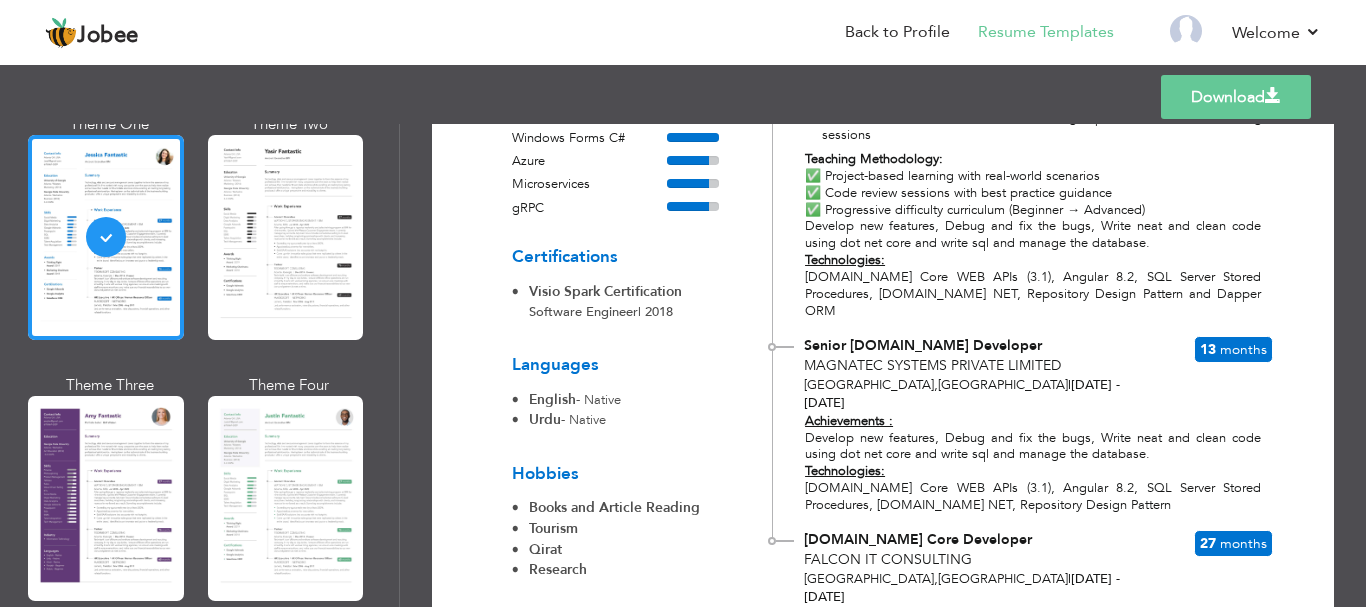 click on "|   Apr 2021 - May 2022" at bounding box center [962, 394] 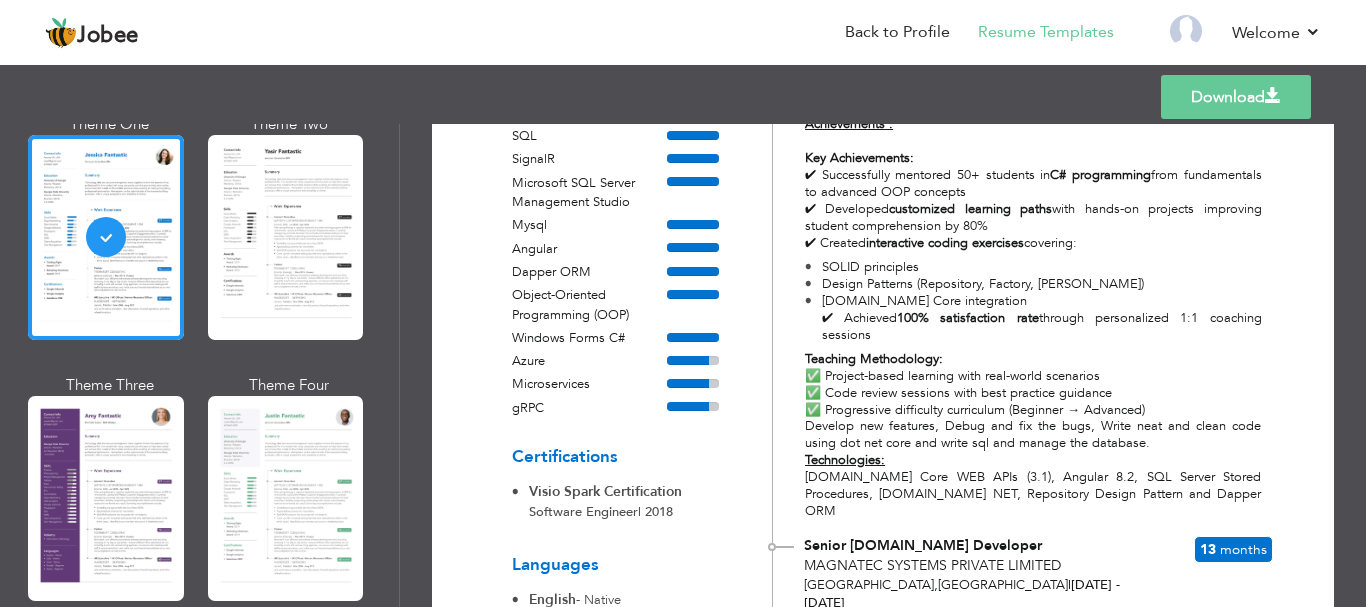 scroll, scrollTop: 700, scrollLeft: 0, axis: vertical 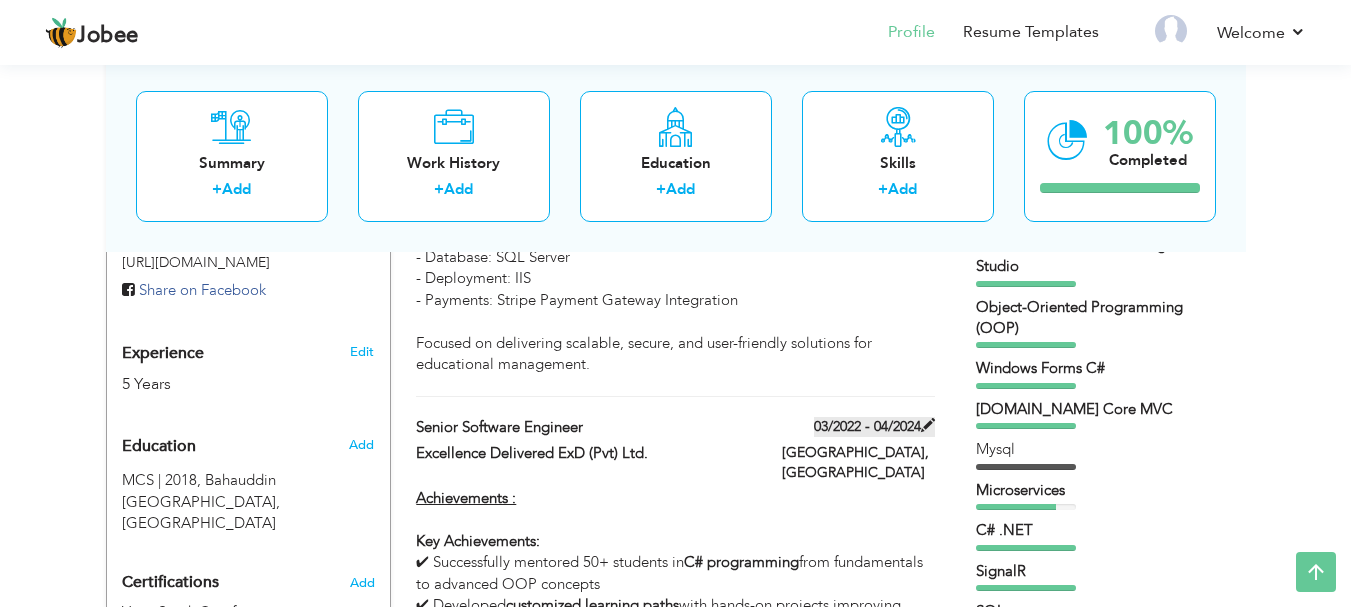 click on "03/2022 - 04/2024" at bounding box center [874, 427] 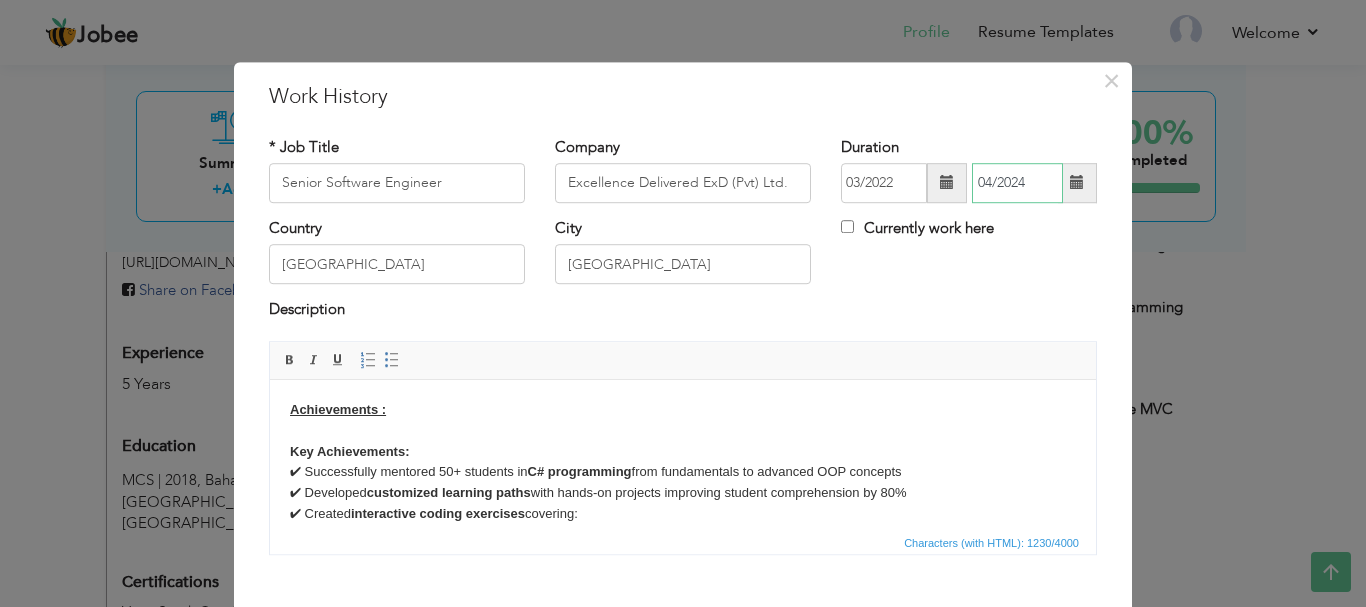 click on "04/2024" at bounding box center [1017, 183] 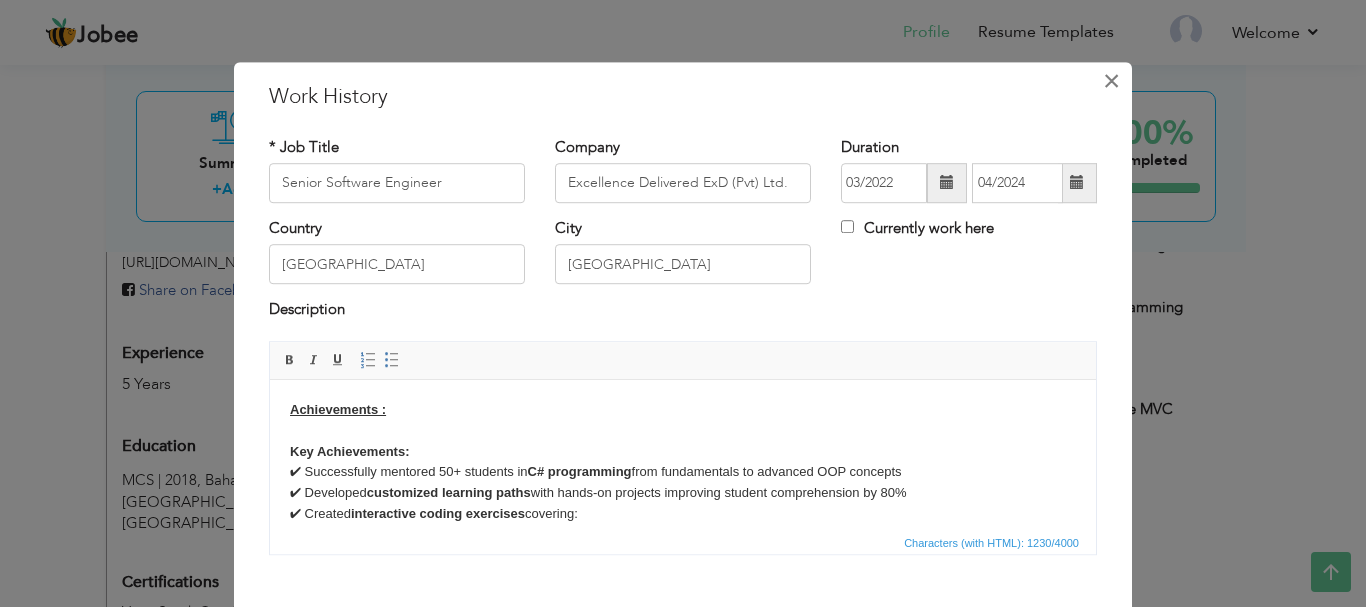 click on "×" at bounding box center (1111, 81) 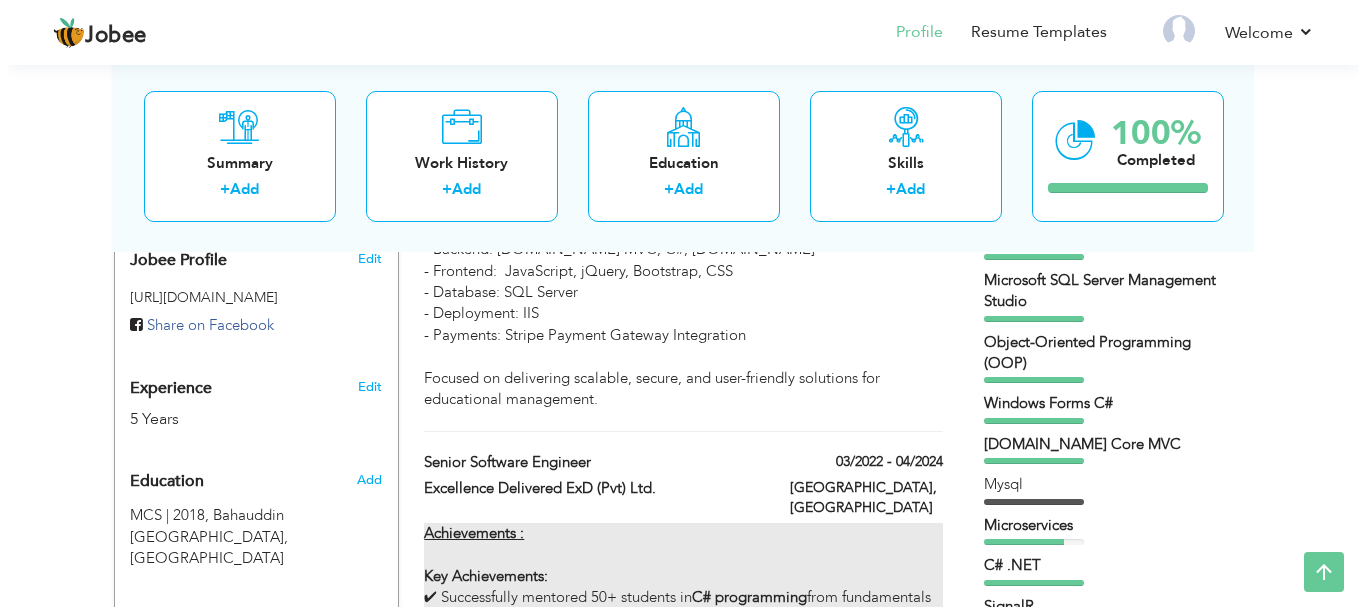 scroll, scrollTop: 700, scrollLeft: 0, axis: vertical 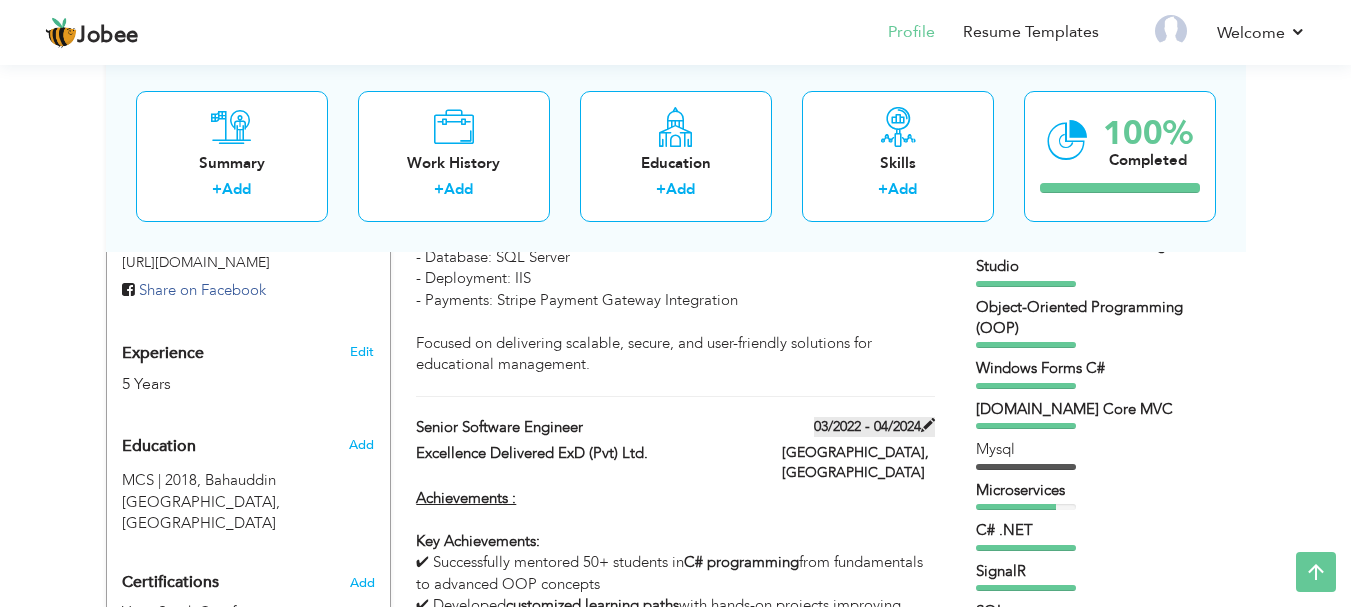 click on "03/2022 - 04/2024" at bounding box center (874, 427) 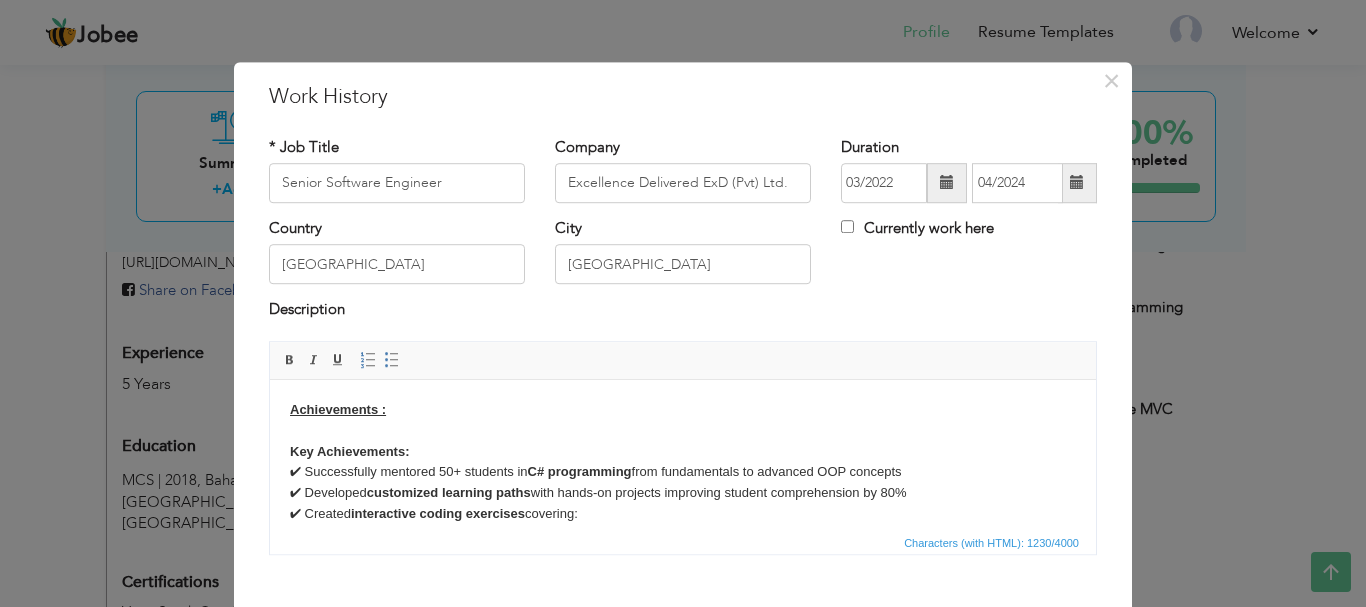 click at bounding box center (947, 183) 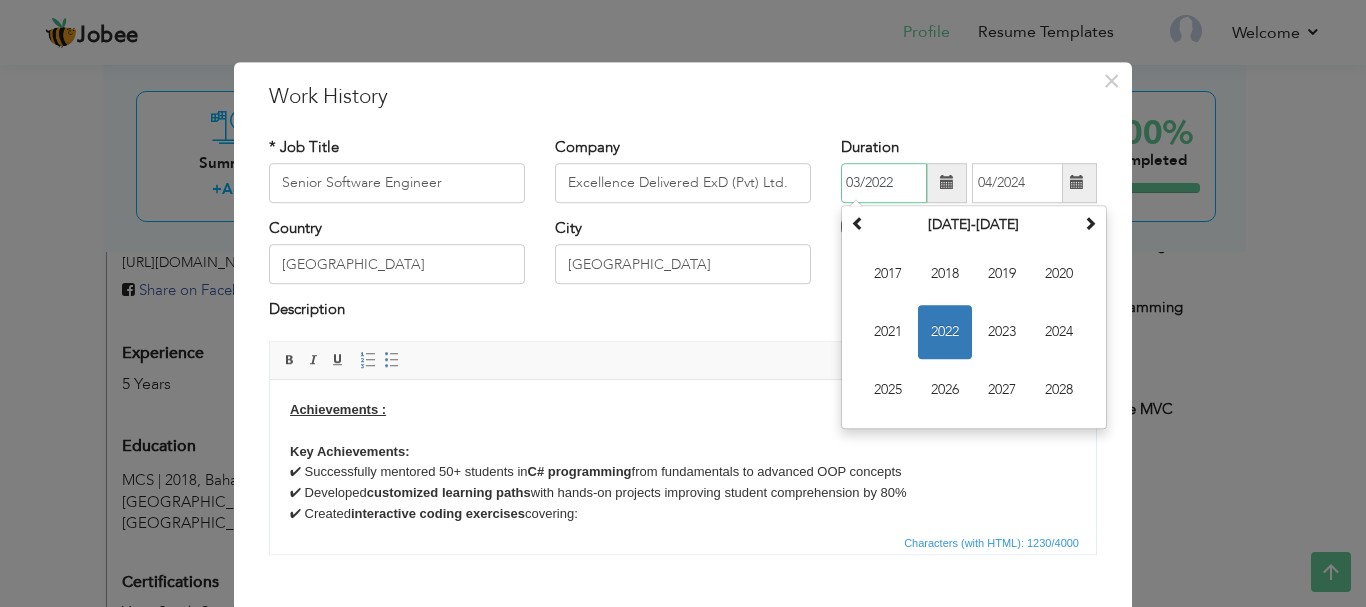 click on "2022" at bounding box center (945, 332) 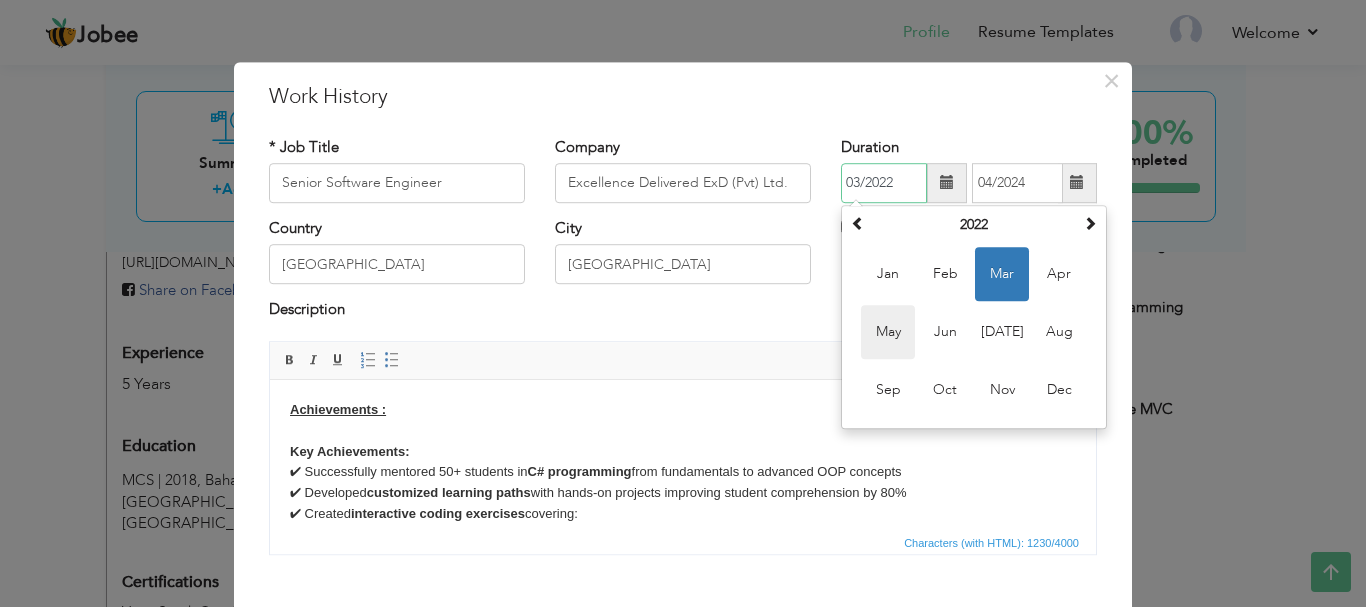 click on "May" at bounding box center (888, 332) 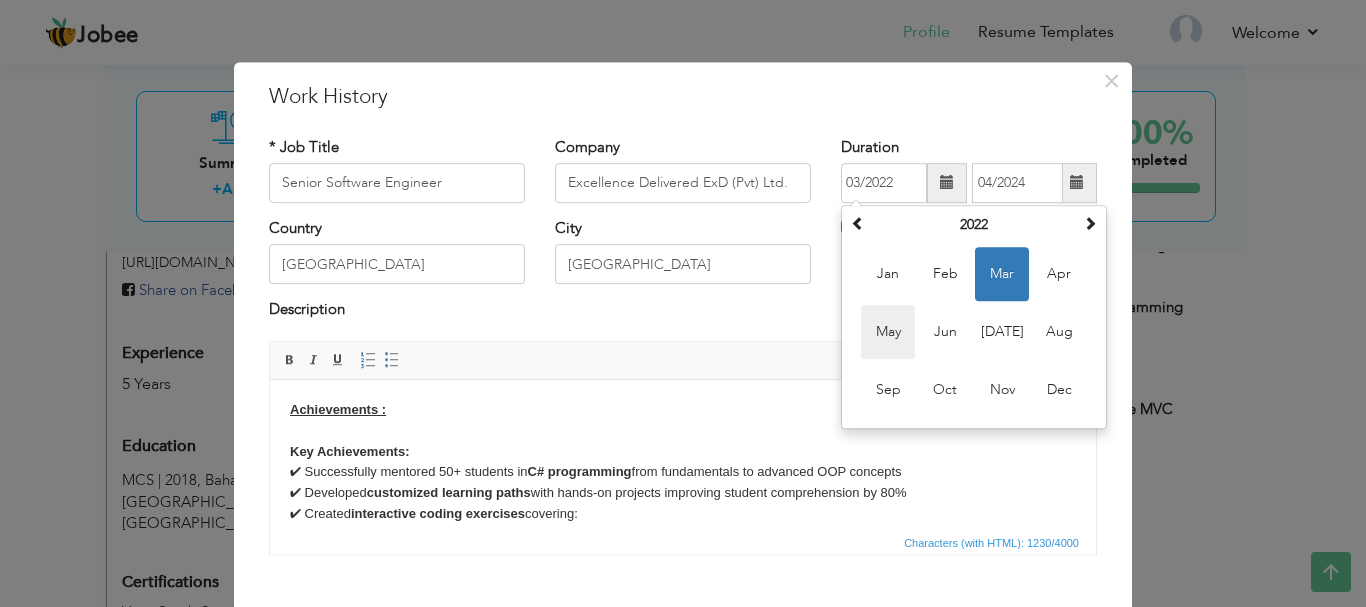 type on "05/2022" 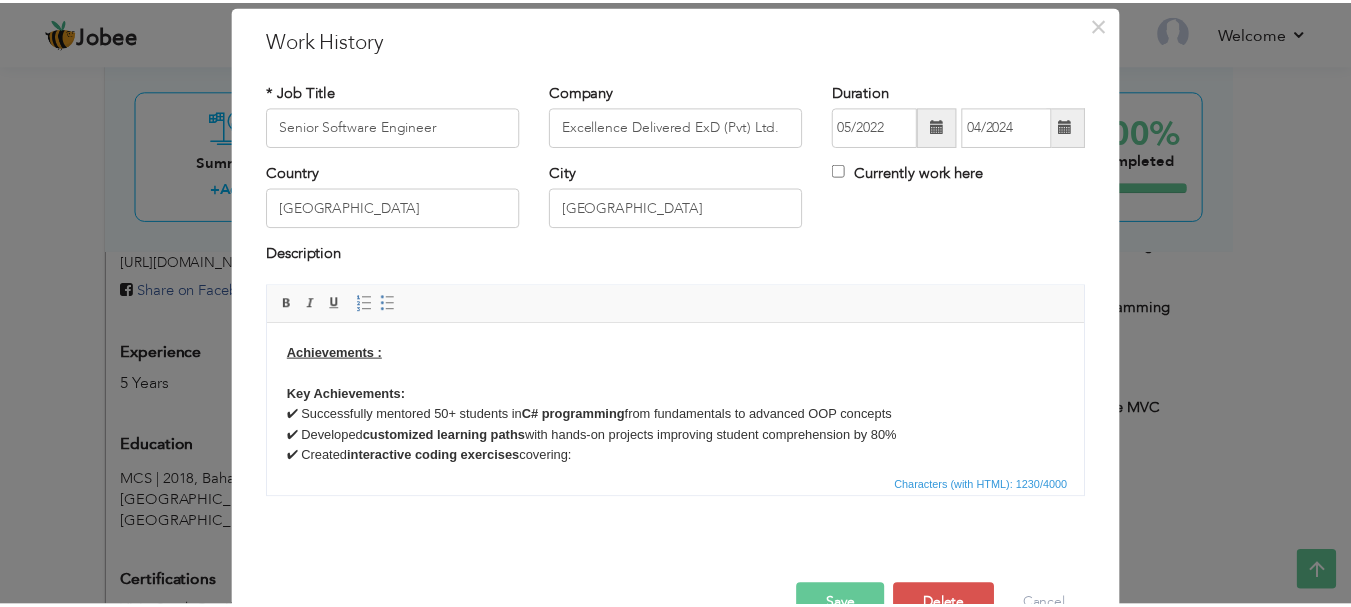 scroll, scrollTop: 110, scrollLeft: 0, axis: vertical 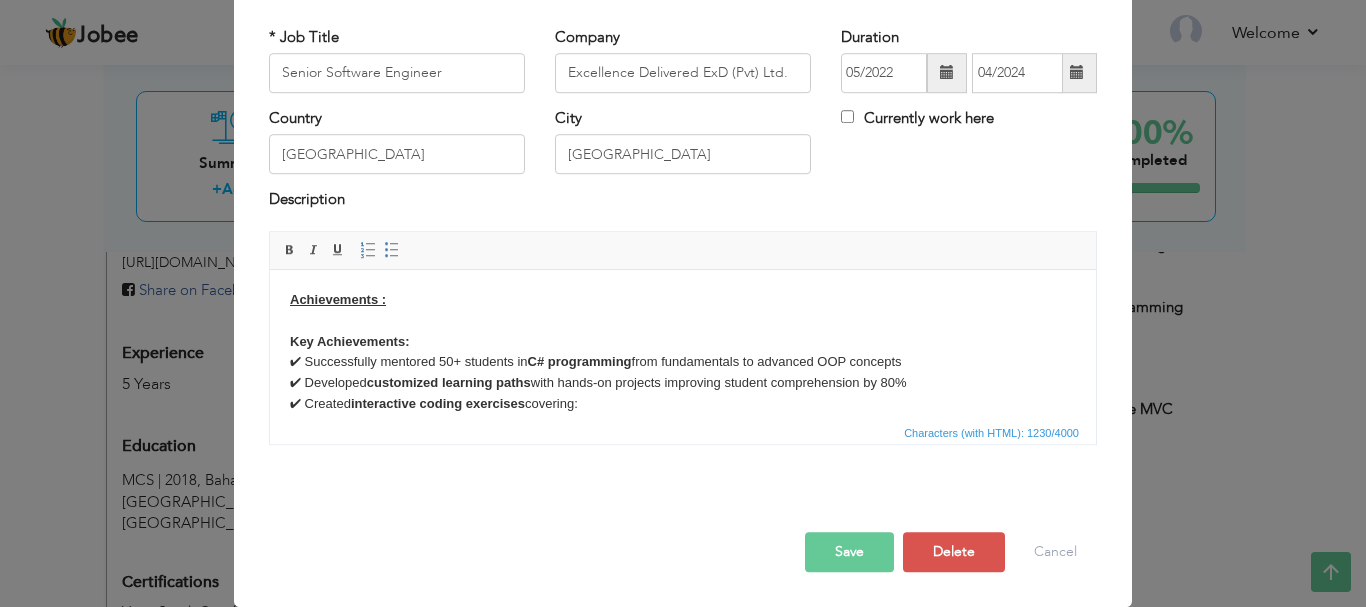 click on "Save" at bounding box center (849, 552) 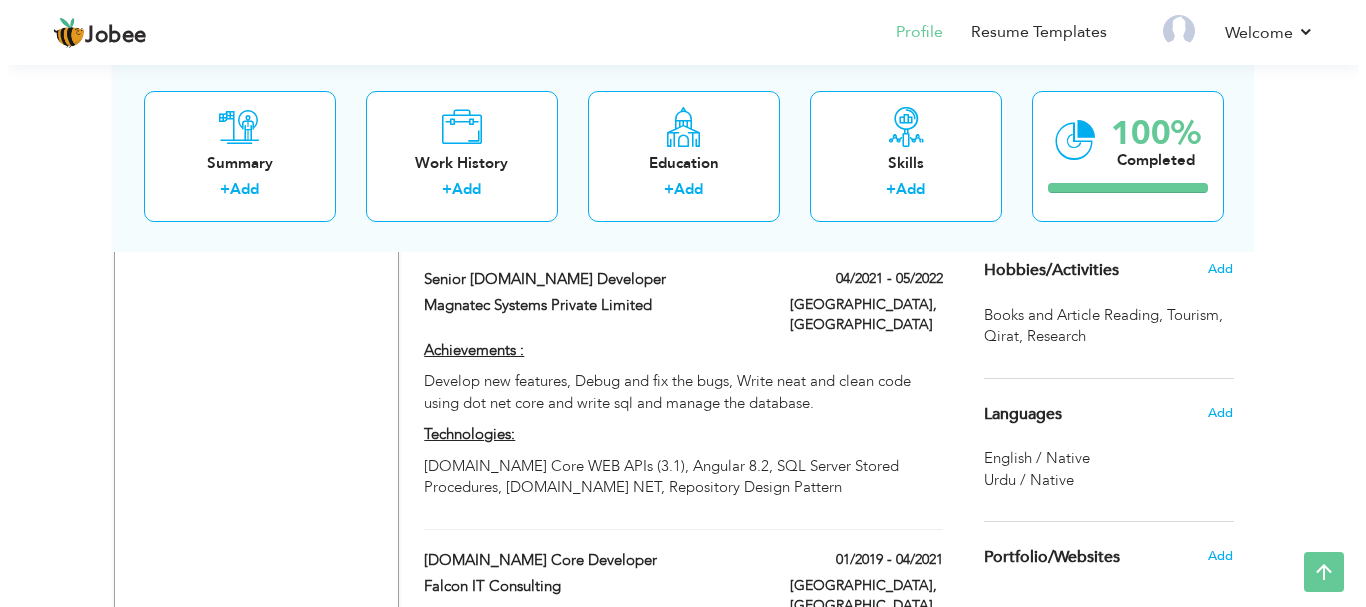 scroll, scrollTop: 1490, scrollLeft: 0, axis: vertical 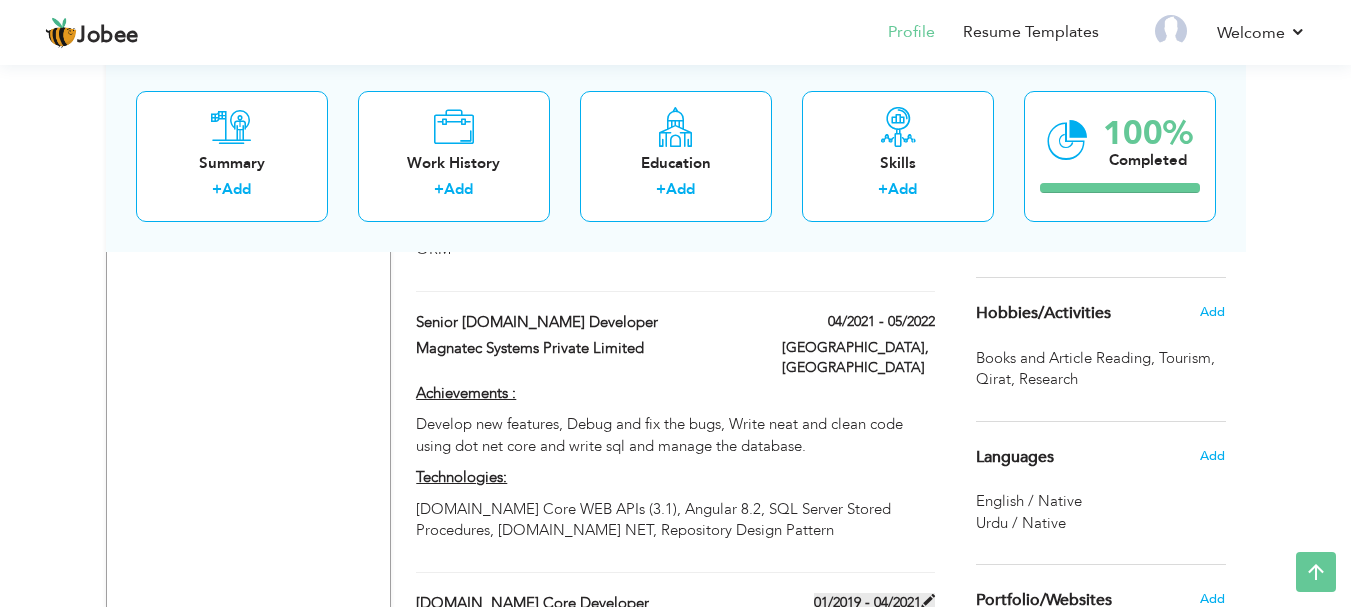 click on "01/2019 - 04/2021" at bounding box center [874, 603] 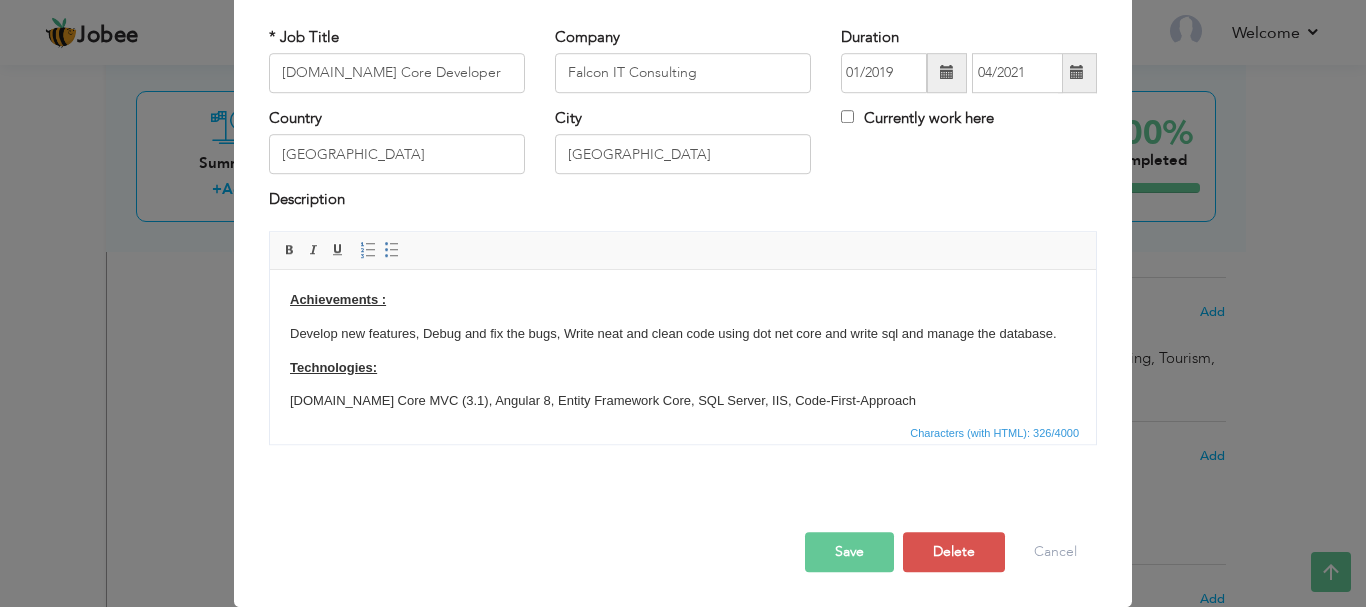 scroll, scrollTop: 0, scrollLeft: 0, axis: both 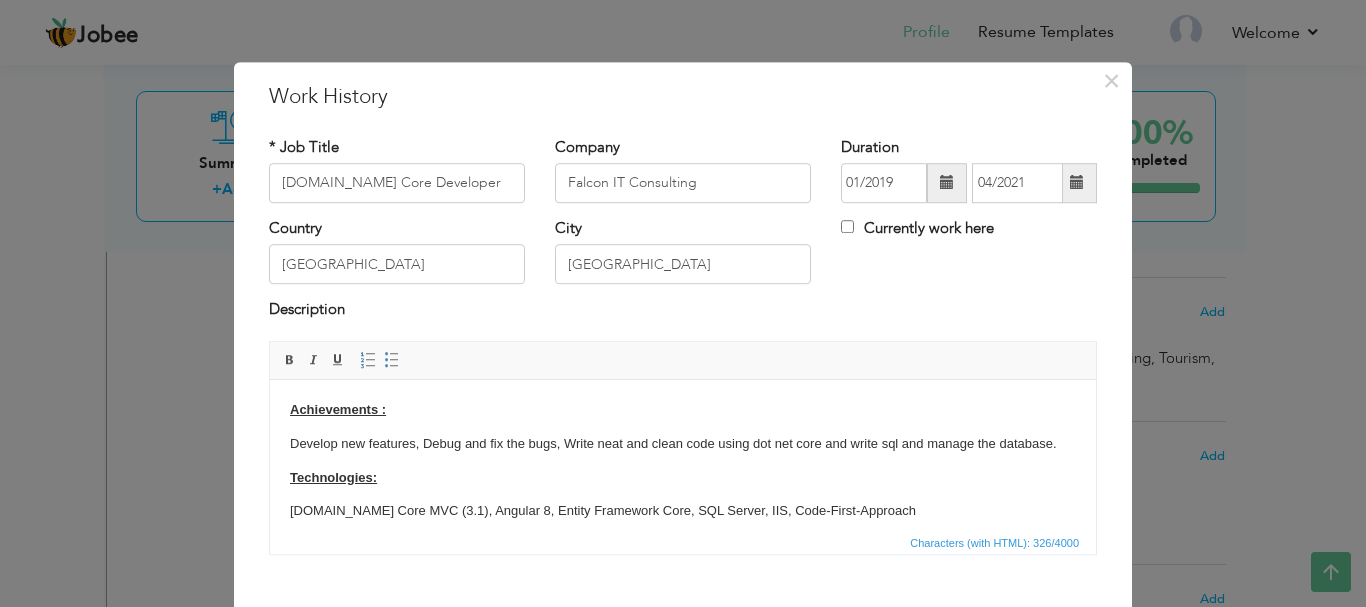 click at bounding box center [947, 183] 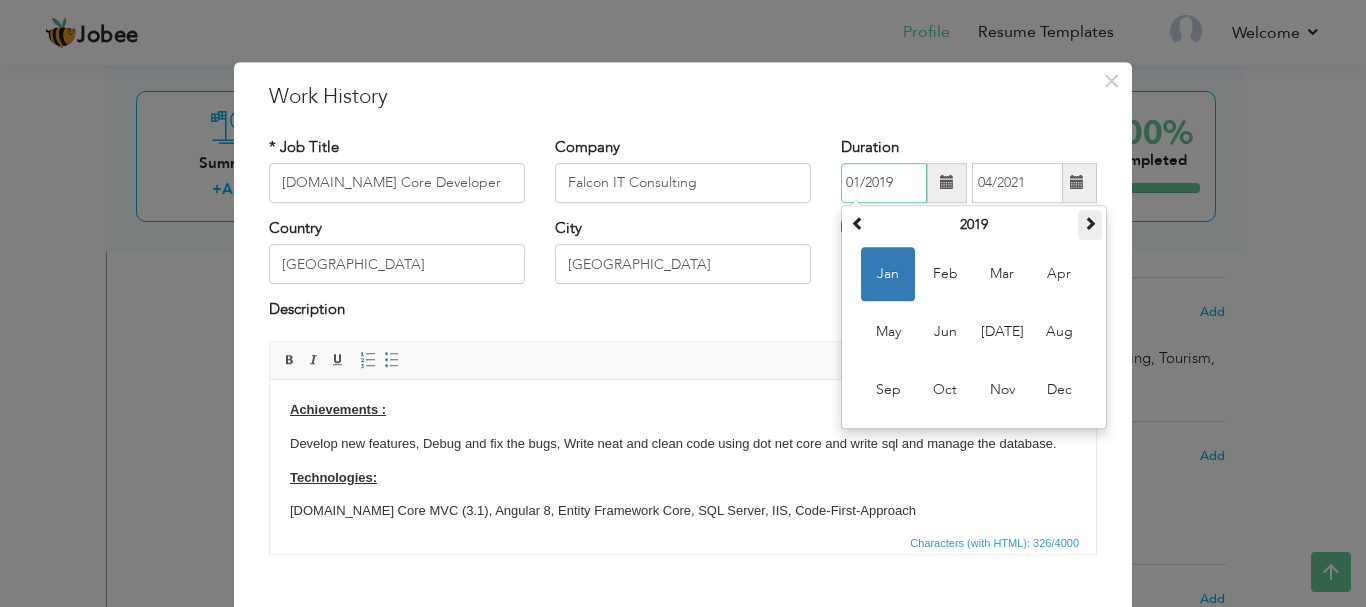click at bounding box center (1090, 225) 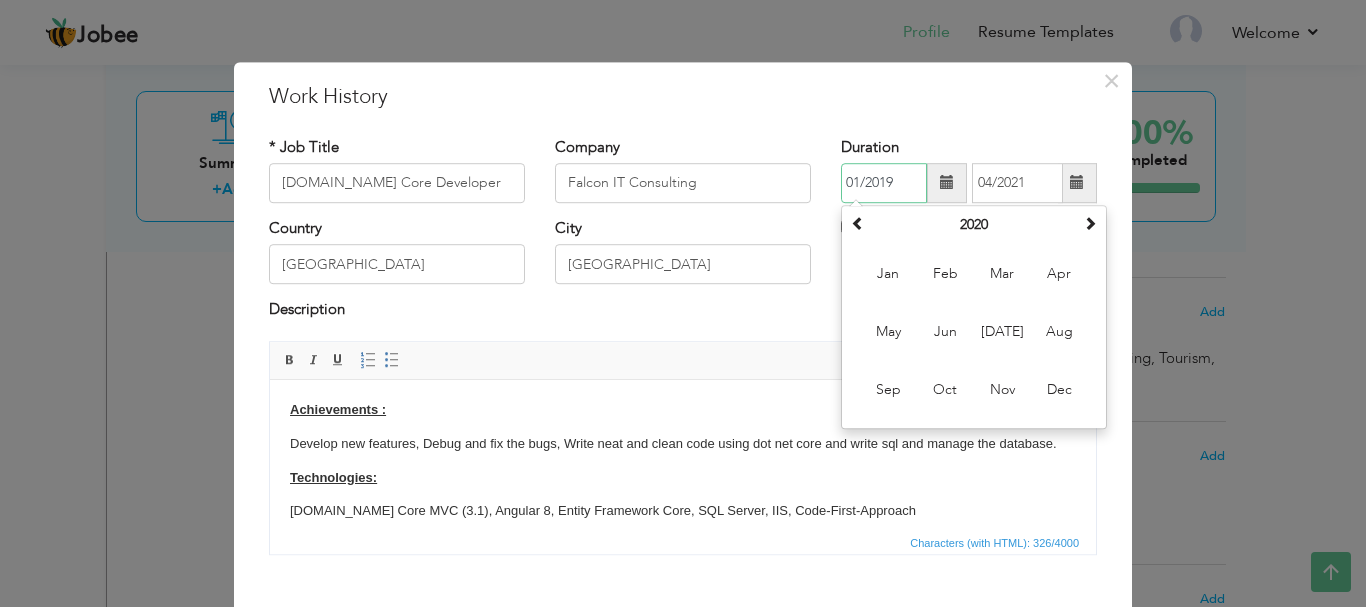 click on "Aug" at bounding box center (1059, 332) 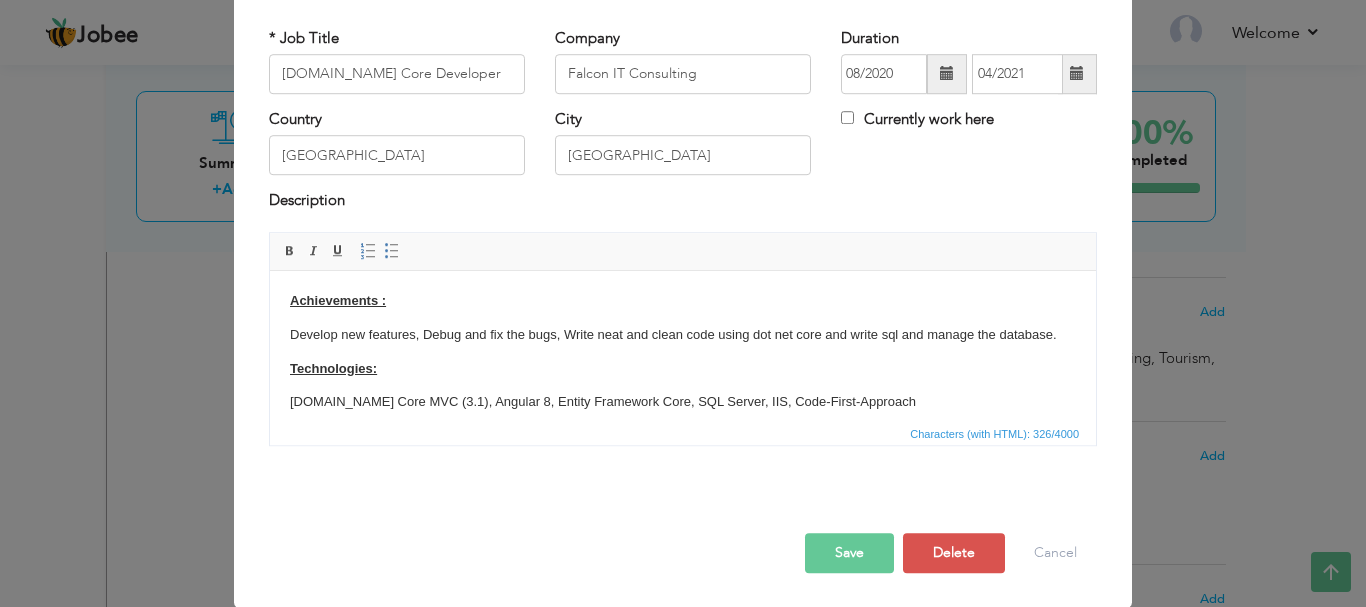 scroll, scrollTop: 110, scrollLeft: 0, axis: vertical 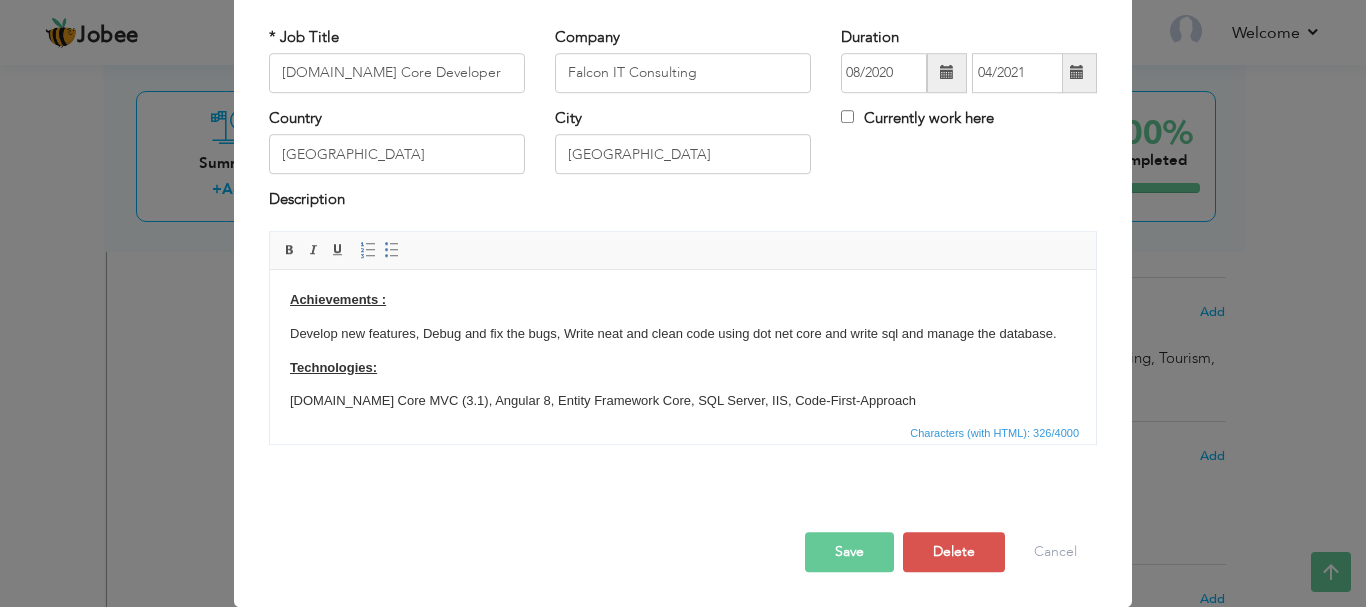 click on "Save" at bounding box center [849, 552] 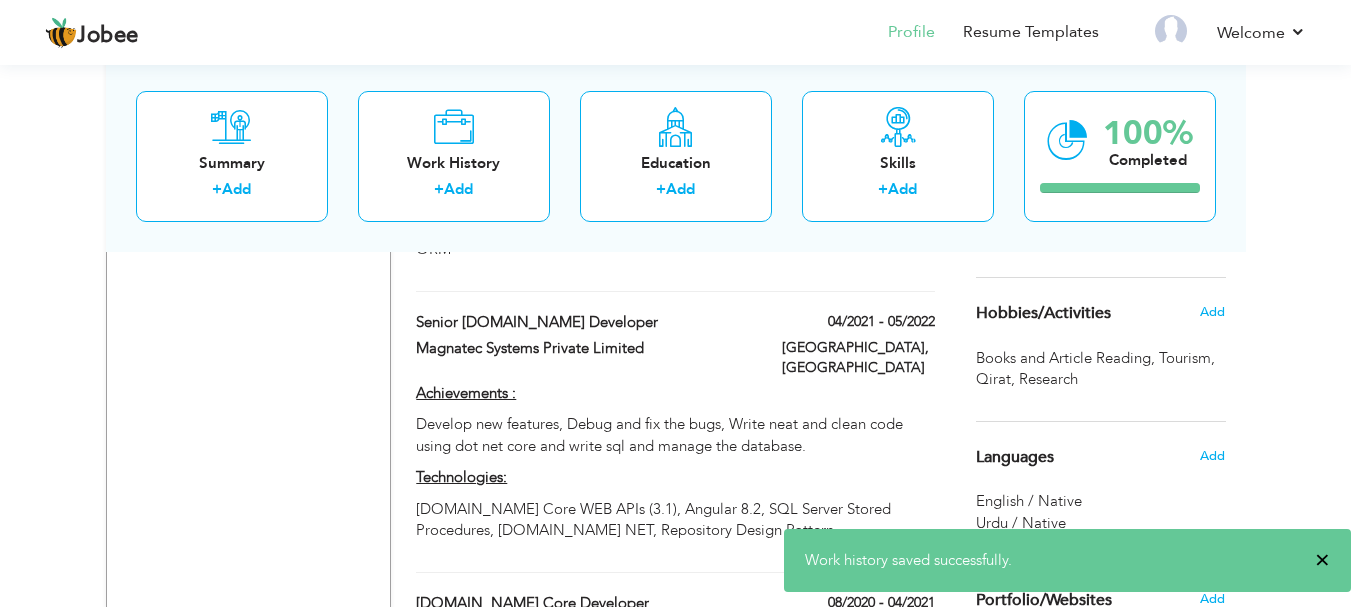 click on "×" at bounding box center [1322, 560] 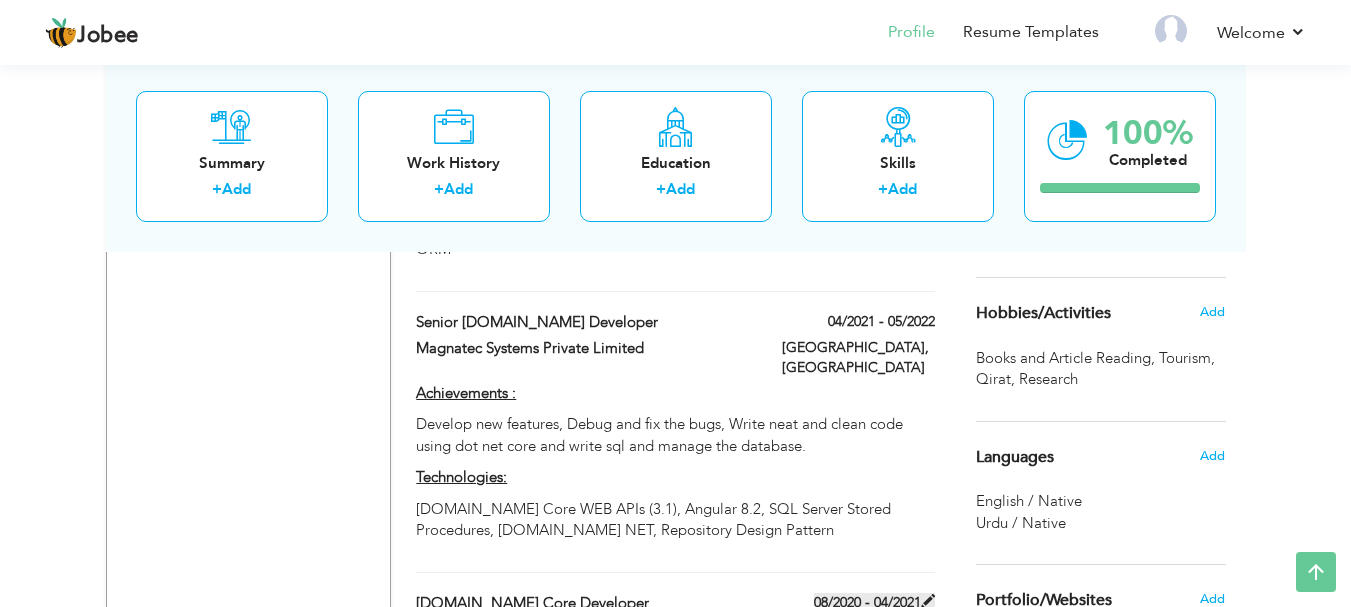 click on "08/2020 - 04/2021" at bounding box center [874, 603] 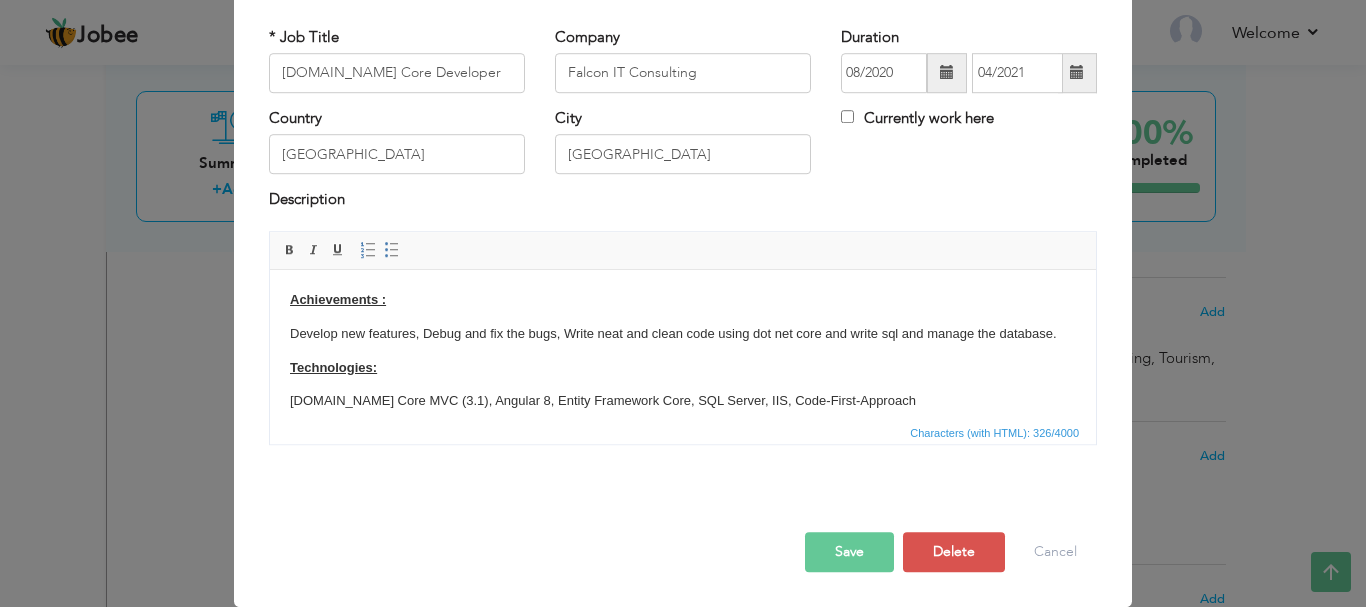 scroll, scrollTop: 0, scrollLeft: 0, axis: both 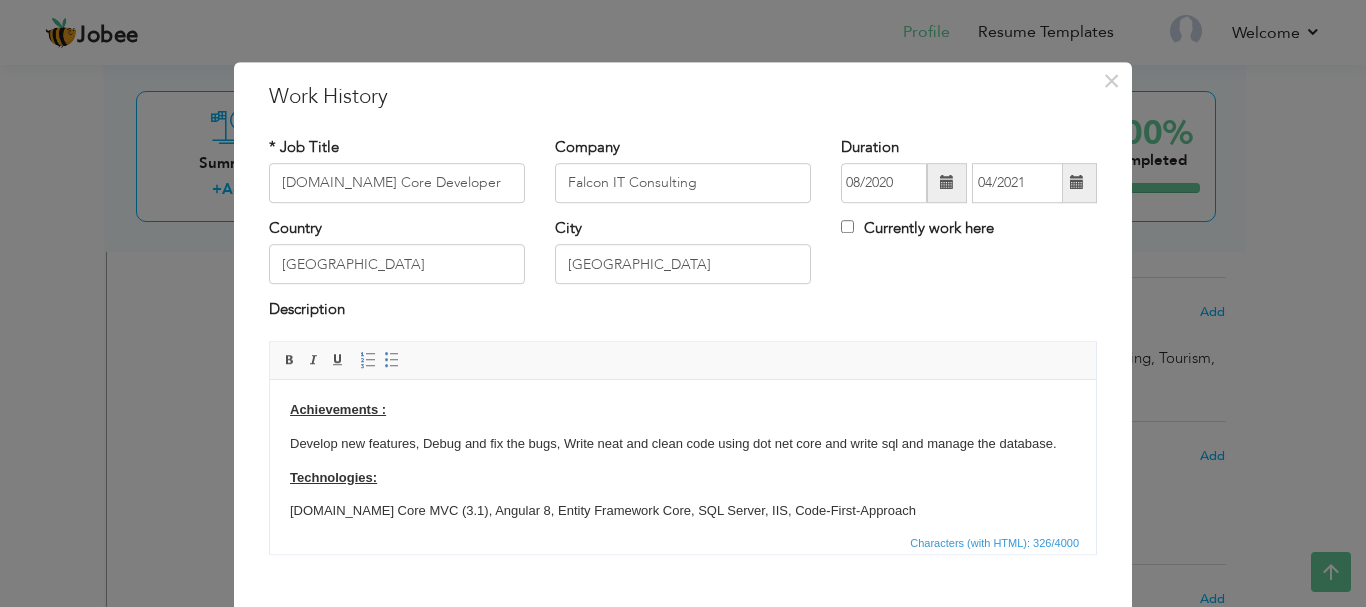click at bounding box center (947, 183) 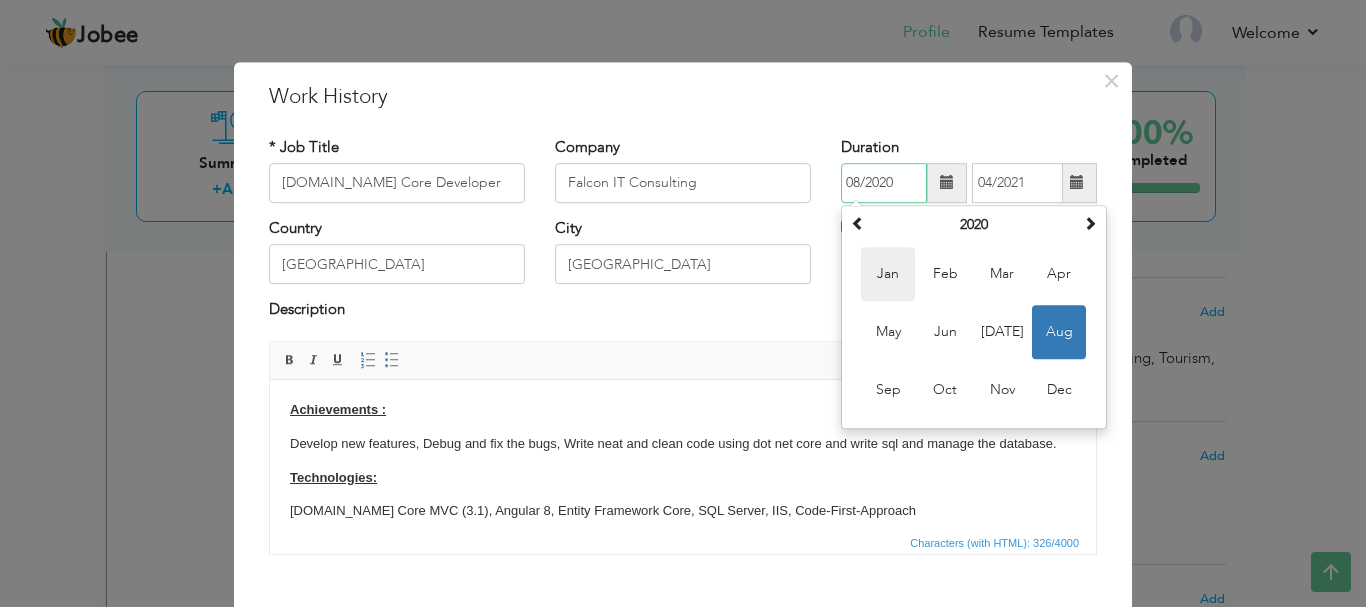 click on "Jan" at bounding box center [888, 274] 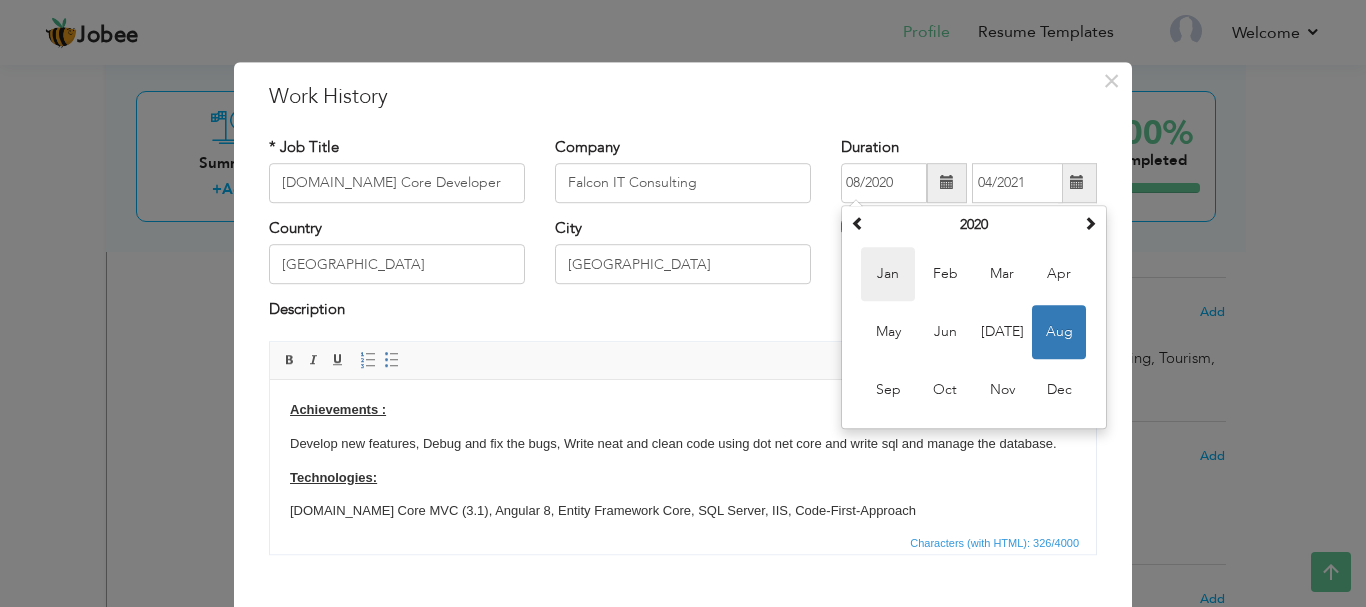 type on "01/2020" 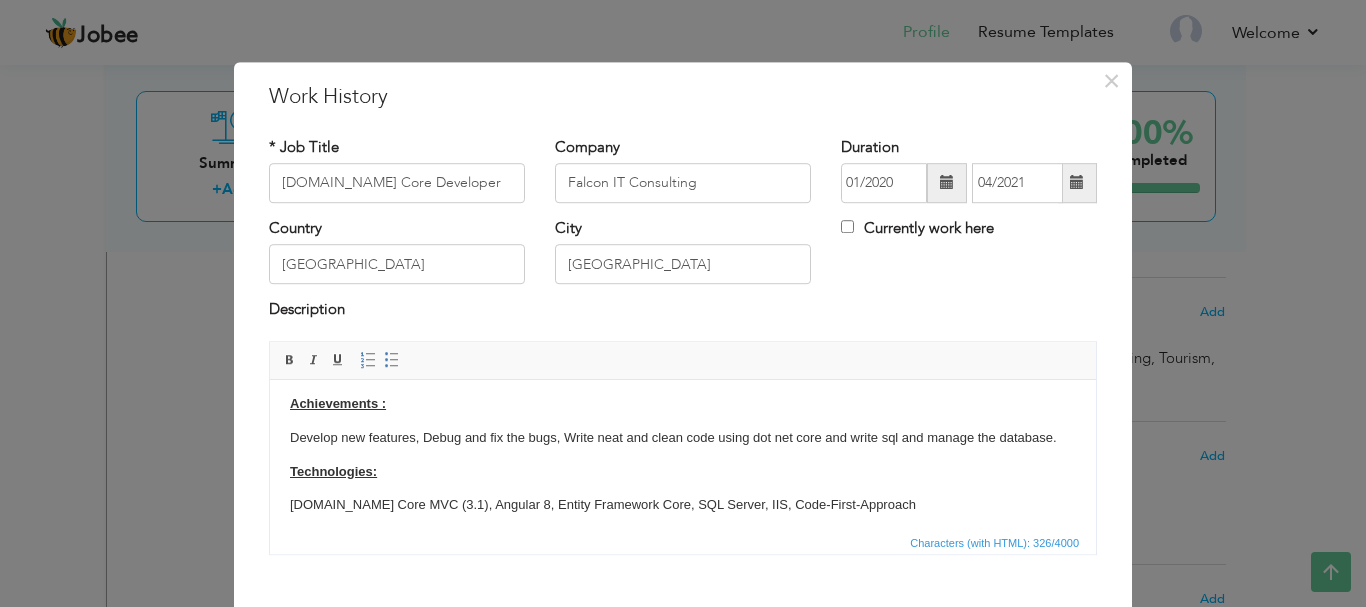 scroll, scrollTop: 12, scrollLeft: 0, axis: vertical 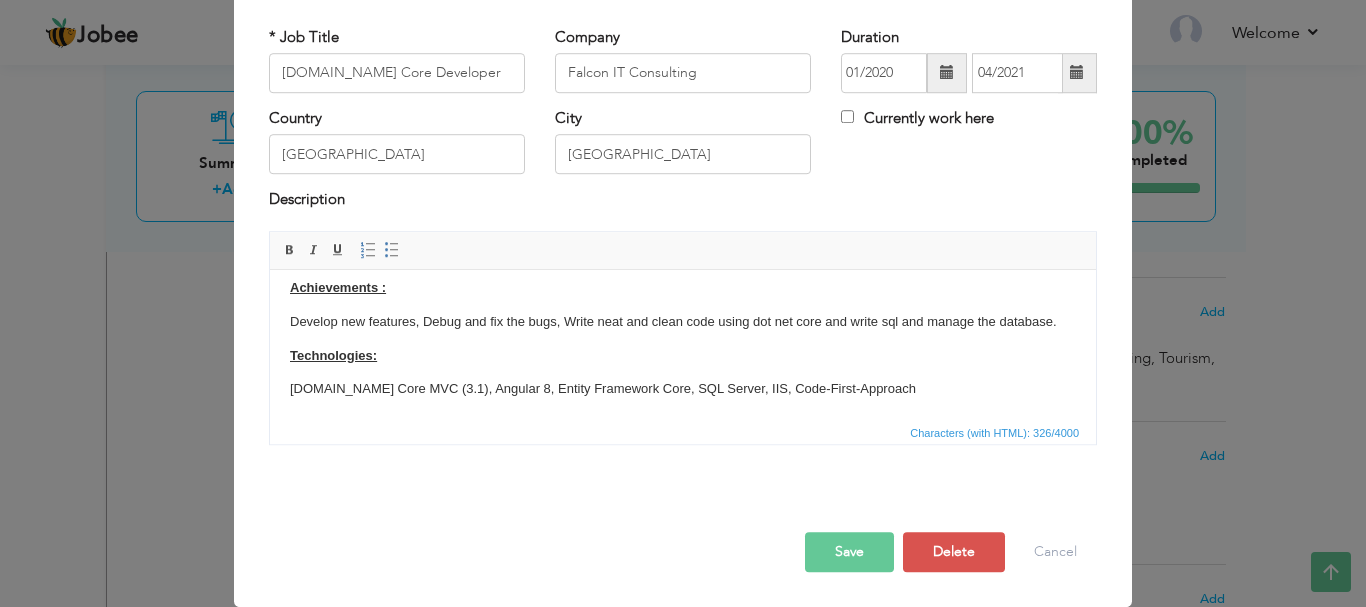 click on "Save" at bounding box center [849, 552] 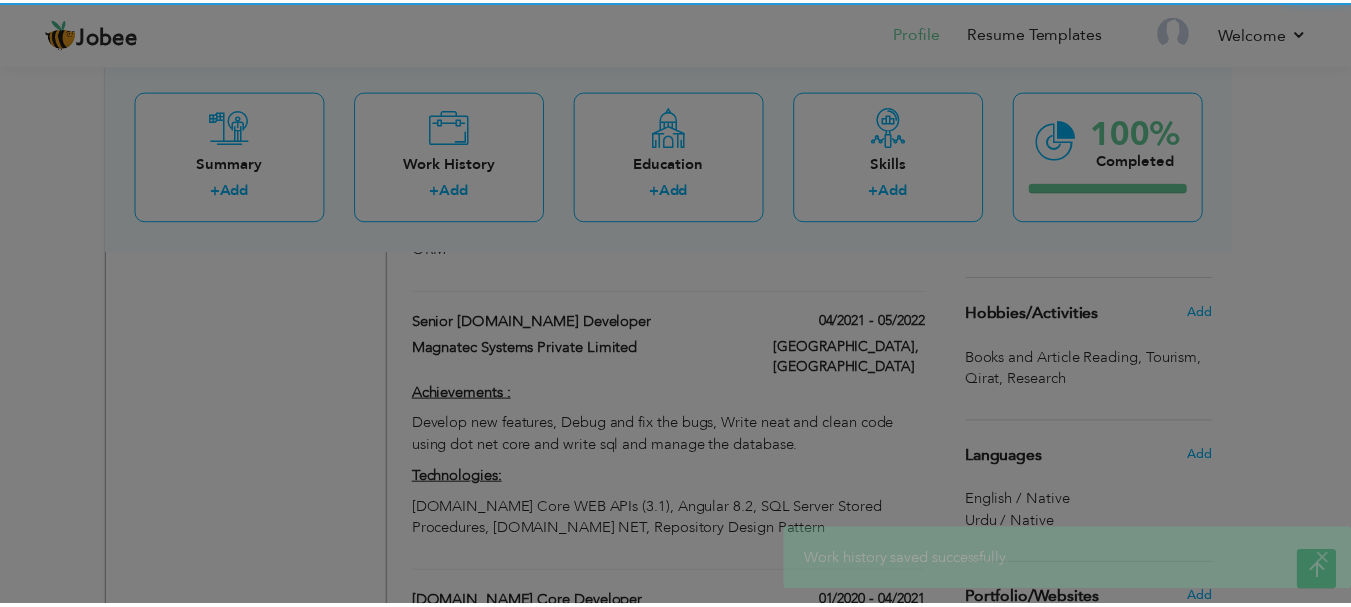 scroll, scrollTop: 0, scrollLeft: 0, axis: both 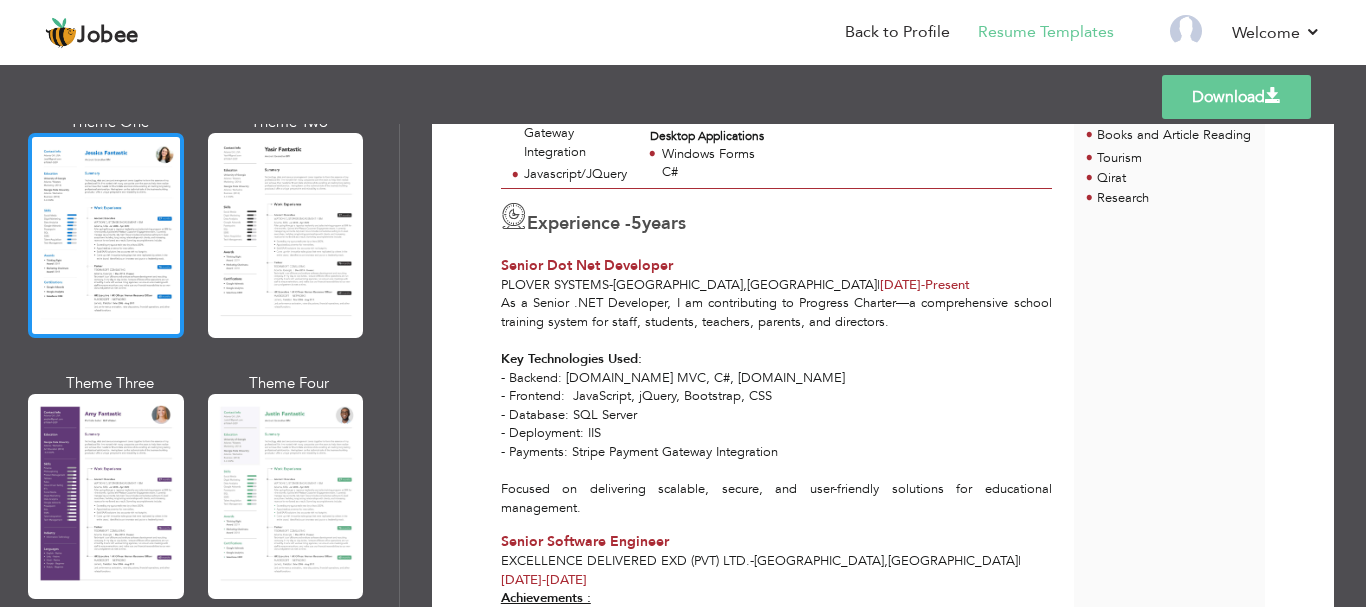 click at bounding box center (106, 235) 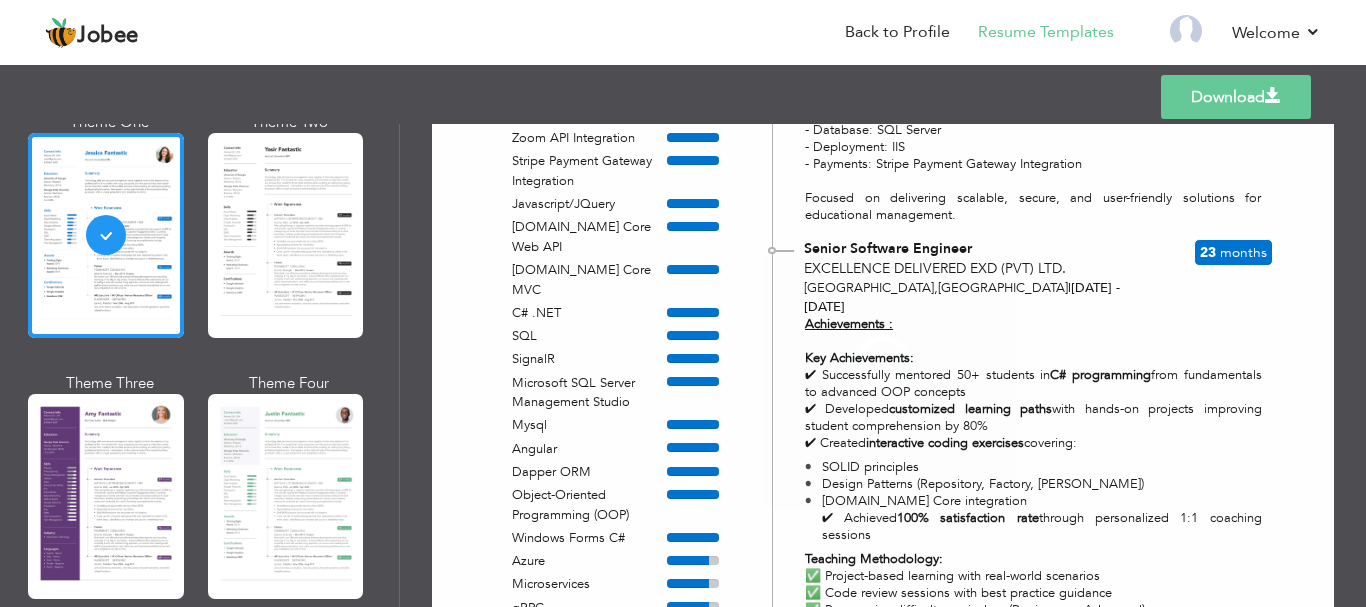 scroll, scrollTop: 0, scrollLeft: 0, axis: both 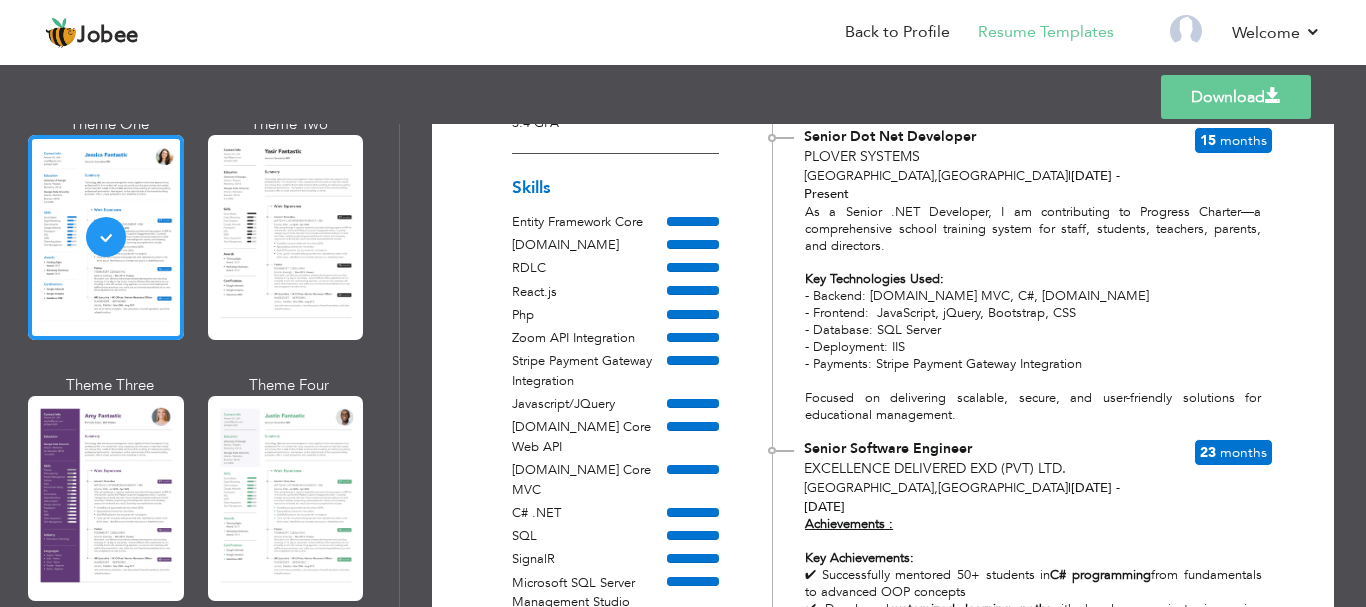 click on "Months" at bounding box center (1243, 452) 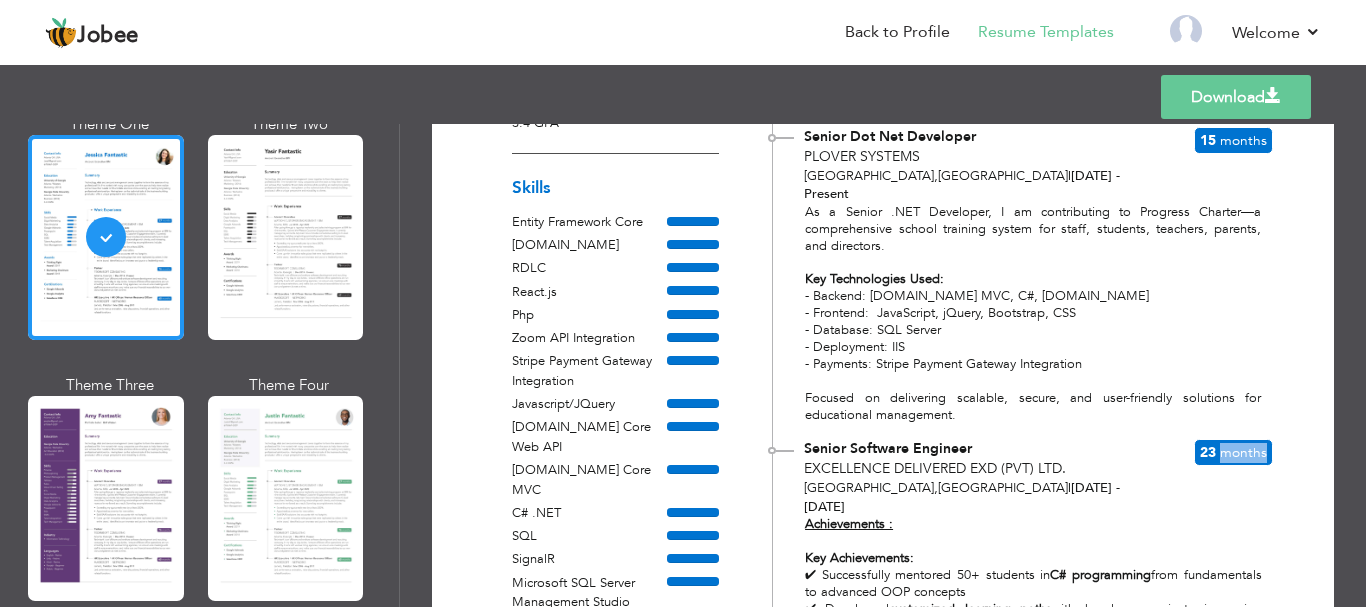 click on "Months" at bounding box center [1243, 452] 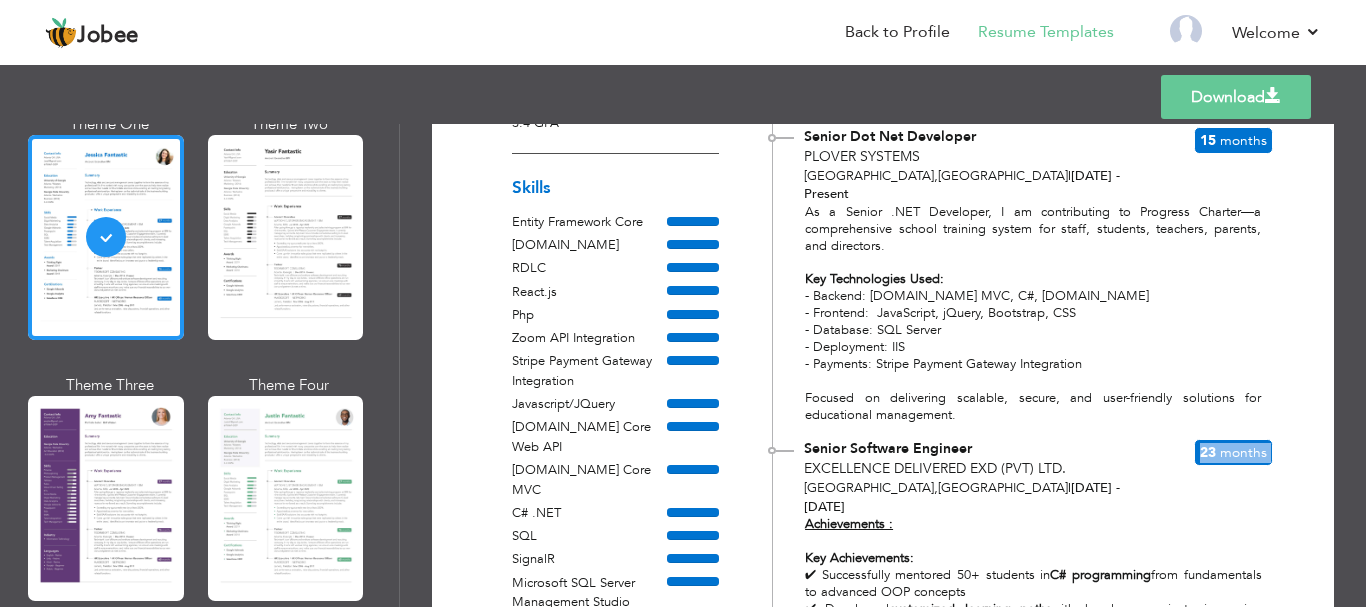 click on "Months" at bounding box center (1243, 452) 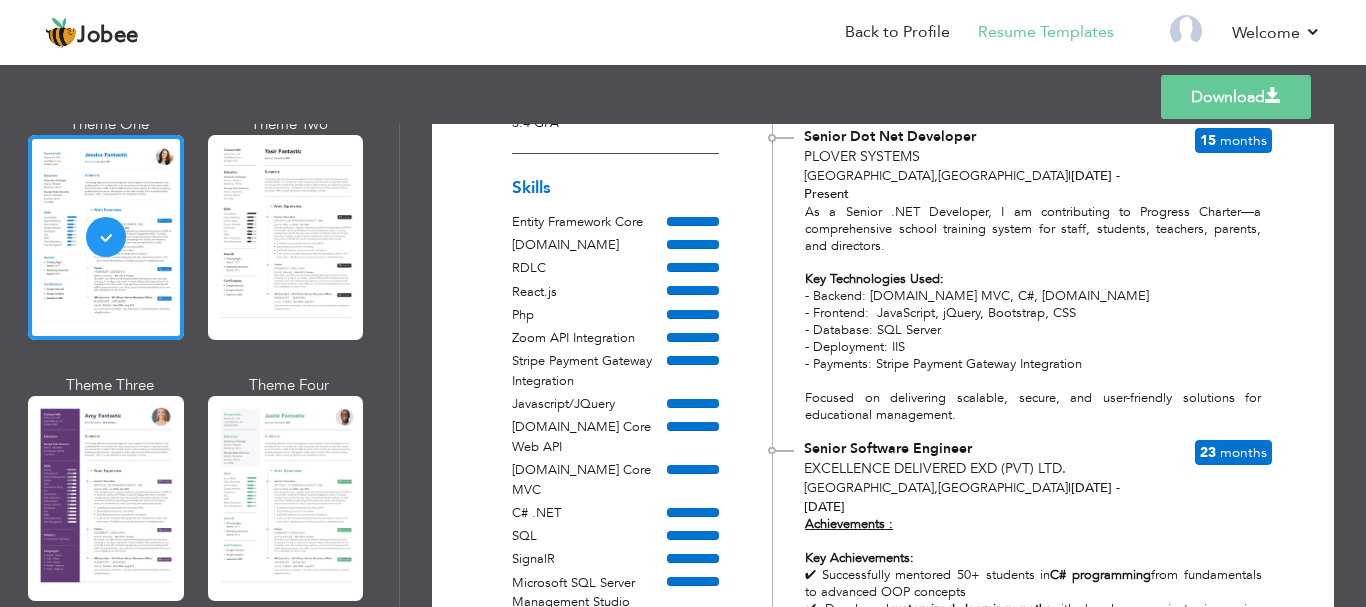 click on "Months" at bounding box center [1243, 140] 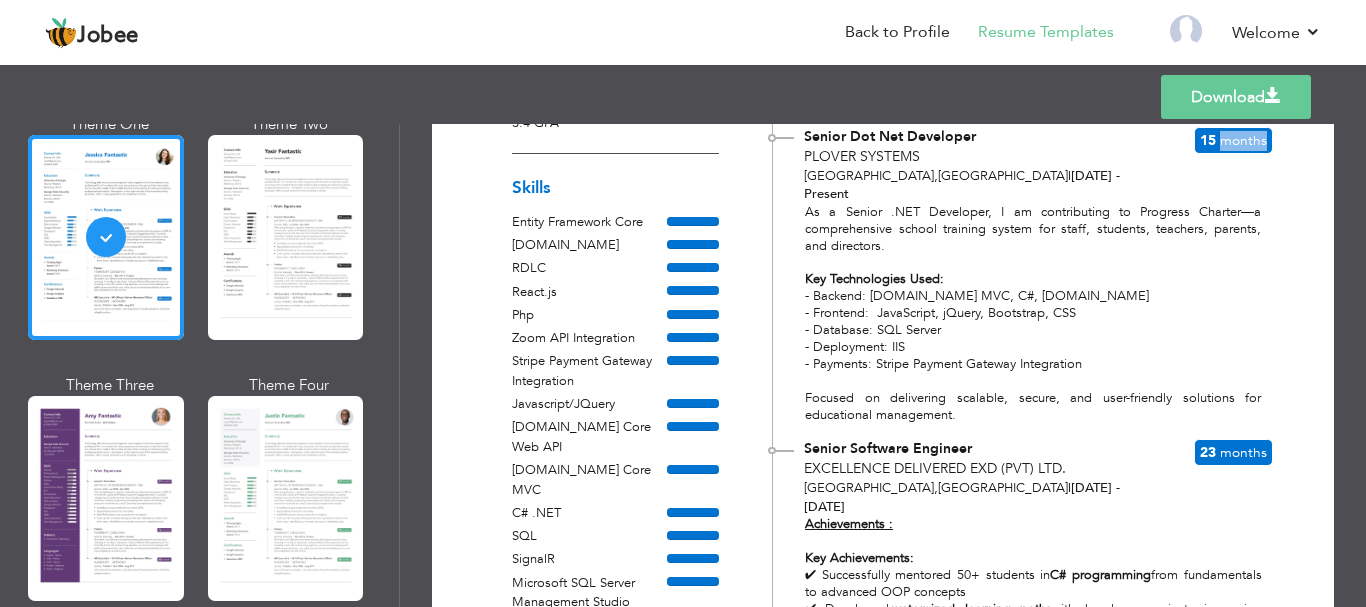 click on "Months" at bounding box center (1243, 140) 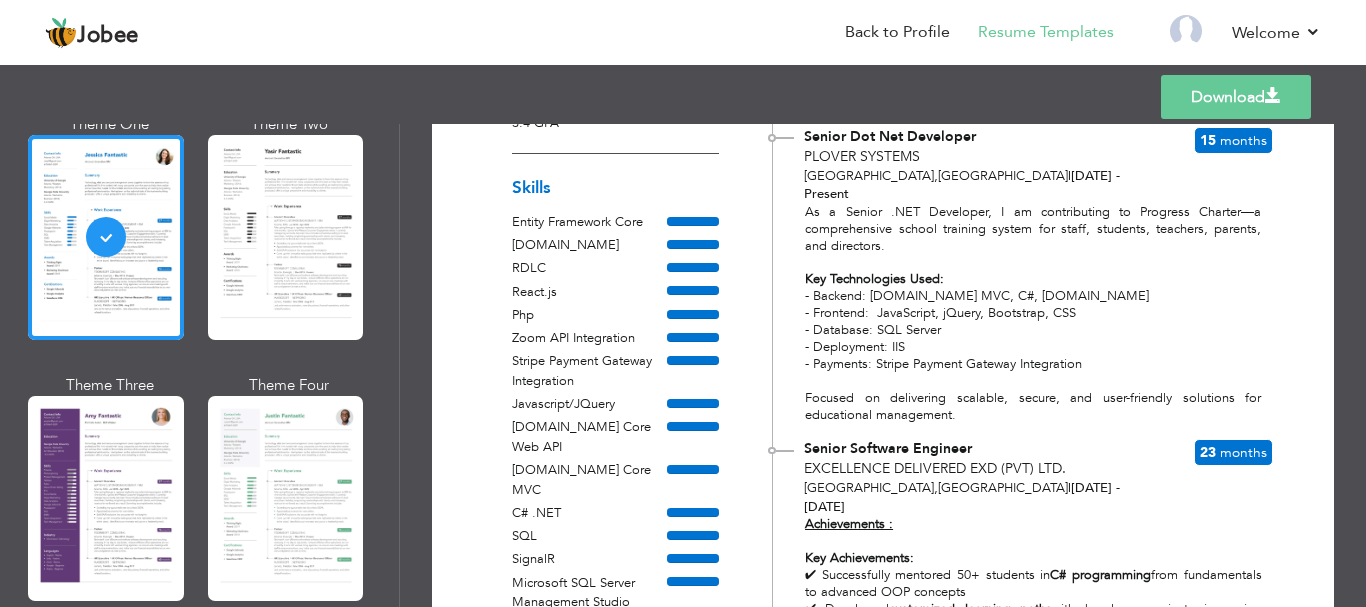 click on "As a Senior .NET Developer, I am contributing to Progress Charter—a comprehensive school training system for staff, students, teachers, parents, and directors.
Key Technologies Used:
- Backend: ASP.NET MVC, C#, ADO.NET
- Frontend:  JavaScript, jQuery, Bootstrap, CSS
- Database: SQL Server
- Deployment: IIS
- Payments: Stripe Payment Gateway Integration
Focused on delivering scalable, secure, and user-friendly solutions for educational management." at bounding box center (1023, 314) 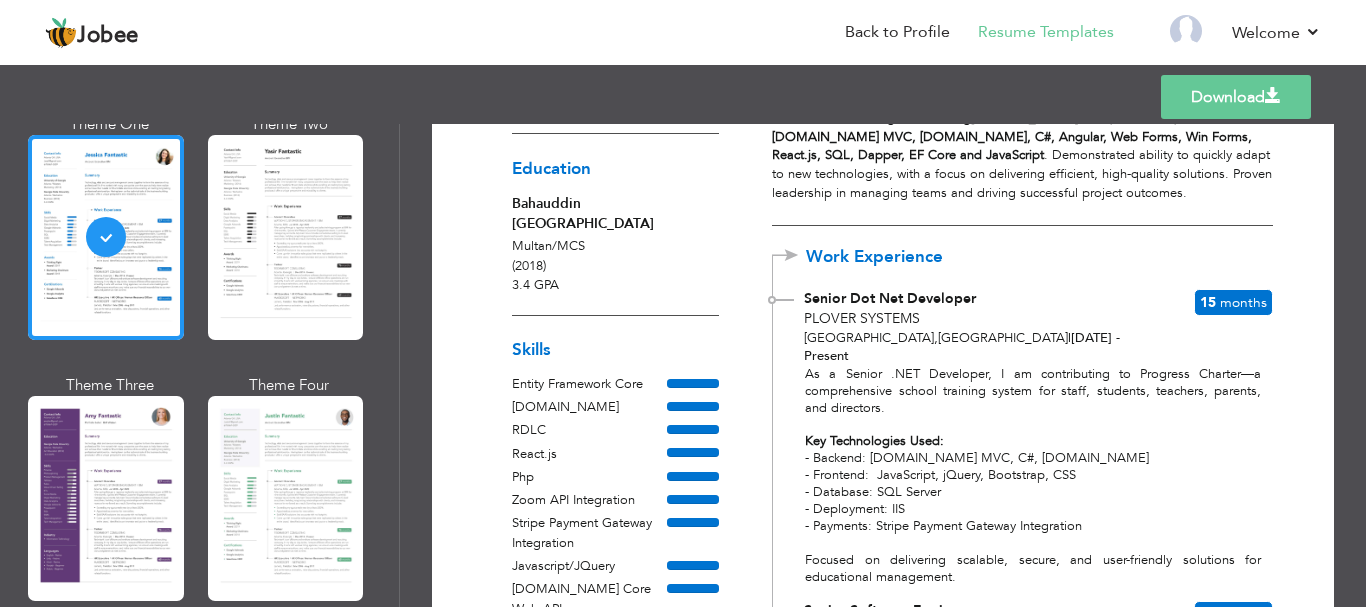 scroll, scrollTop: 100, scrollLeft: 0, axis: vertical 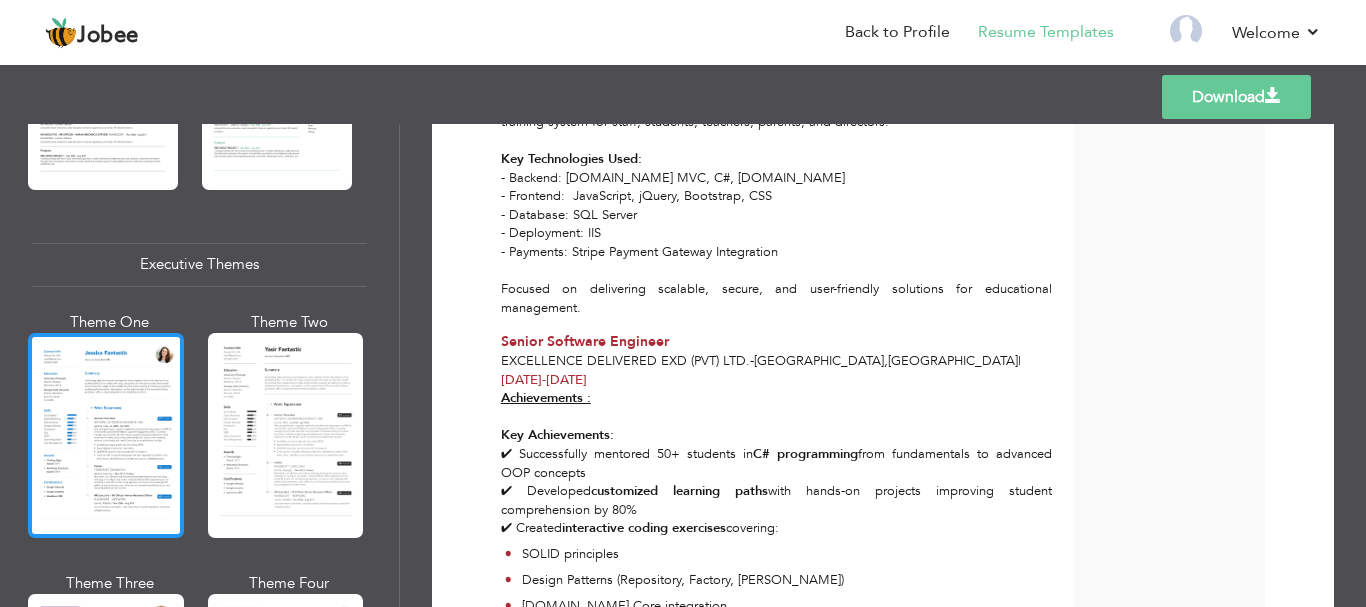 click at bounding box center (106, 435) 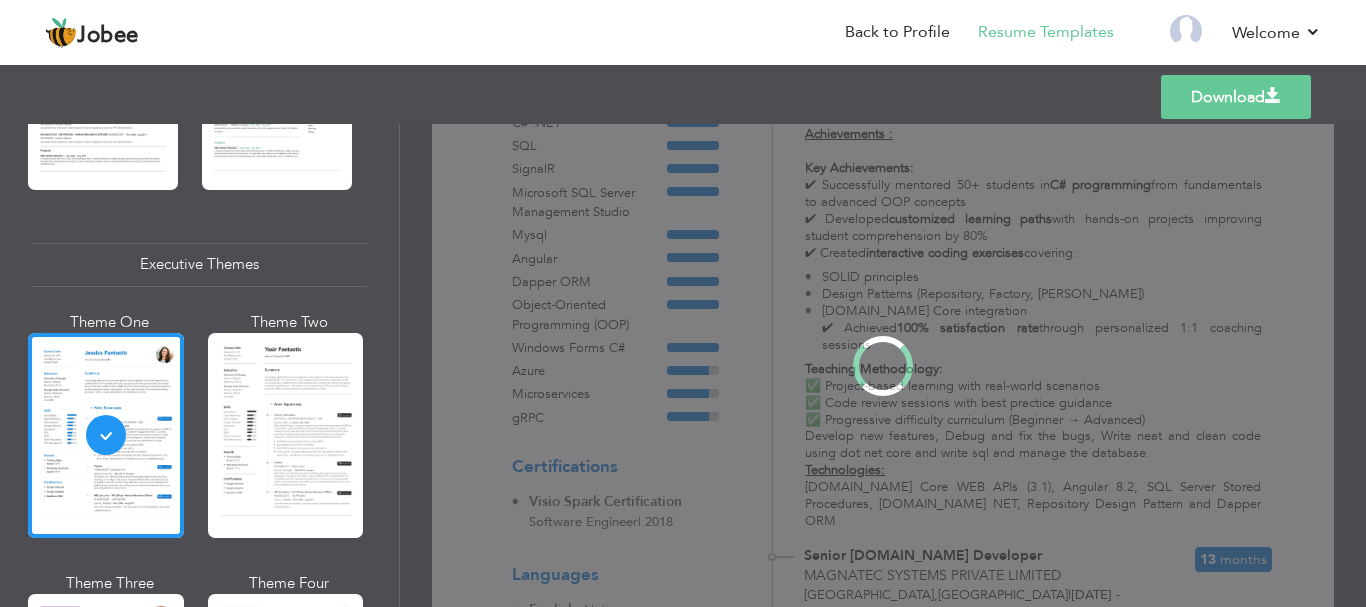 scroll, scrollTop: 0, scrollLeft: 0, axis: both 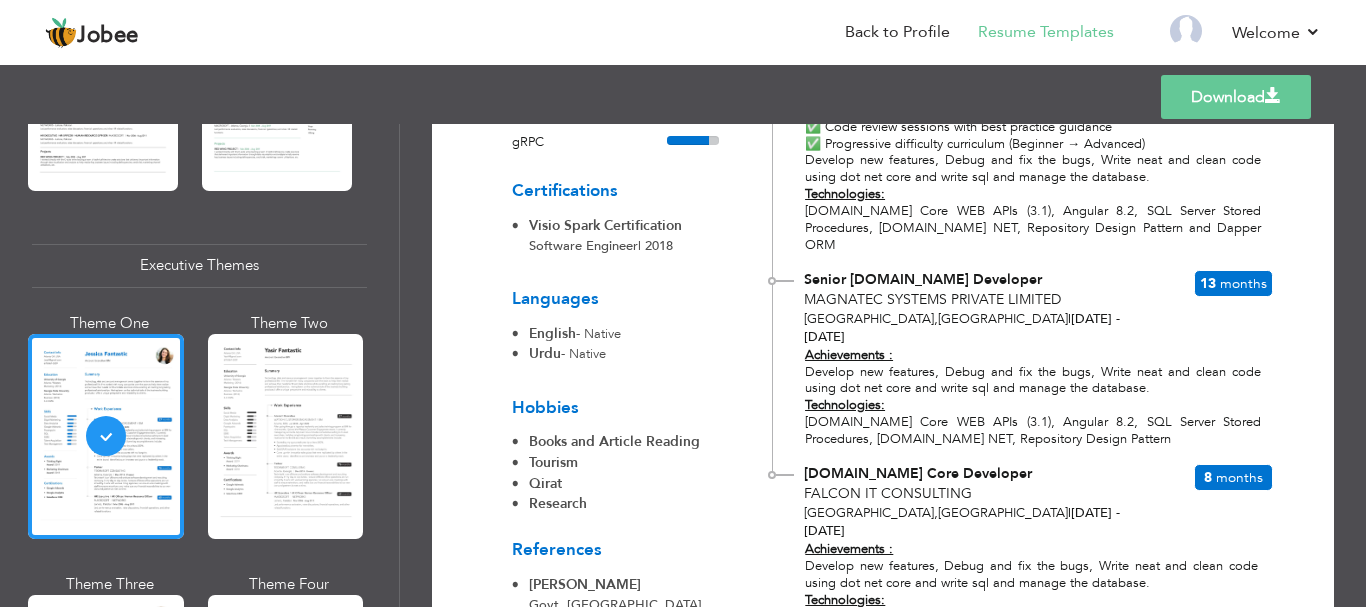 click on "Months" at bounding box center [1239, 477] 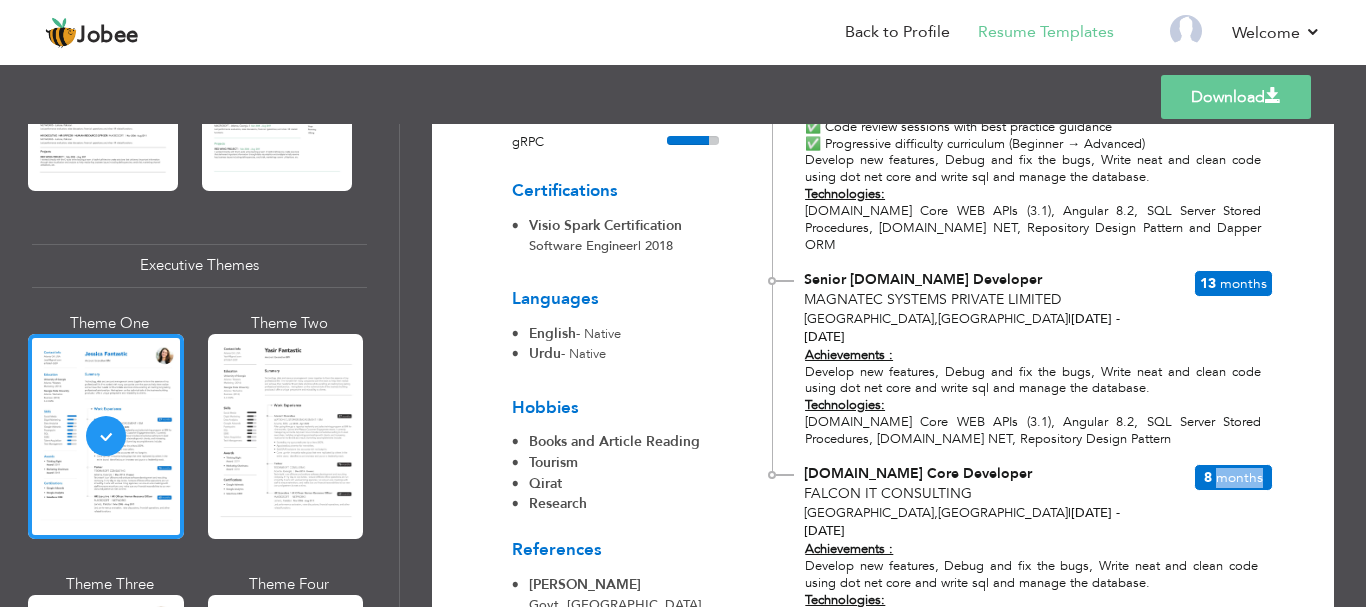 click on "Months" at bounding box center [1239, 477] 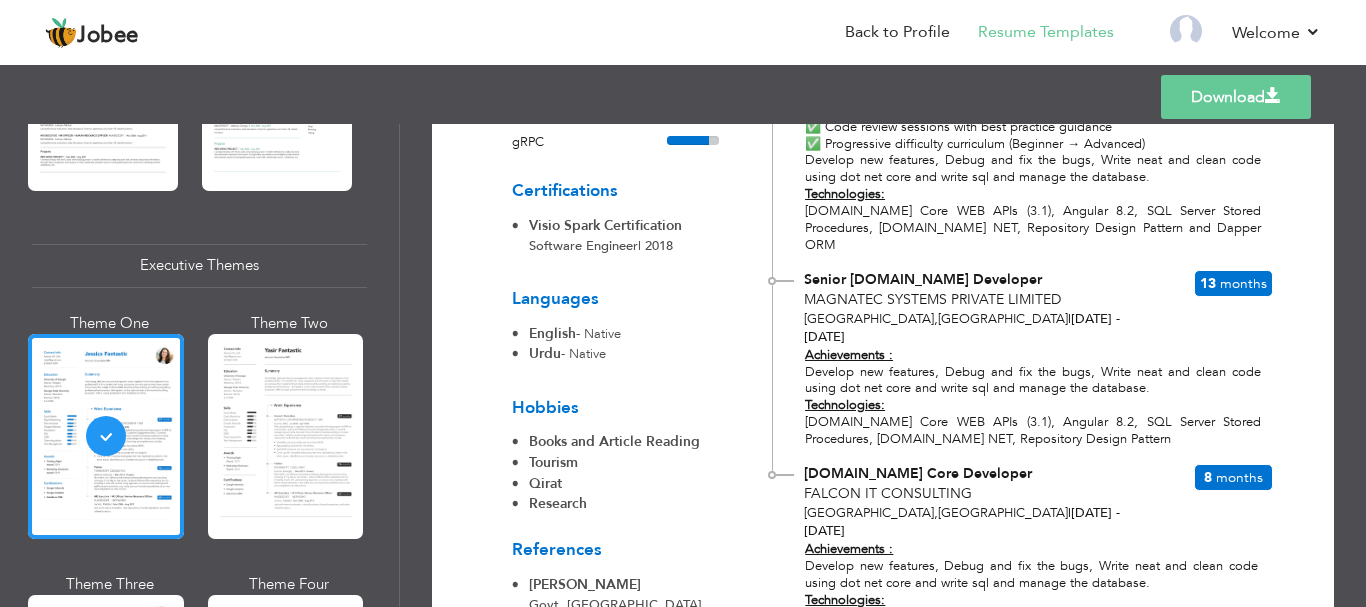 click on "ASP.NET Core Developer
Falcon IT Consulting
Lahore ,  Pakistan   |   Aug 2020 - Apr 2021
8   Months
Achievements :
Develop new features, Debug and fix the bugs, Write neat and clean code using dot net core and write sql and manage the database.
Technologies:
ASP.NET Core MVC (3.1), Angular 8, Entity Framework Core, SQL Server, IIS, Code-First-Approach" at bounding box center [1022, 546] 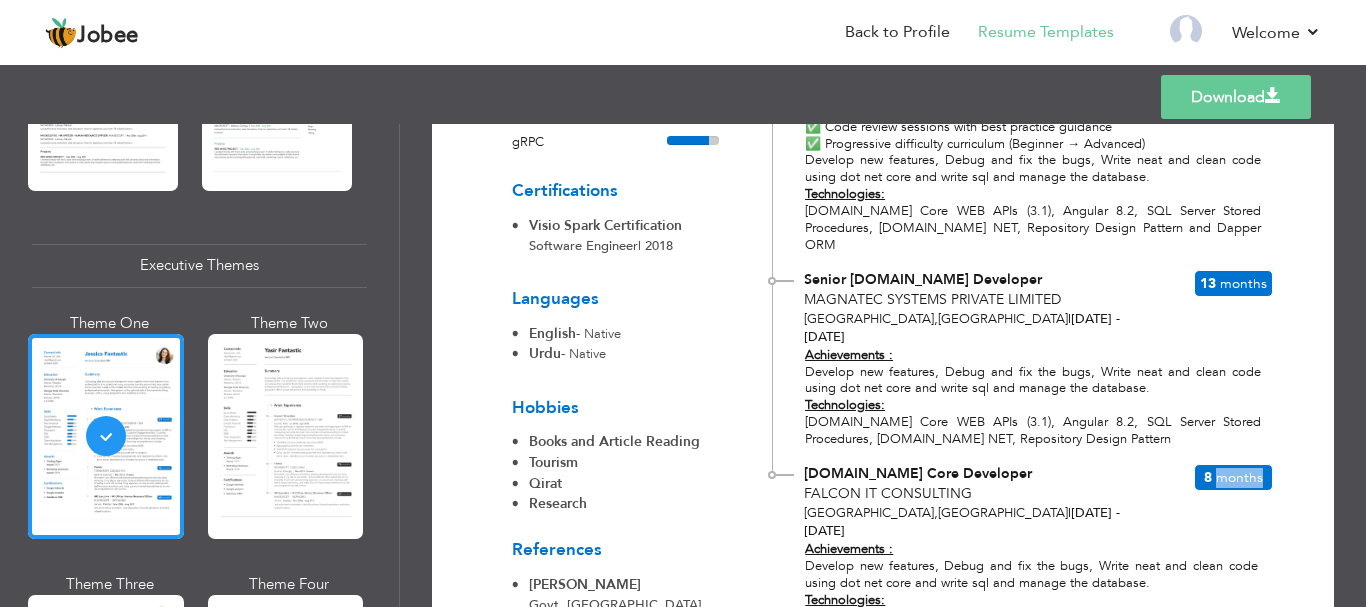 click on "Months" at bounding box center [1239, 477] 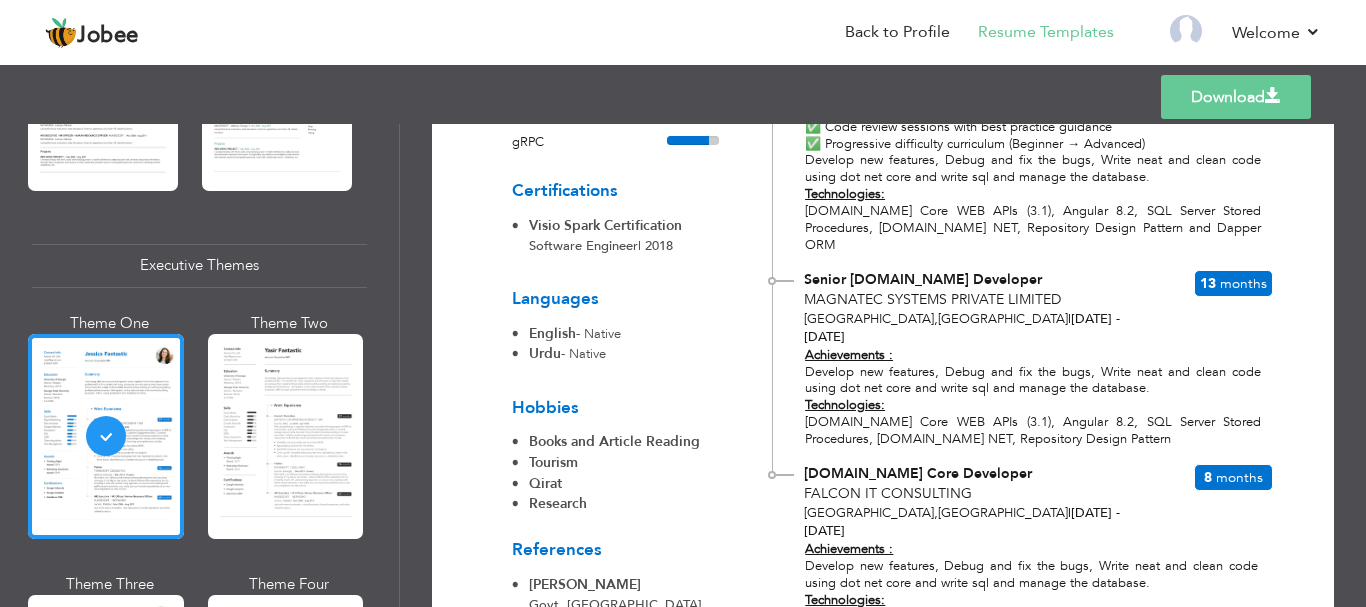 click on "ASP.NET Core Developer
Falcon IT Consulting
Lahore ,  Pakistan   |   Aug 2020 - Apr 2021
8   Months
Achievements :
Develop new features, Debug and fix the bugs, Write neat and clean code using dot net core and write sql and manage the database.
Technologies:
ASP.NET Core MVC (3.1), Angular 8, Entity Framework Core, SQL Server, IIS, Code-First-Approach" at bounding box center [1022, 546] 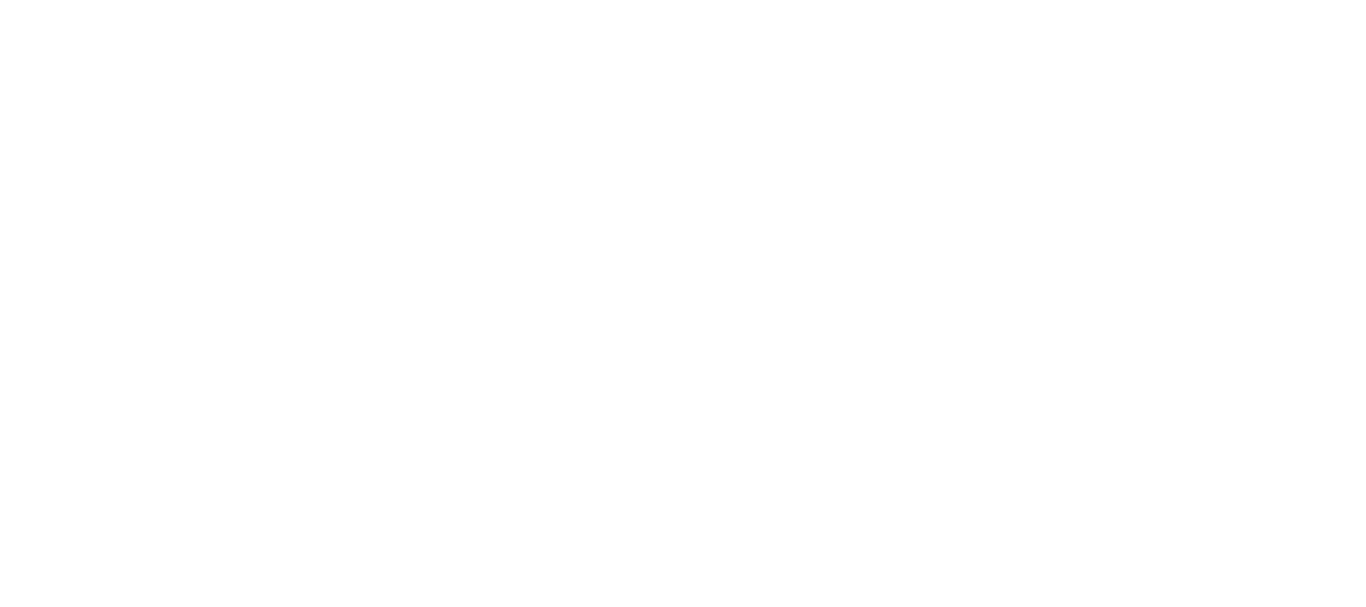scroll, scrollTop: 0, scrollLeft: 0, axis: both 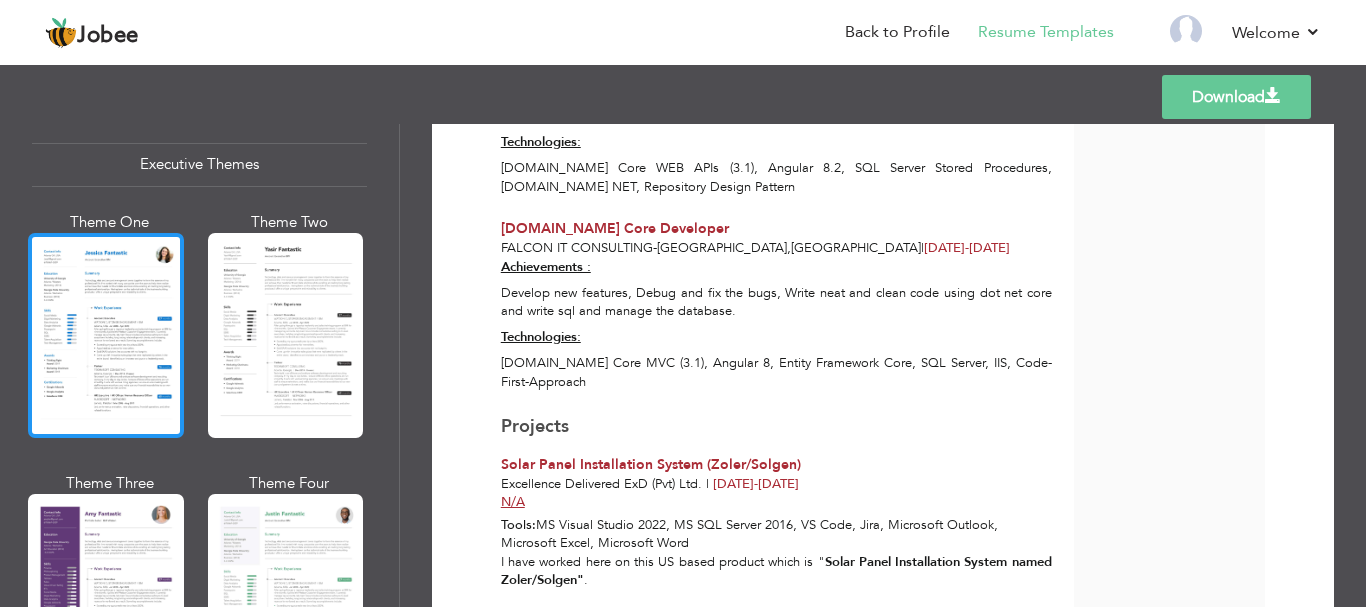 click at bounding box center [106, 335] 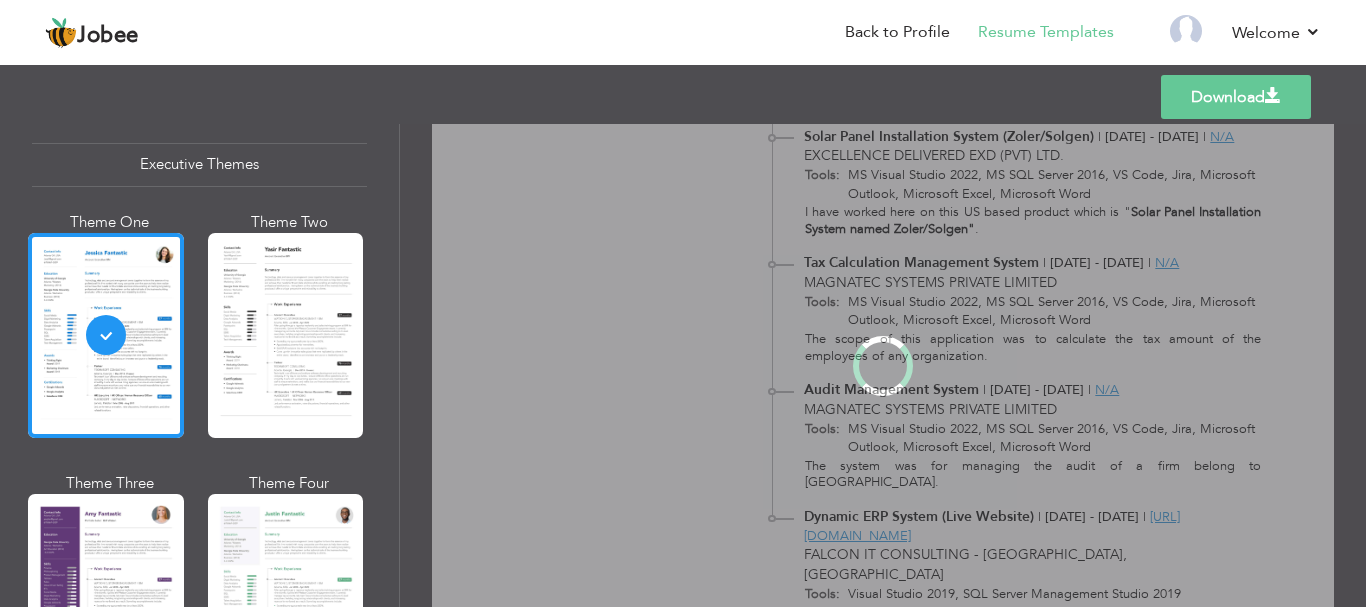 scroll, scrollTop: 0, scrollLeft: 0, axis: both 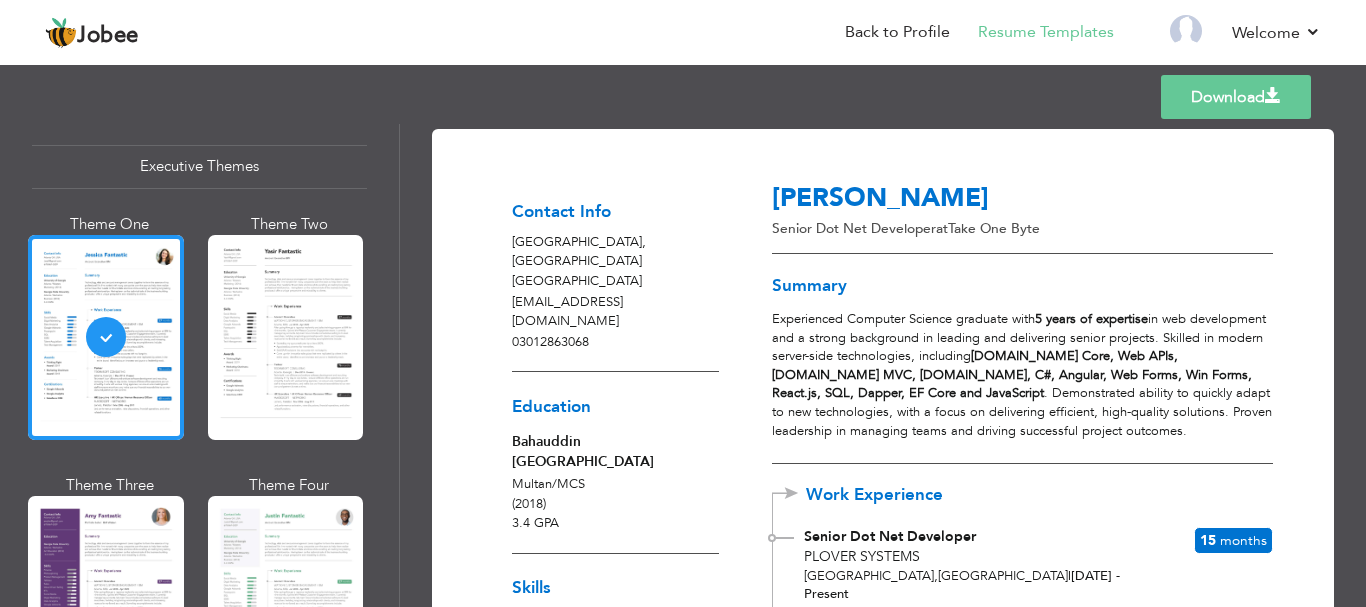 click on "Download" at bounding box center (1236, 97) 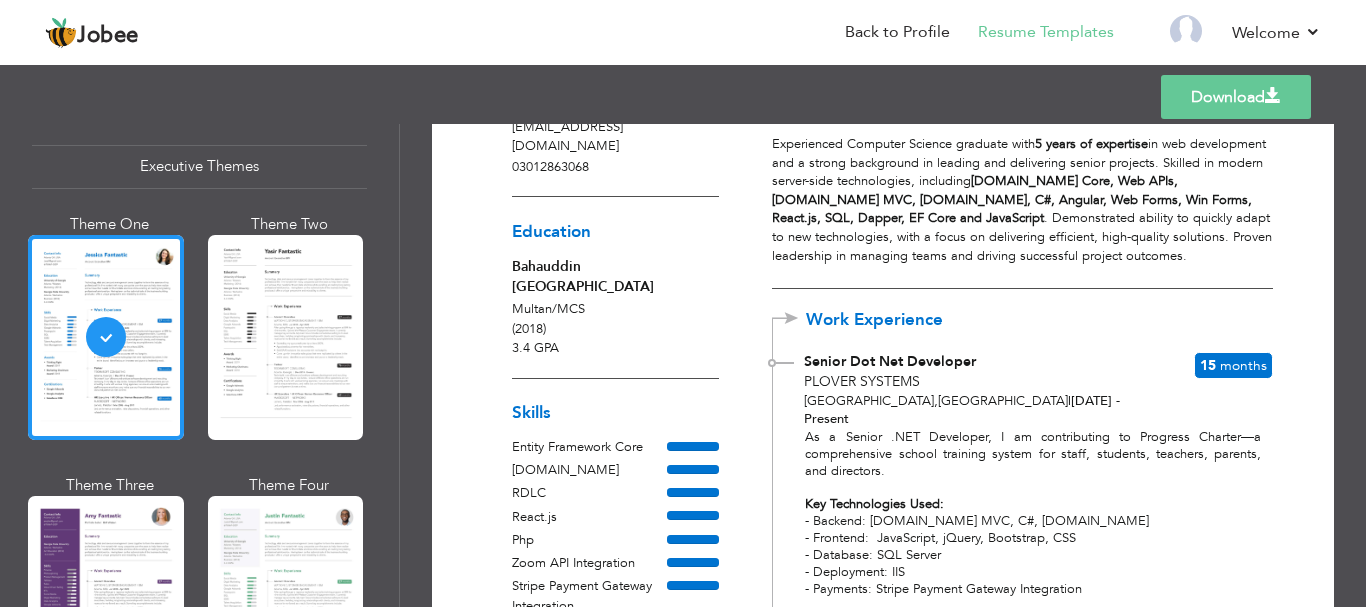 scroll, scrollTop: 300, scrollLeft: 0, axis: vertical 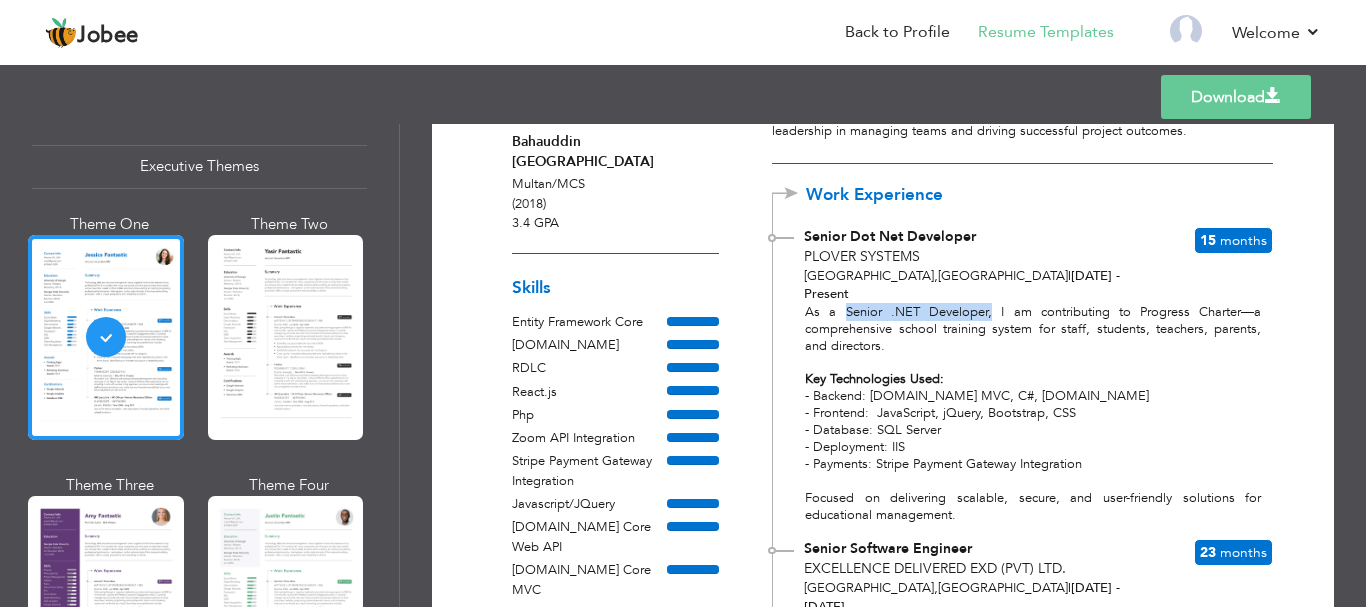 drag, startPoint x: 985, startPoint y: 291, endPoint x: 840, endPoint y: 289, distance: 145.0138 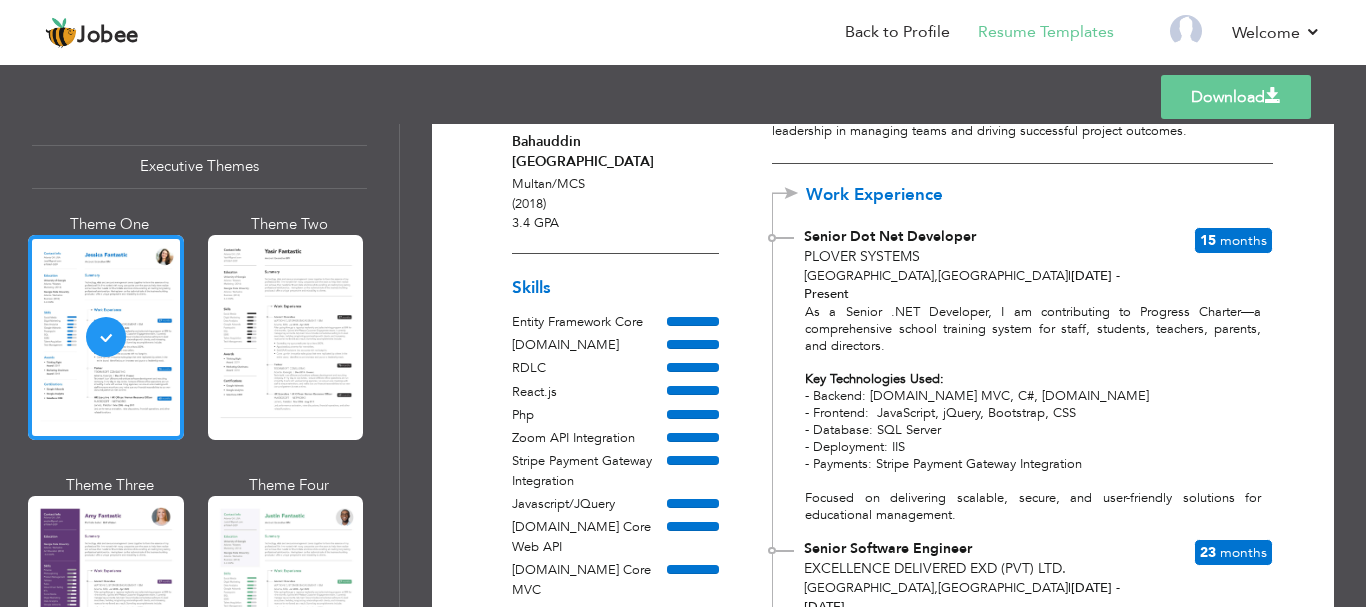 click on "Key Technologies Used:" at bounding box center [874, 379] 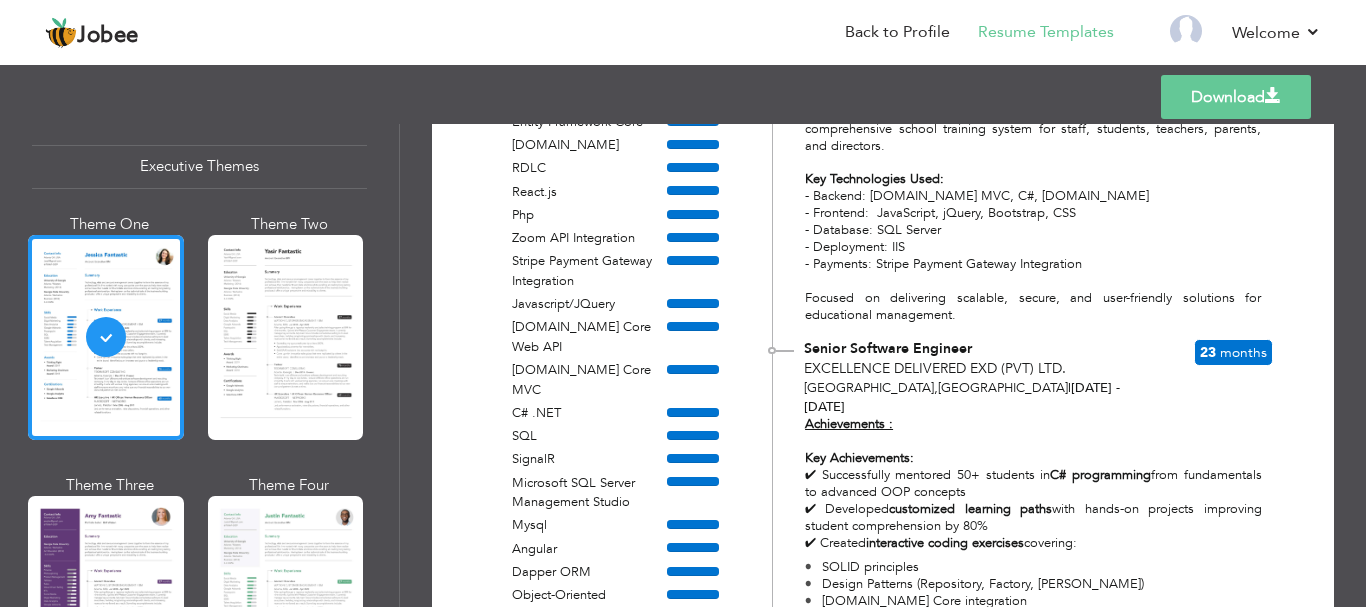 scroll, scrollTop: 600, scrollLeft: 0, axis: vertical 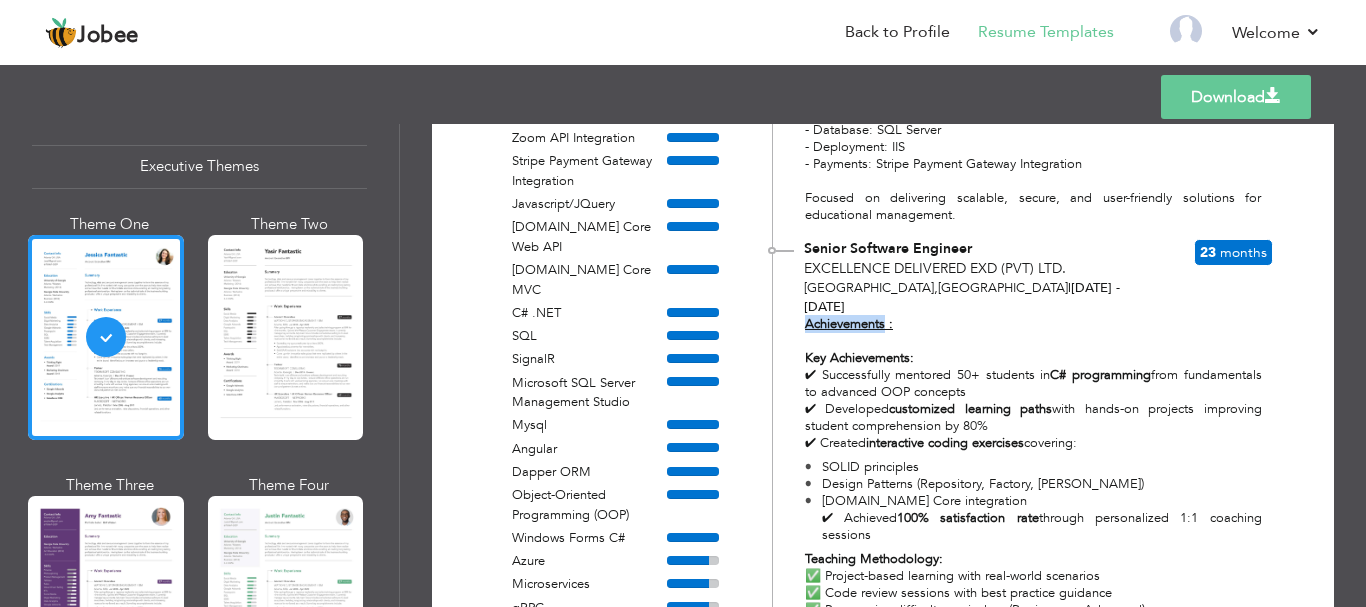 drag, startPoint x: 884, startPoint y: 291, endPoint x: 786, endPoint y: 288, distance: 98.045906 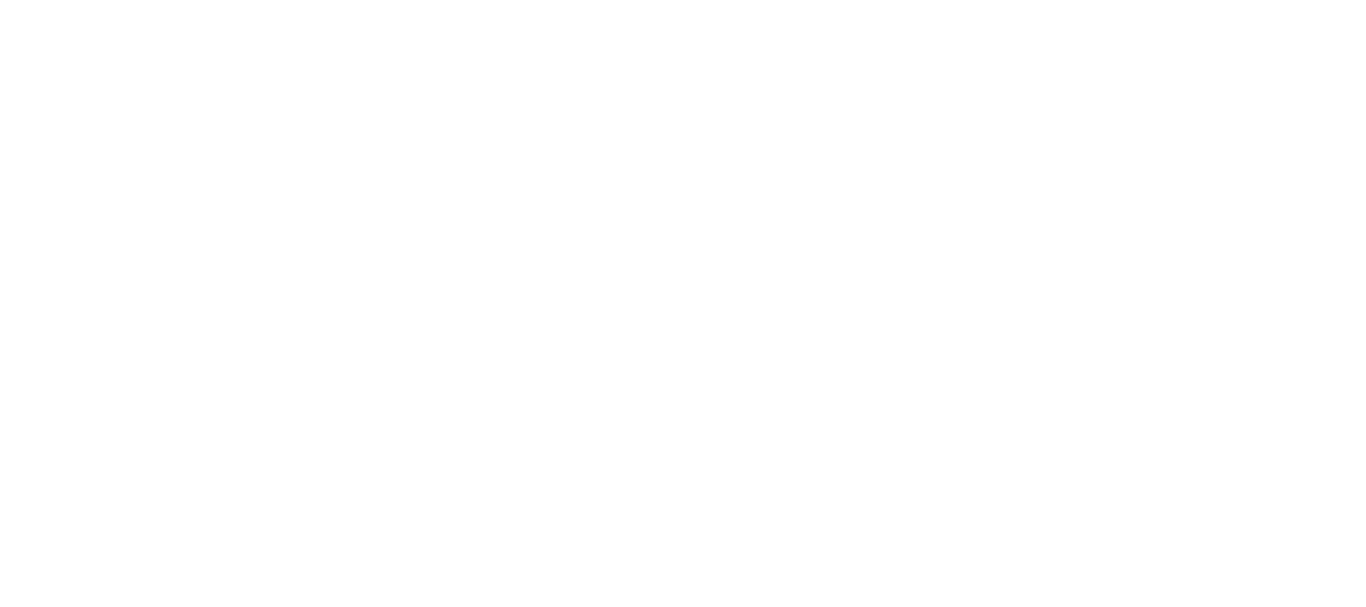 scroll, scrollTop: 0, scrollLeft: 0, axis: both 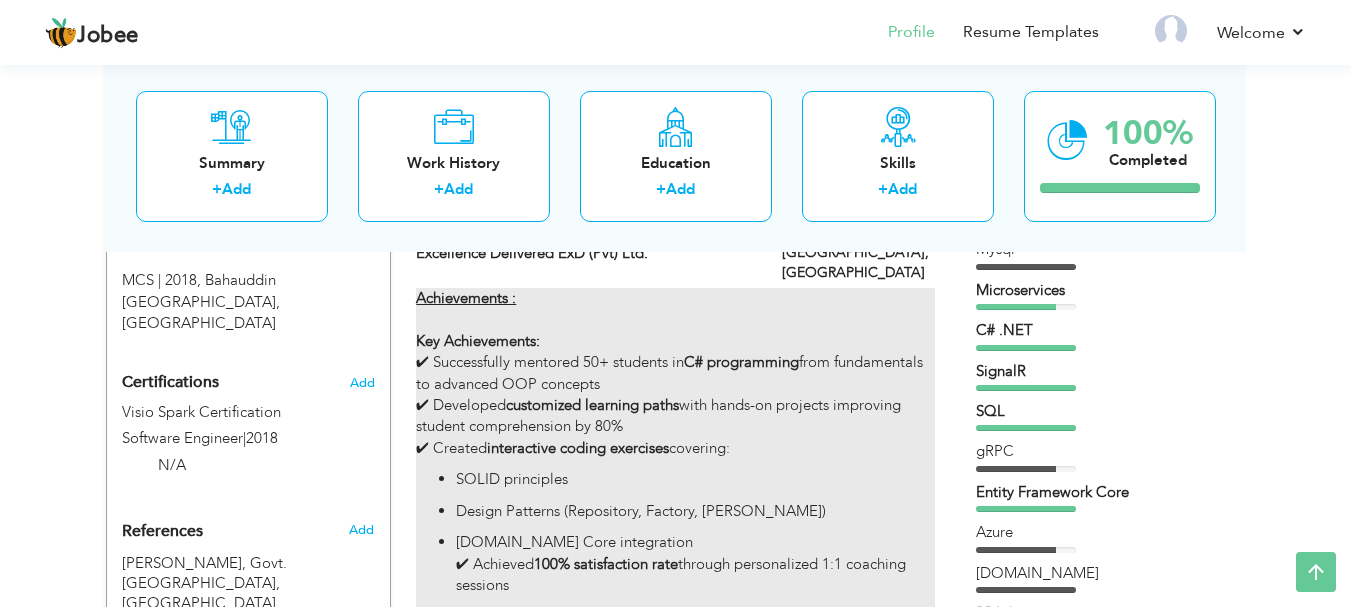click on "Achievements :
Key Achievements:
✔ Successfully mentored 50+ students in  C# programming  from fundamentals to advanced OOP concepts
✔ Developed  customized learning paths  with hands-on projects improving student comprehension by 80%
✔ Created  interactive coding exercises  covering:" at bounding box center (675, 373) 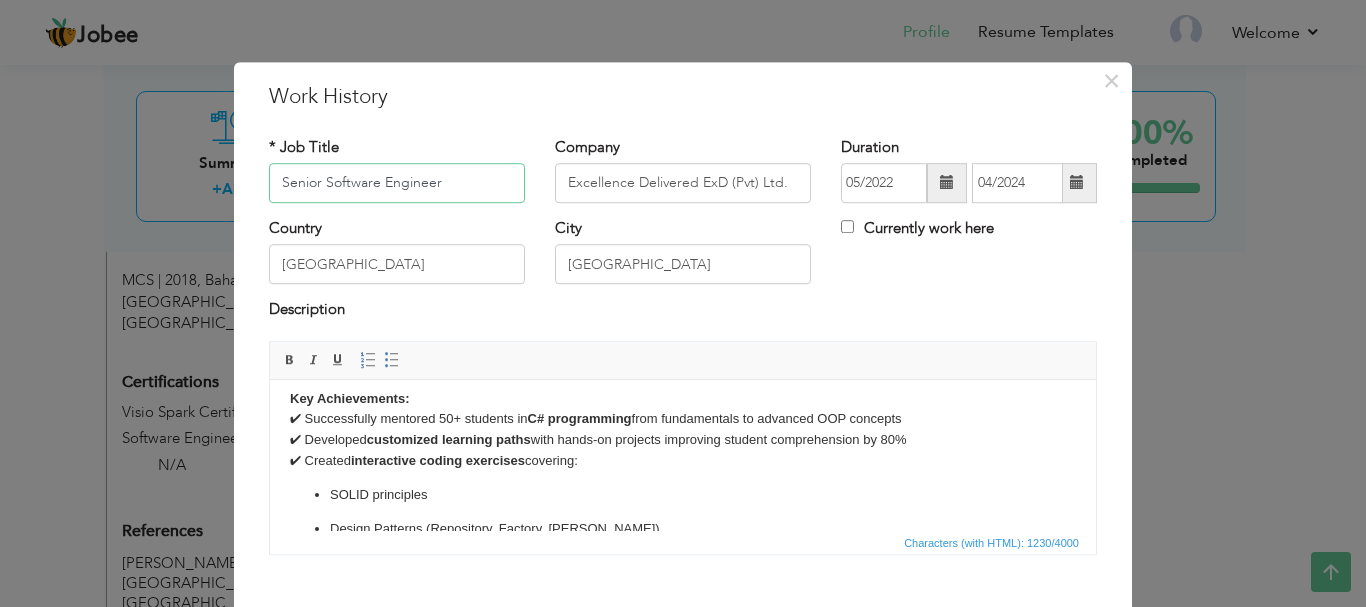 scroll, scrollTop: 100, scrollLeft: 0, axis: vertical 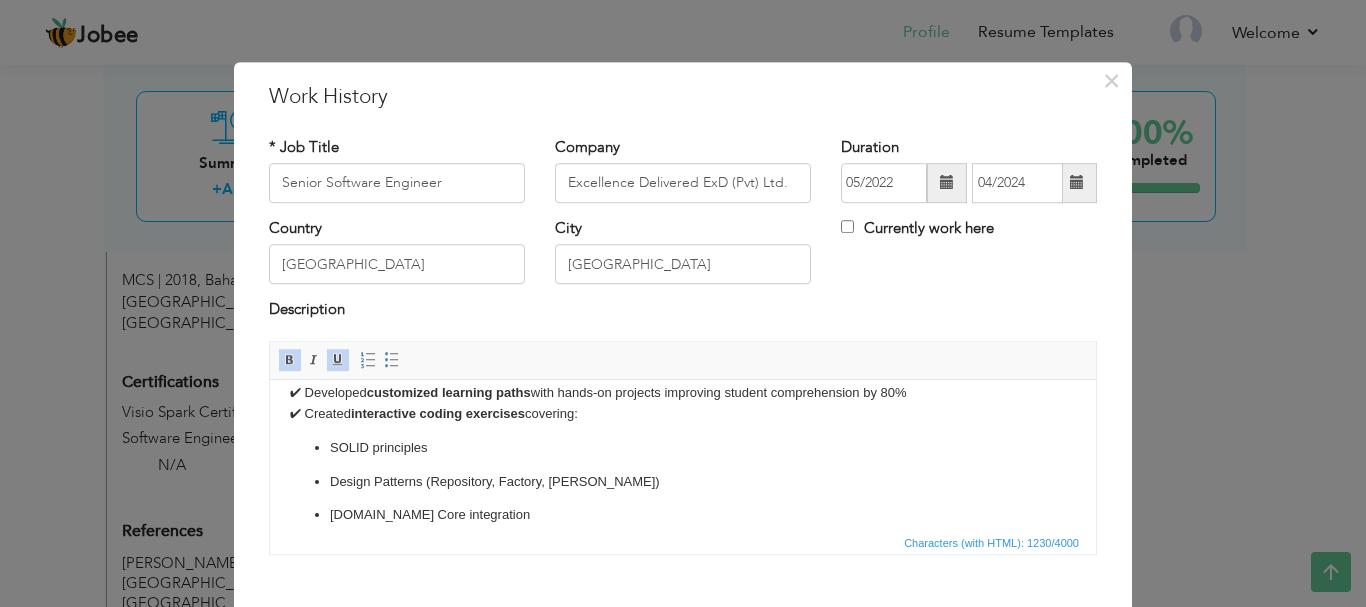 click on "Design Patterns (Repository, Factory, [PERSON_NAME])" at bounding box center [683, 481] 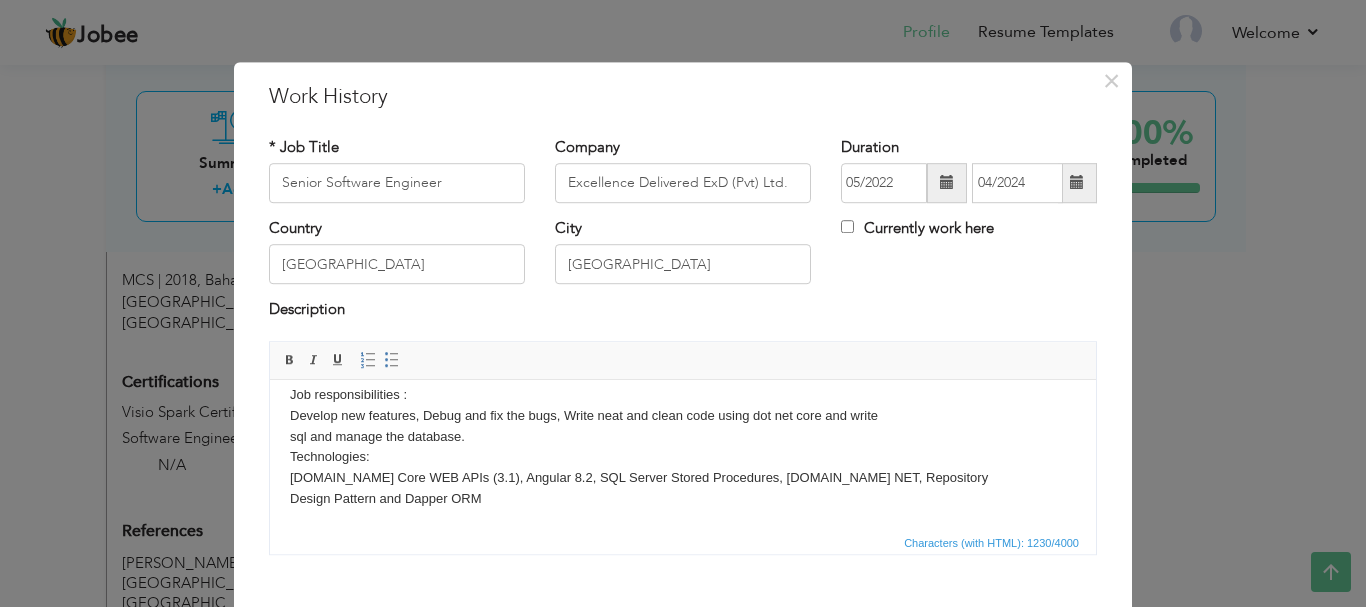 scroll, scrollTop: 15, scrollLeft: 0, axis: vertical 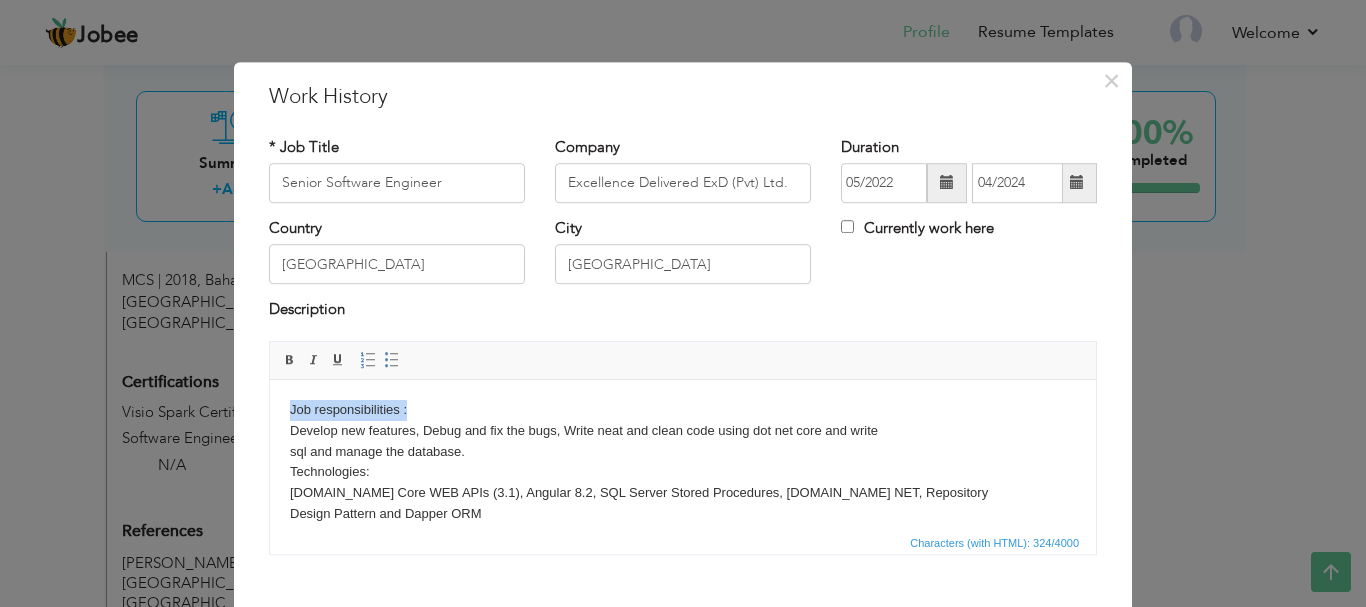 drag, startPoint x: 421, startPoint y: 396, endPoint x: 262, endPoint y: 397, distance: 159.00314 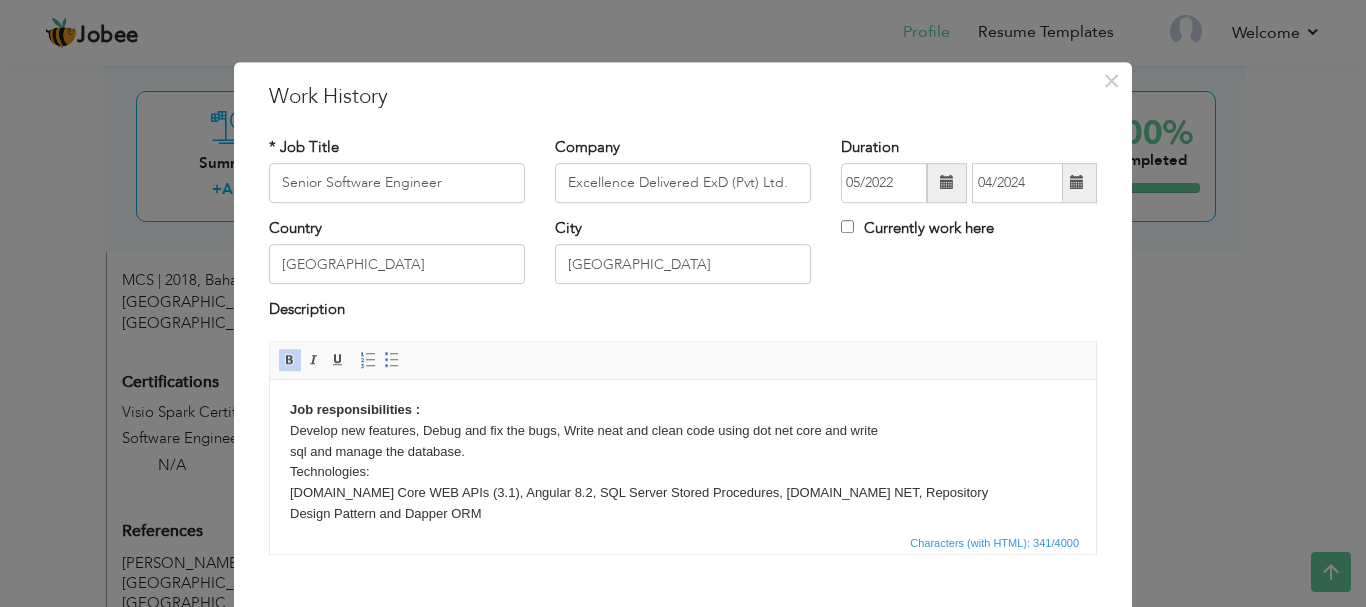 click on "Job responsibilities : Develop new features, Debug and fix the bugs, Write neat and clean code using dot net core and write sql and manage the database. Technologies: [DOMAIN_NAME] Core WEB APIs (3.1), Angular 8.2, SQL Server Stored Procedures, [DOMAIN_NAME] NET, Repository Design Pattern and Dapper ORM" at bounding box center [683, 461] 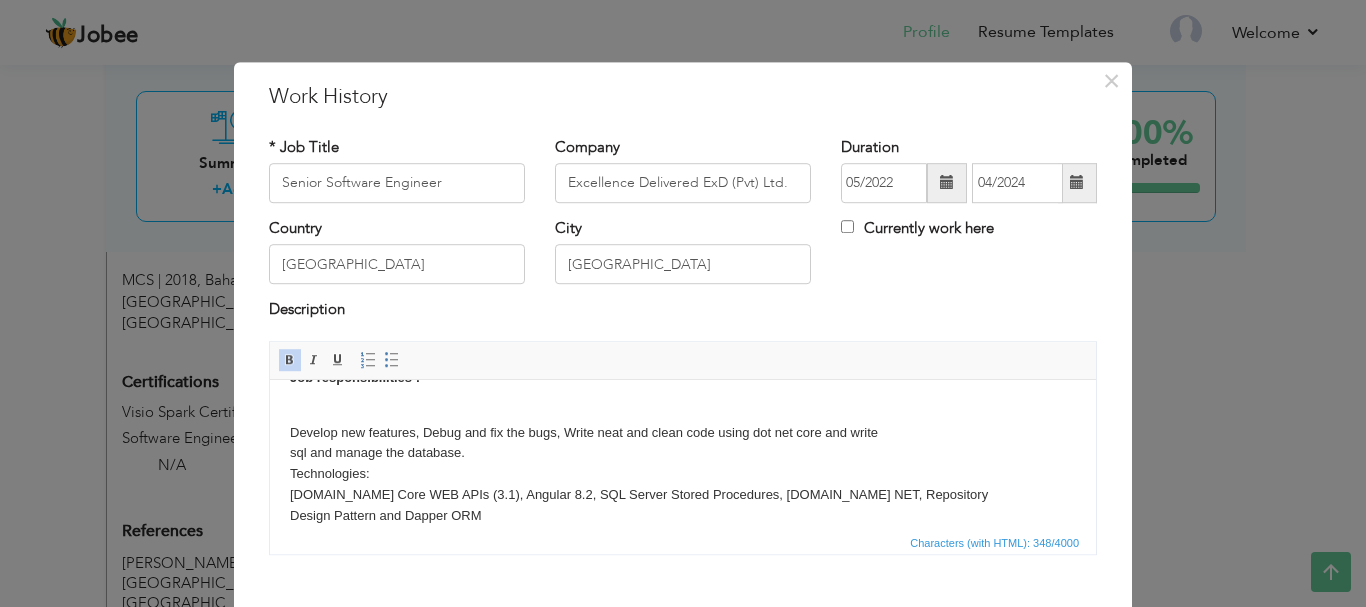 scroll, scrollTop: 49, scrollLeft: 0, axis: vertical 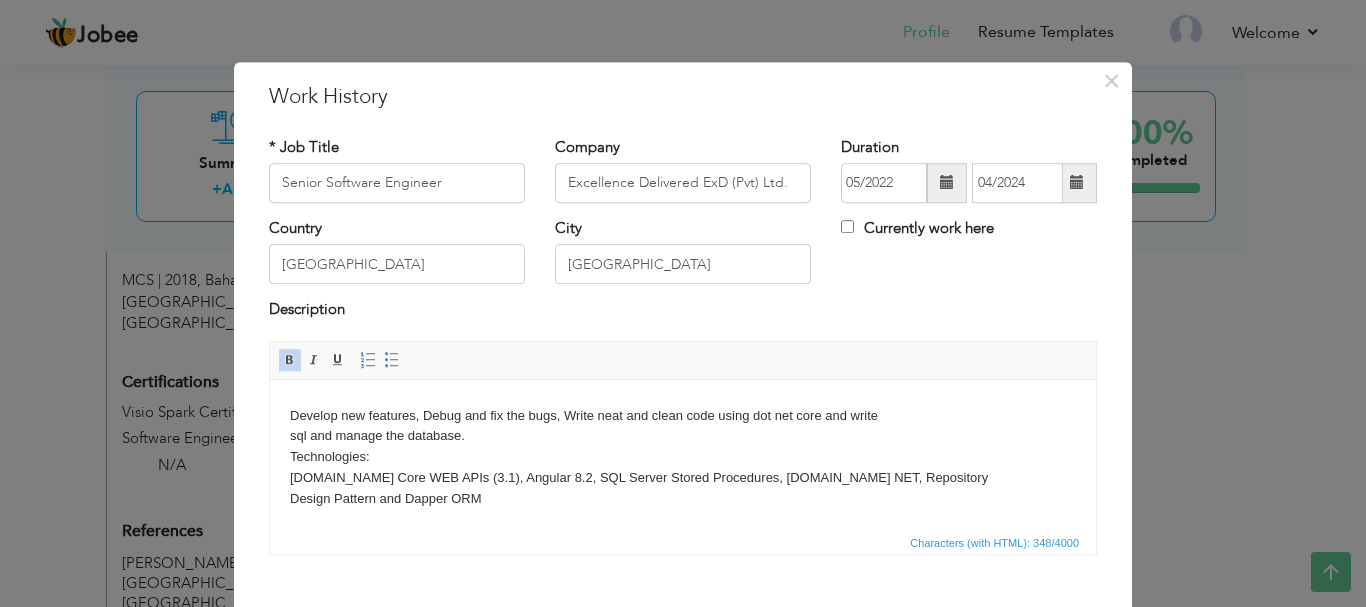 click on "​​​​​​​ Develop new features, Debug and fix the bugs, Write neat and clean code using dot net core and write sql and manage the database. Technologies: [DOMAIN_NAME] Core WEB APIs (3.1), Angular 8.2, SQL Server Stored Procedures, [DOMAIN_NAME] NET, Repository Design Pattern and Dapper ORM" at bounding box center (683, 446) 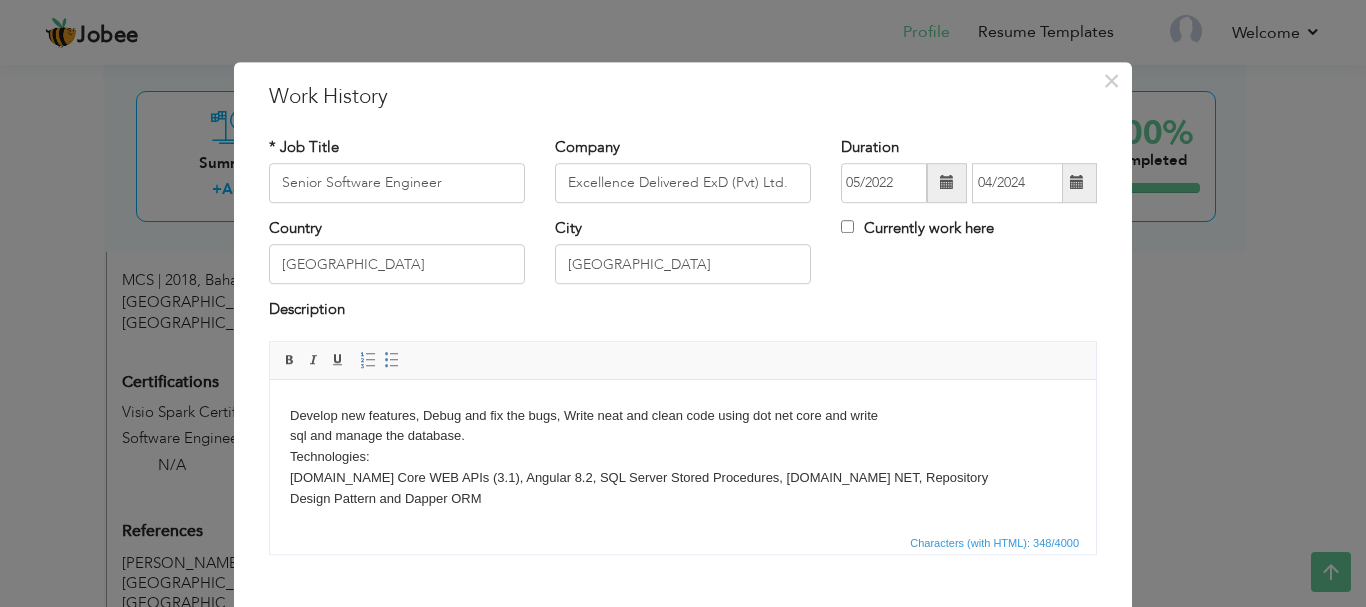 click on "Develop new features, Debug and fix the bugs, Write neat and clean code using dot net core and write sql and manage the database. Technologies: [DOMAIN_NAME] Core WEB APIs (3.1), Angular 8.2, SQL Server Stored Procedures, [DOMAIN_NAME] NET, Repository Design Pattern and Dapper ORM" at bounding box center [683, 446] 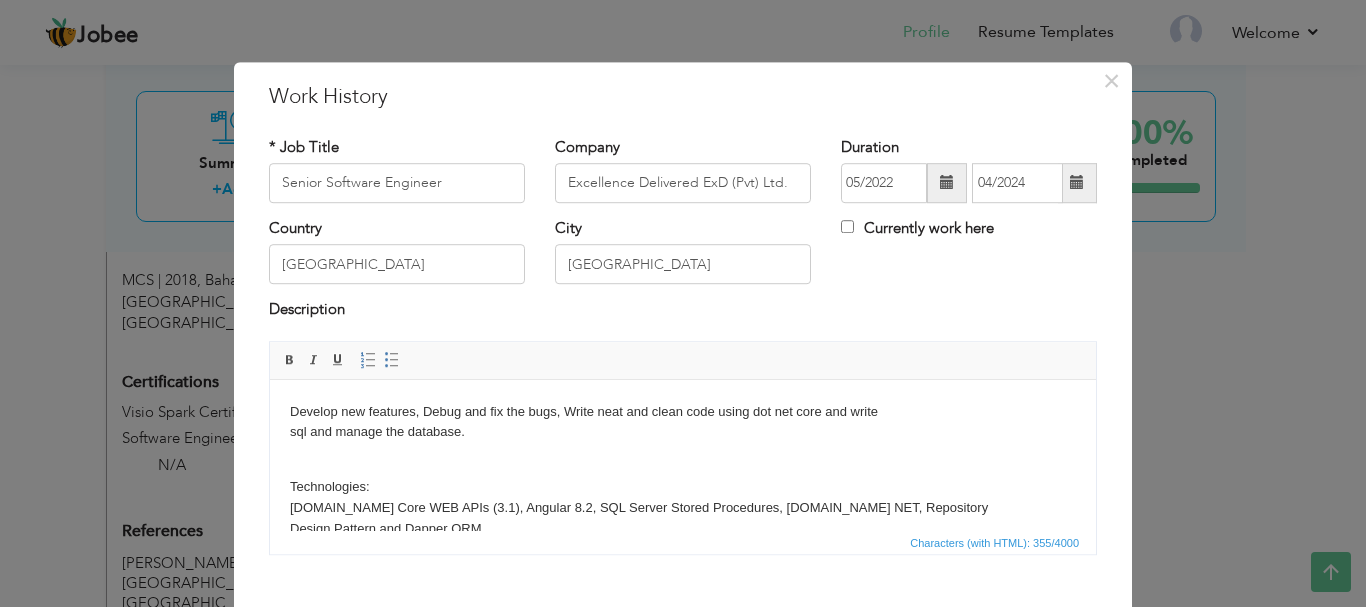 scroll, scrollTop: 82, scrollLeft: 0, axis: vertical 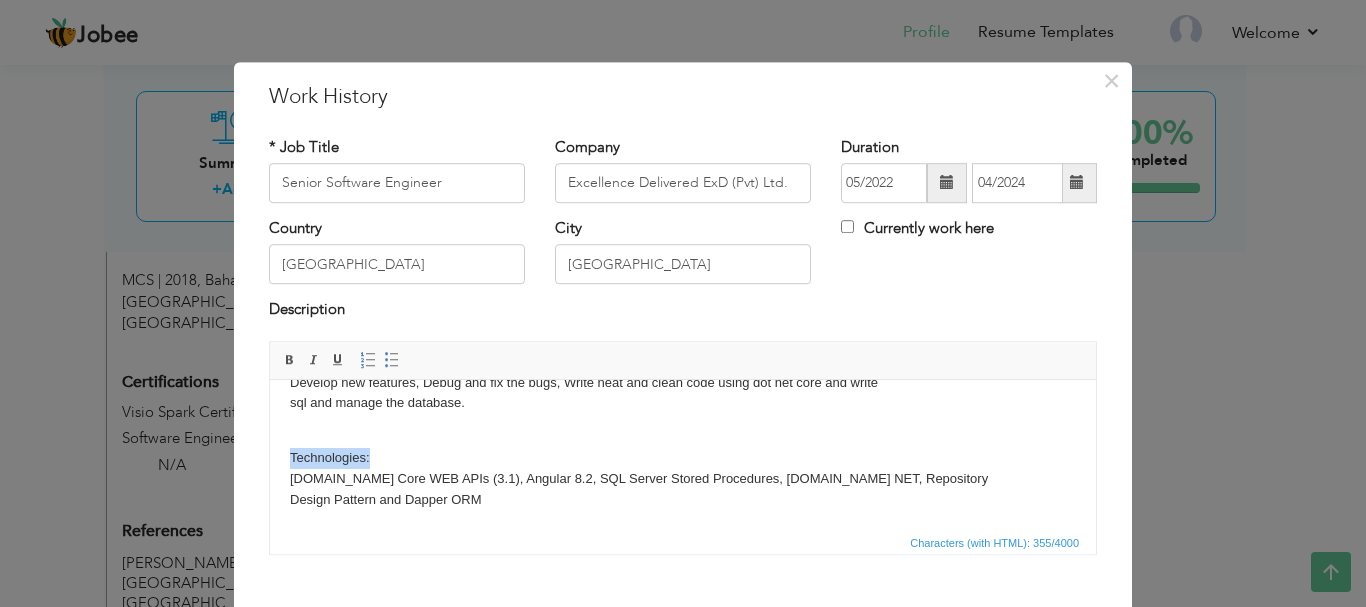 drag, startPoint x: 385, startPoint y: 458, endPoint x: 239, endPoint y: 460, distance: 146.0137 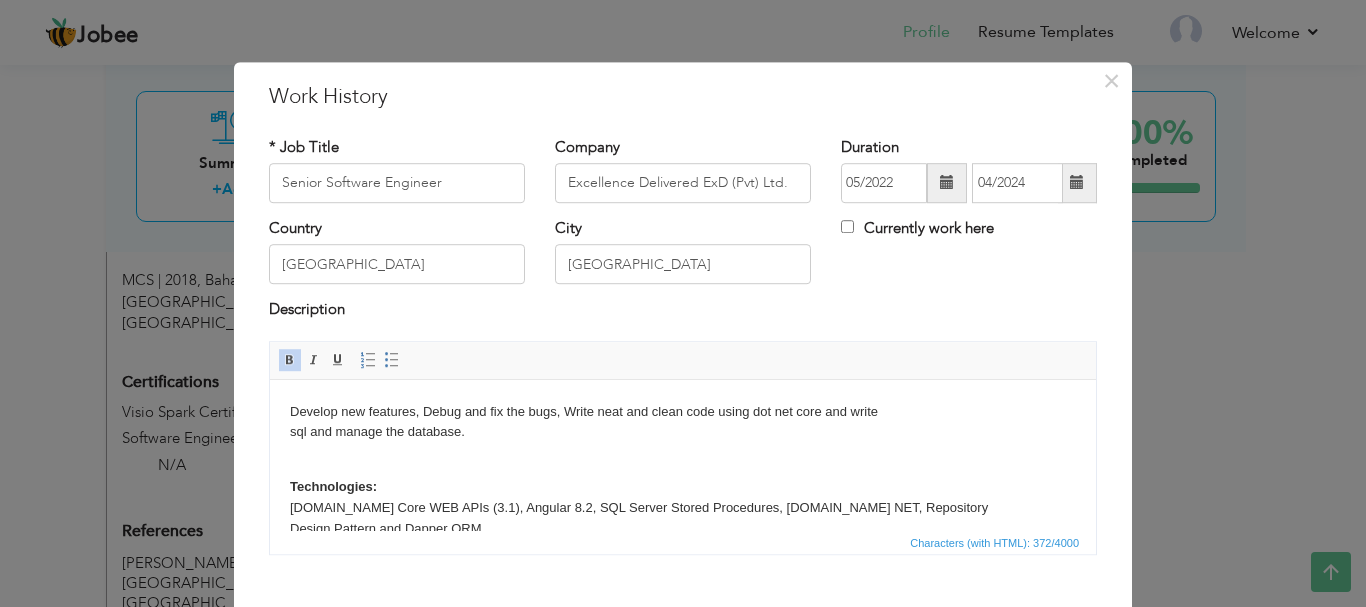 scroll, scrollTop: 82, scrollLeft: 0, axis: vertical 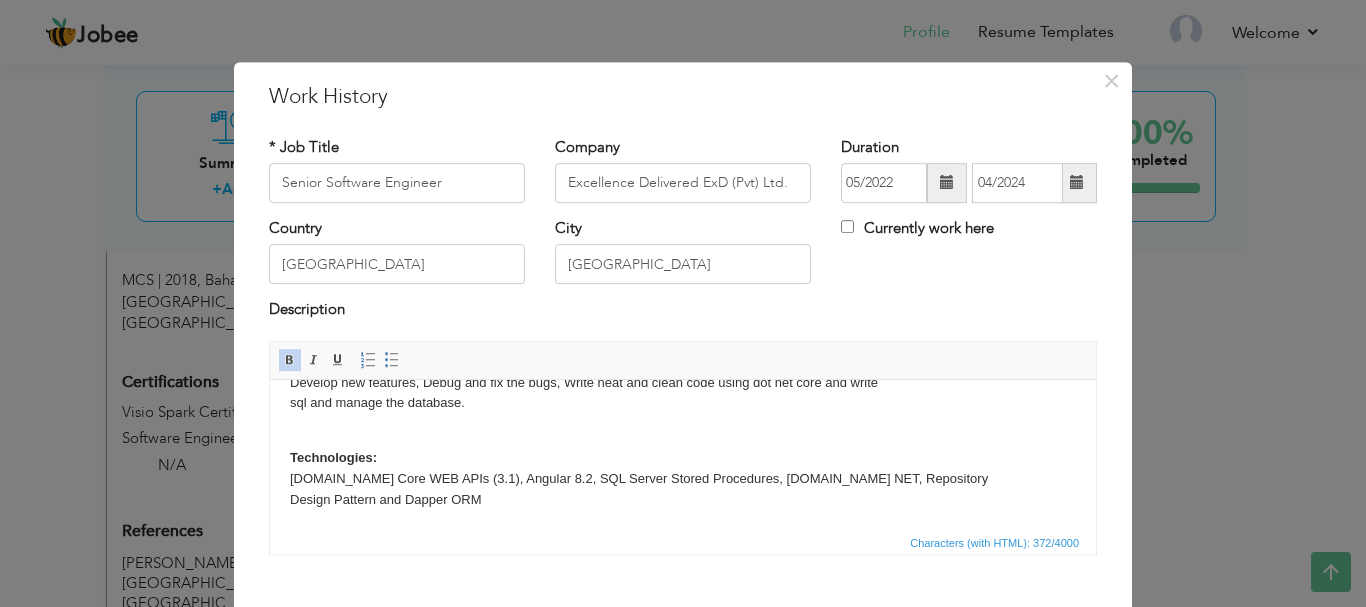 click on "Technologies:" at bounding box center (333, 456) 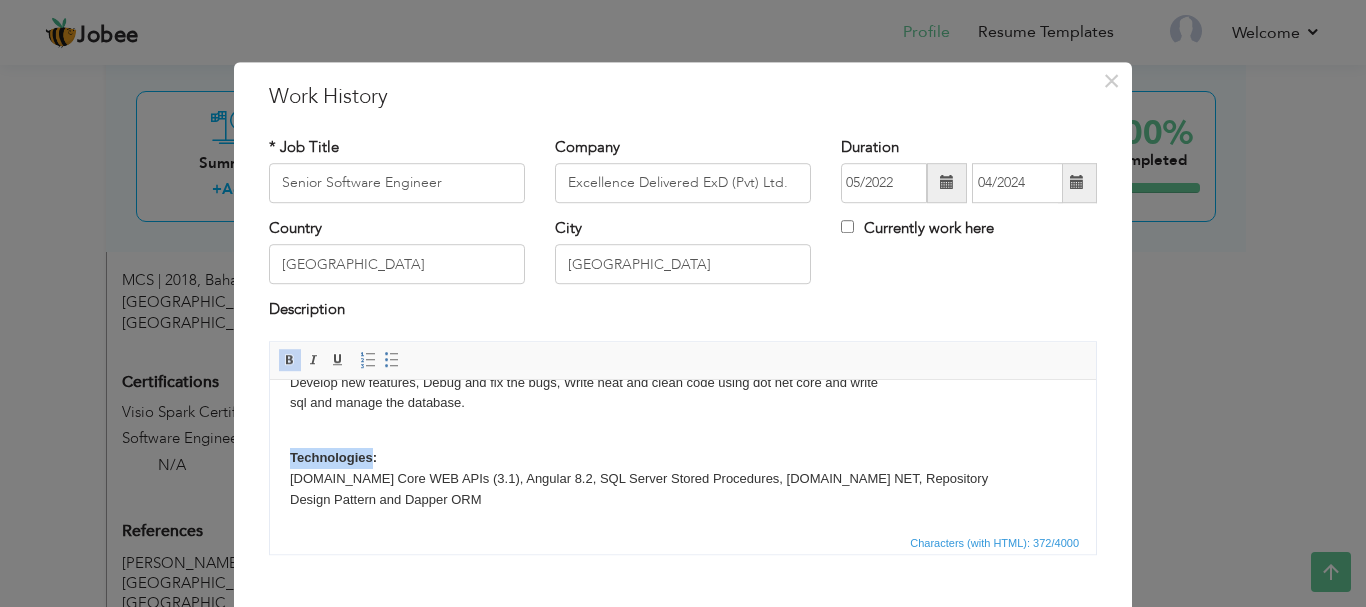 click on "Technologies:" at bounding box center [333, 456] 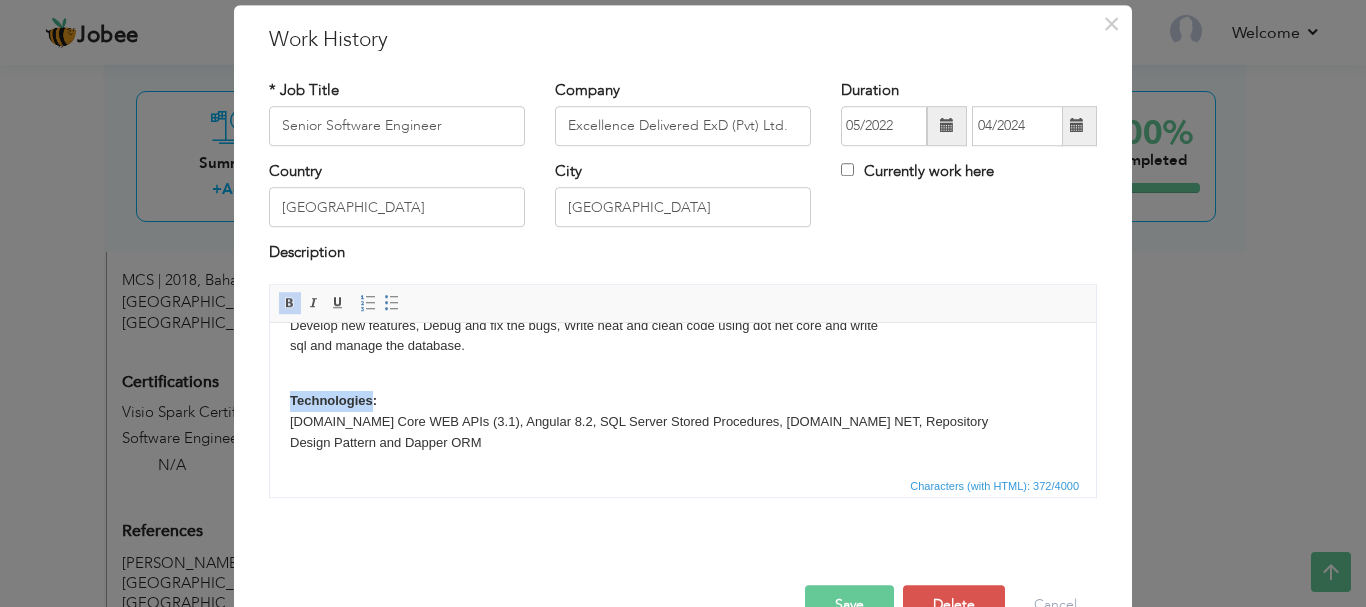 scroll, scrollTop: 110, scrollLeft: 0, axis: vertical 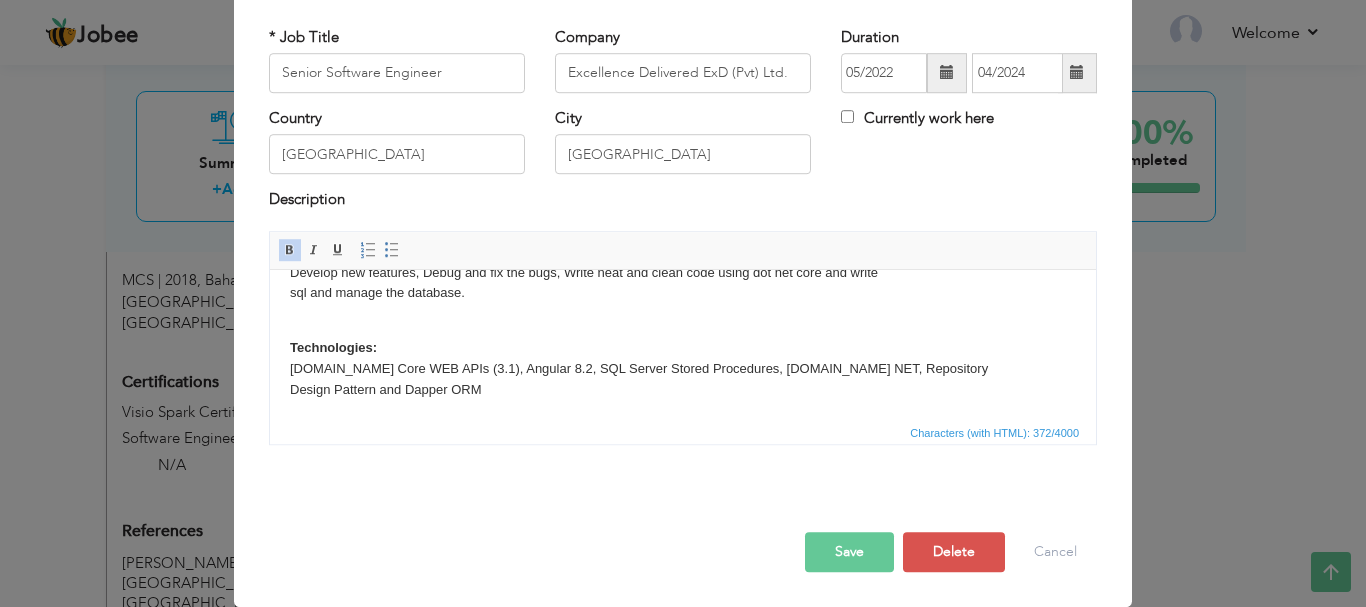click on "Technologies: [DOMAIN_NAME] Core WEB APIs (3.1), Angular 8.2, SQL Server Stored Procedures, [DOMAIN_NAME] NET, Repository Design Pattern and Dapper ORM" at bounding box center (683, 357) 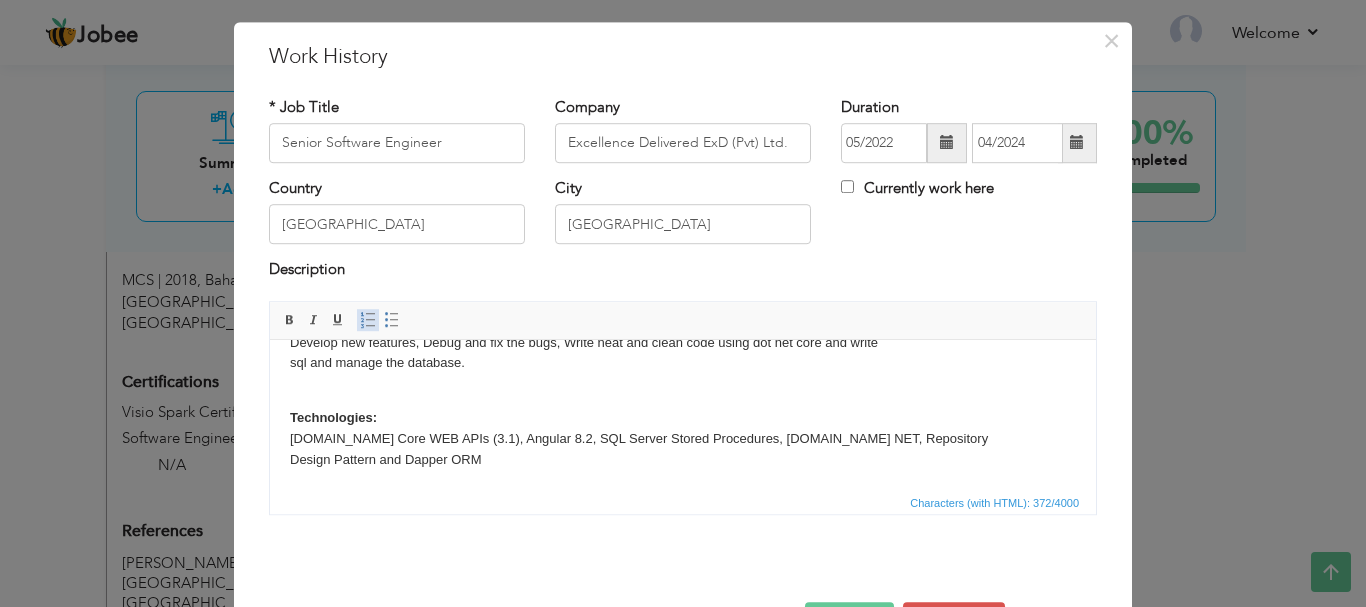 scroll, scrollTop: 0, scrollLeft: 0, axis: both 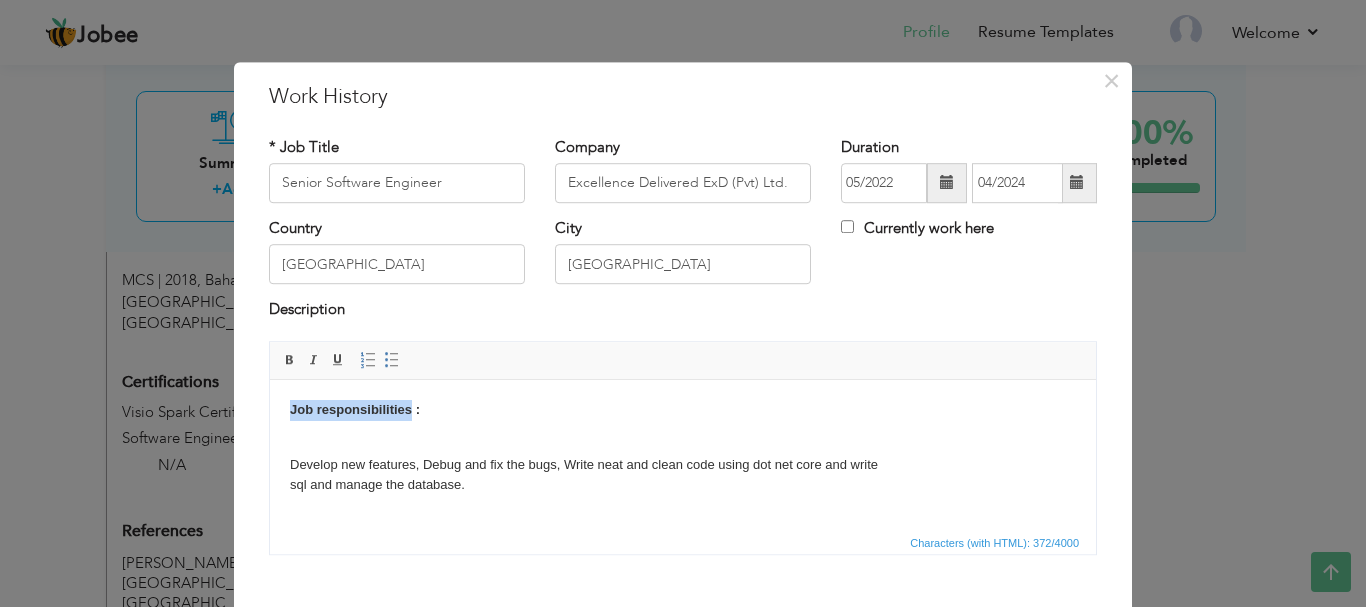 drag, startPoint x: 411, startPoint y: 410, endPoint x: 275, endPoint y: 408, distance: 136.01471 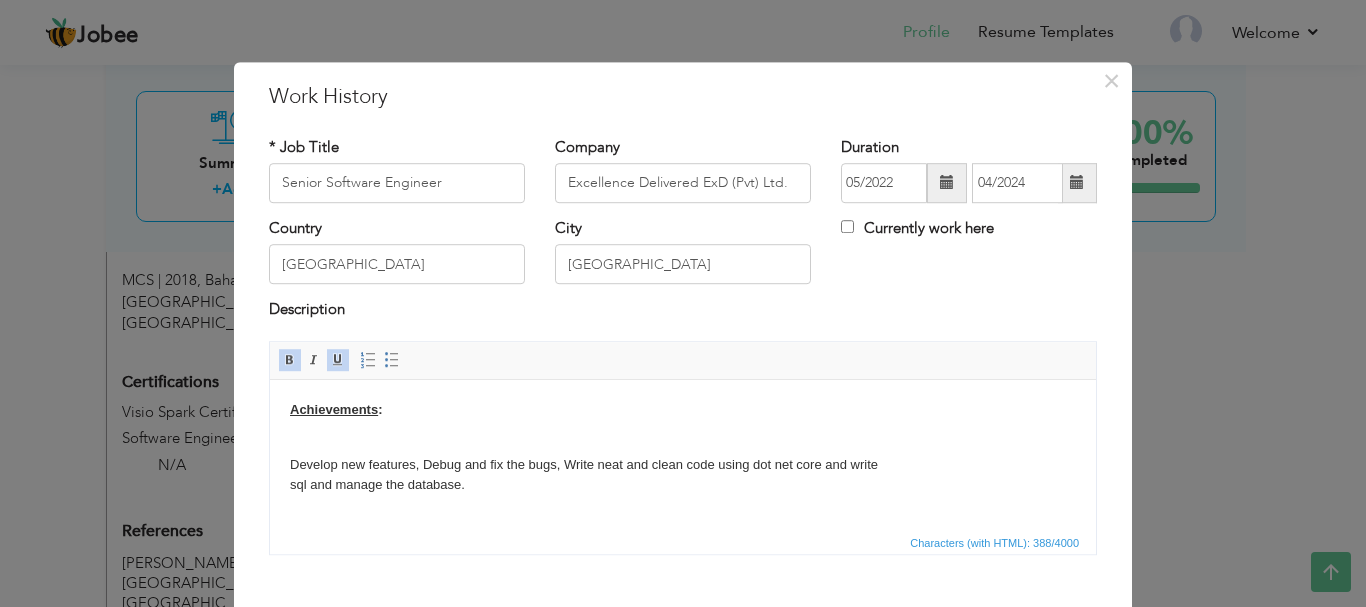 scroll, scrollTop: 82, scrollLeft: 0, axis: vertical 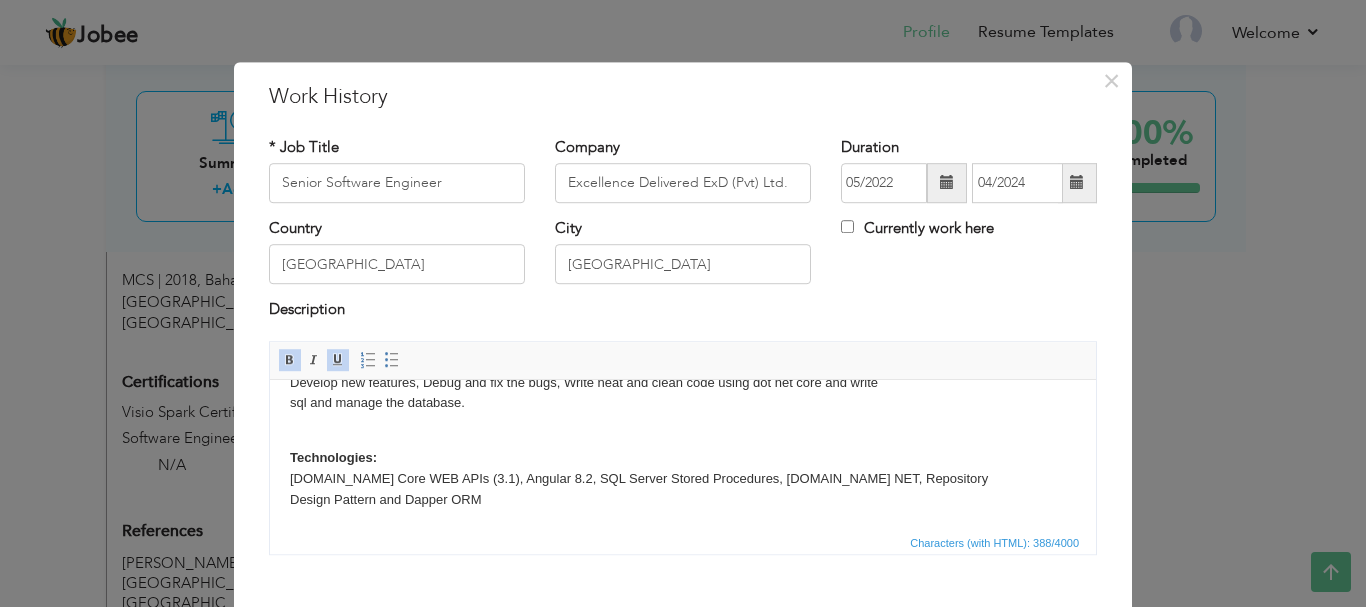 click on "Technologies:" at bounding box center [333, 456] 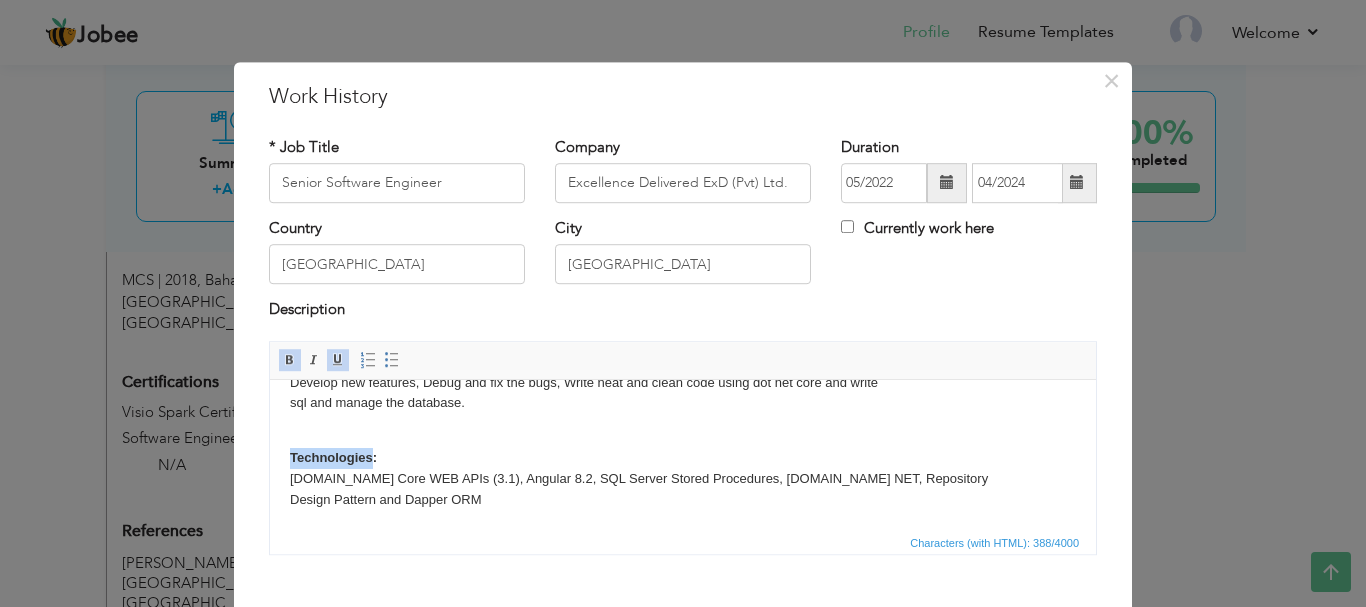 click on "Technologies:" at bounding box center [333, 456] 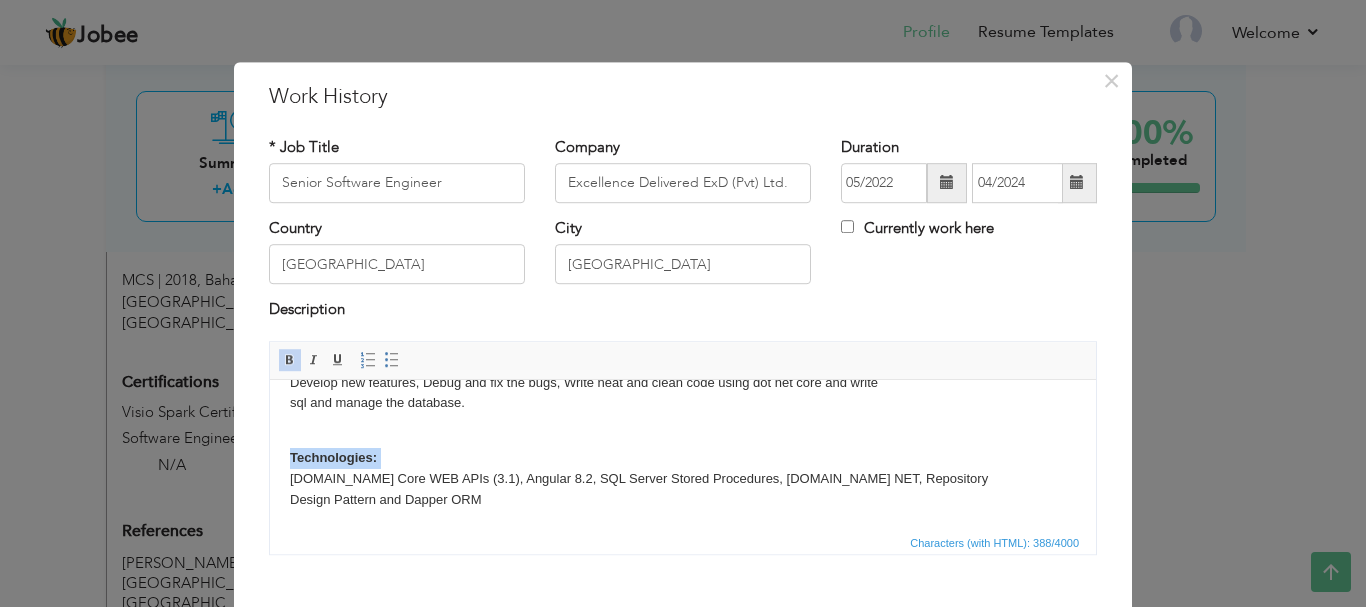 click on "Technologies:" at bounding box center [333, 456] 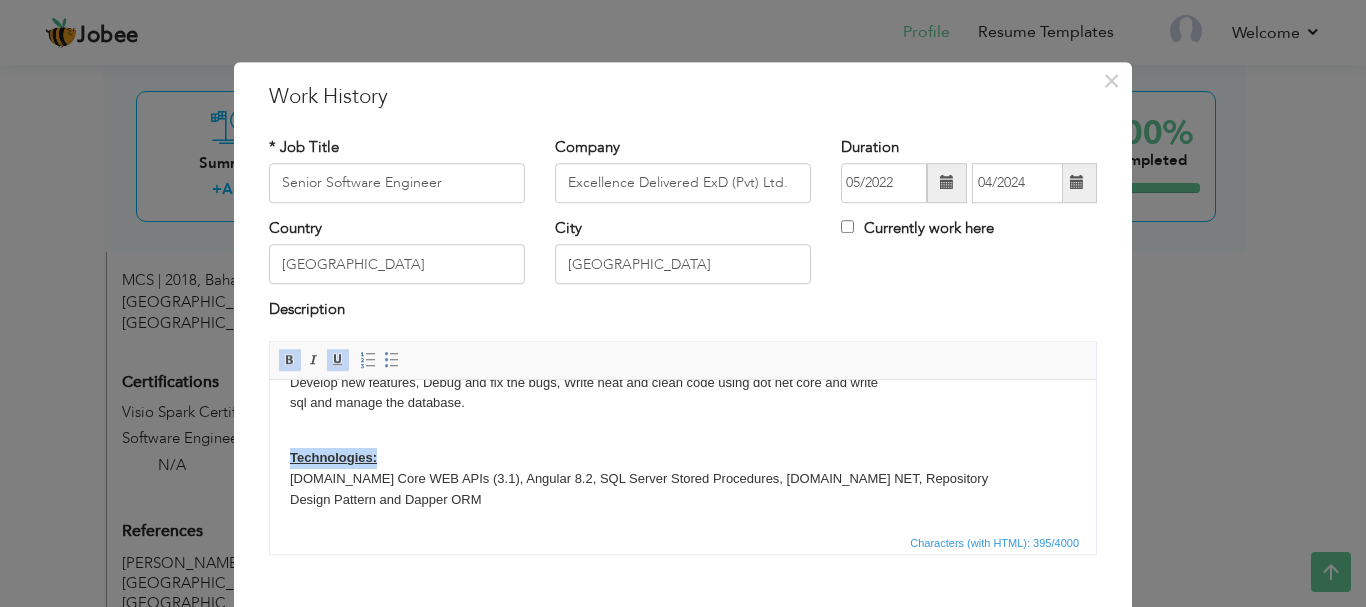 click on "Technologies: [DOMAIN_NAME] Core WEB APIs (3.1), Angular 8.2, SQL Server Stored Procedures, [DOMAIN_NAME] NET, Repository Design Pattern and Dapper ORM" at bounding box center (683, 467) 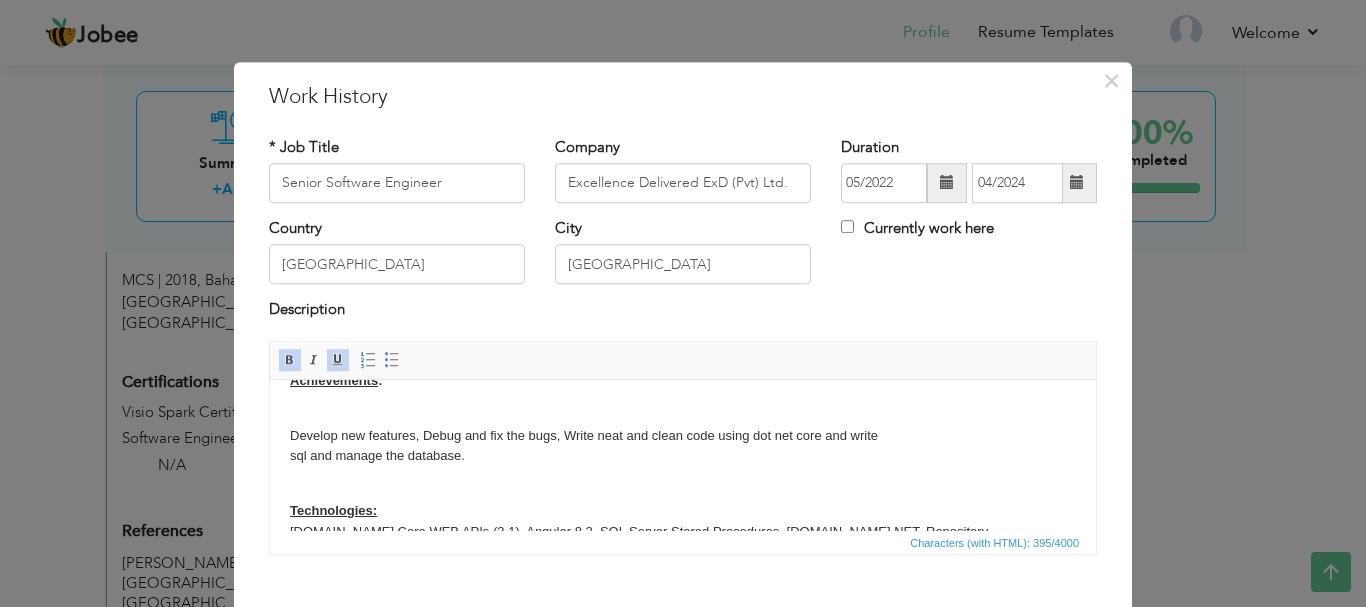 scroll, scrollTop: 0, scrollLeft: 0, axis: both 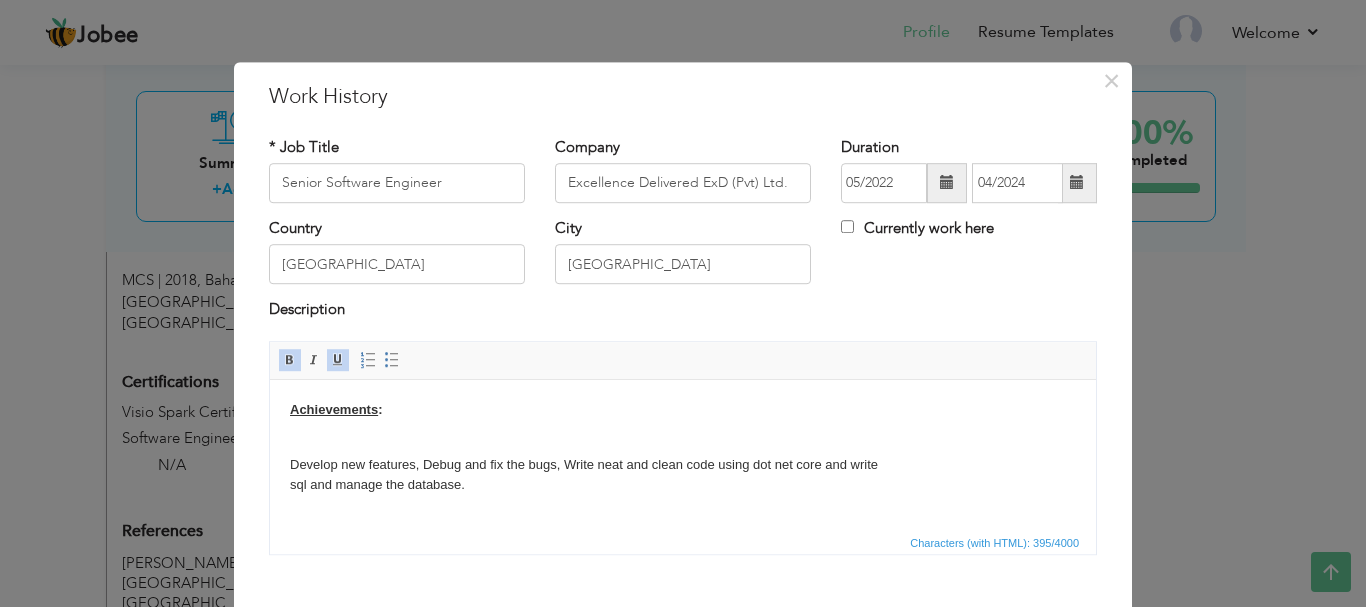 click on "Achievements" at bounding box center [334, 408] 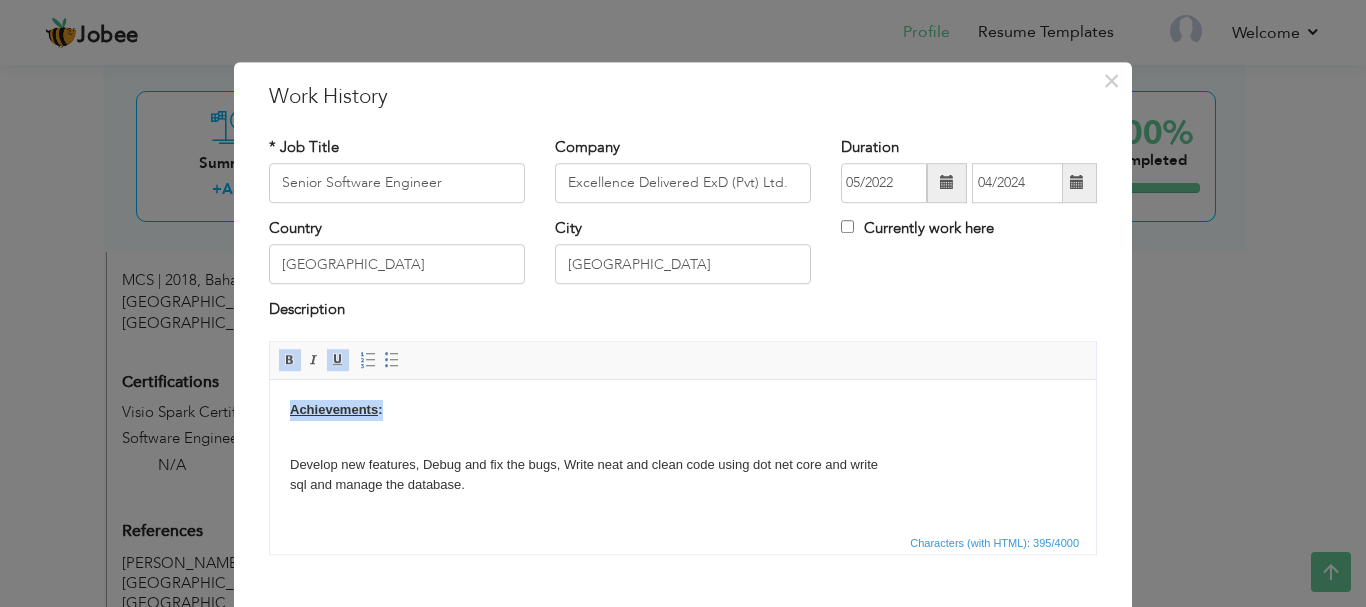 click on "Achievements" at bounding box center (334, 408) 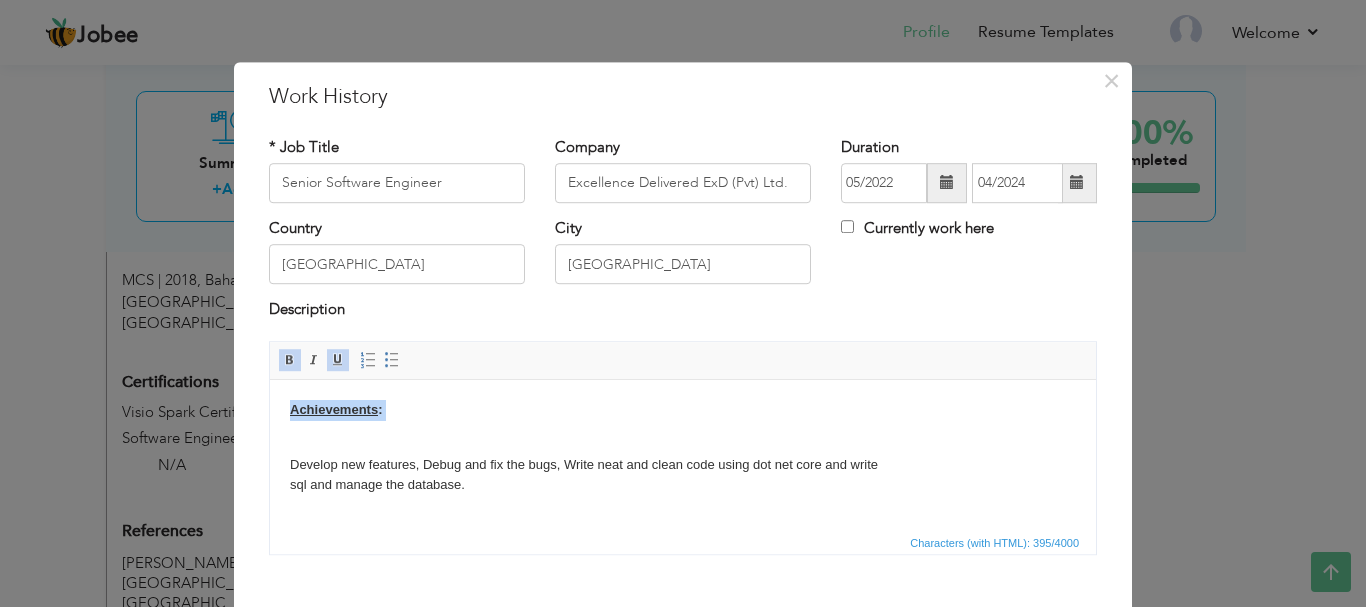 click on "Achievements" at bounding box center [334, 408] 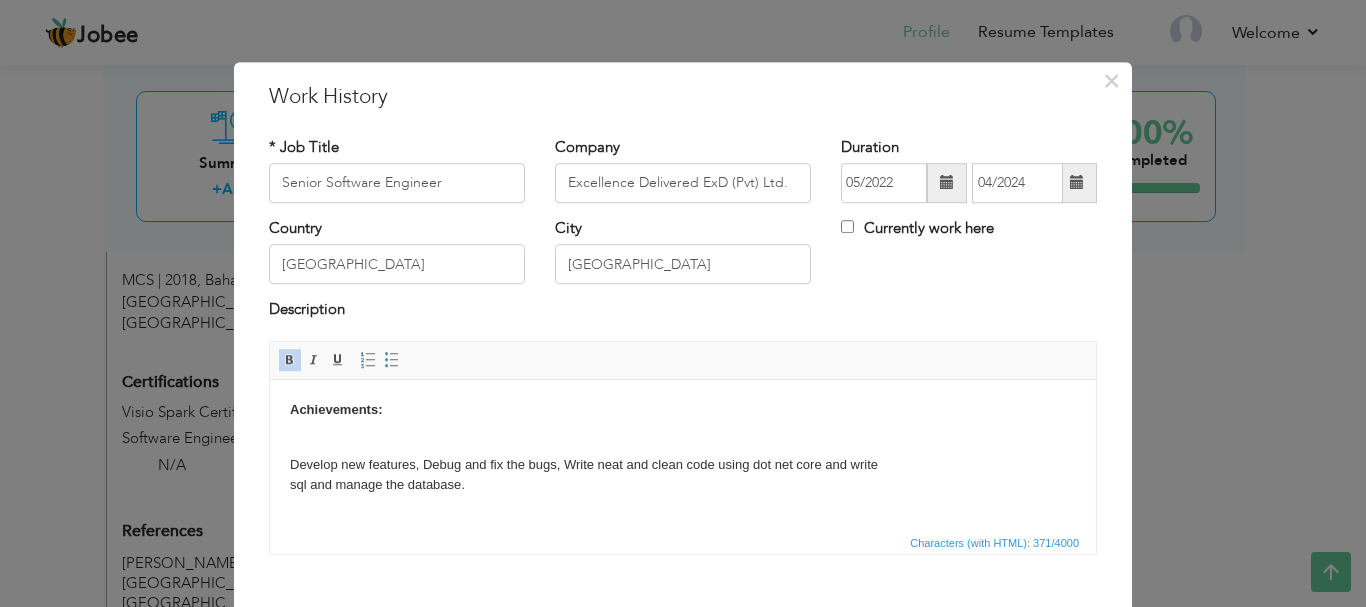 click on "Achievements  :" at bounding box center (683, 409) 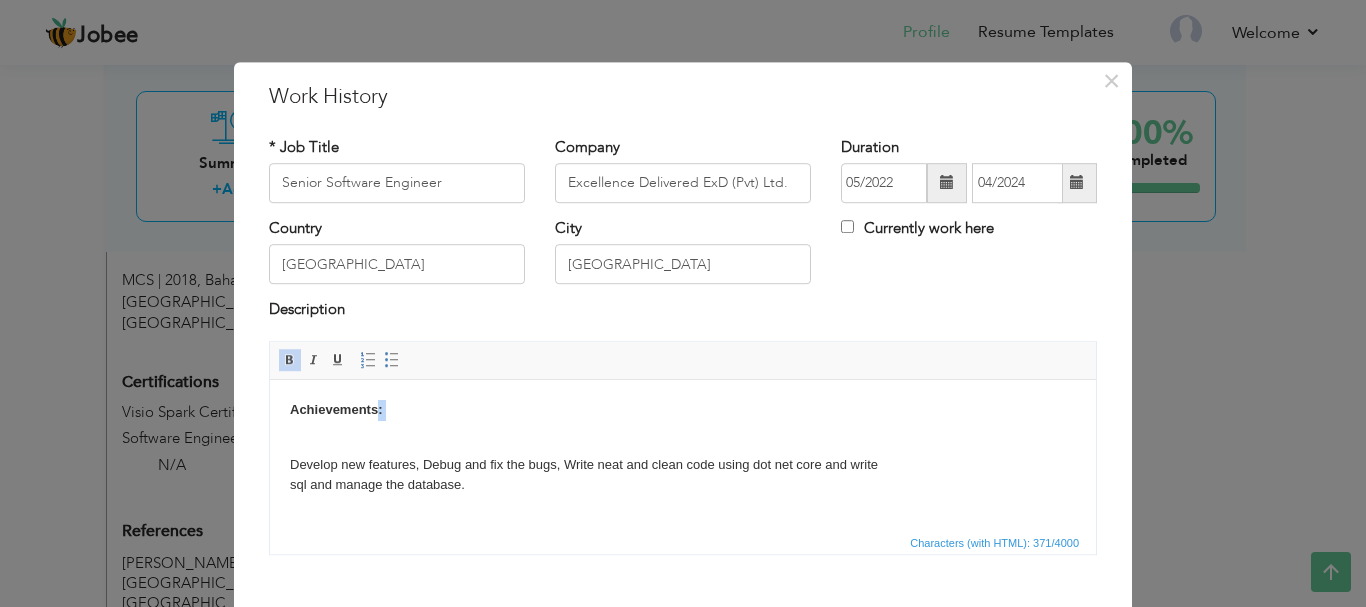 click on "Achievements  :" at bounding box center (683, 409) 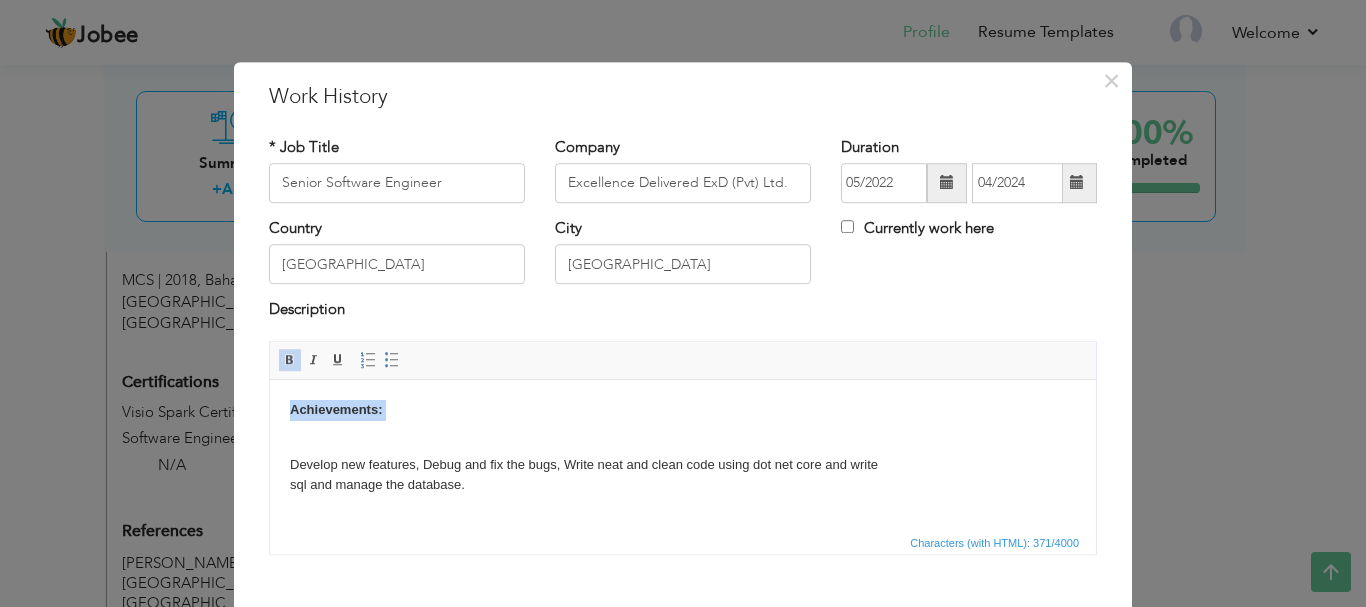 click on "Achievements  :" at bounding box center [683, 409] 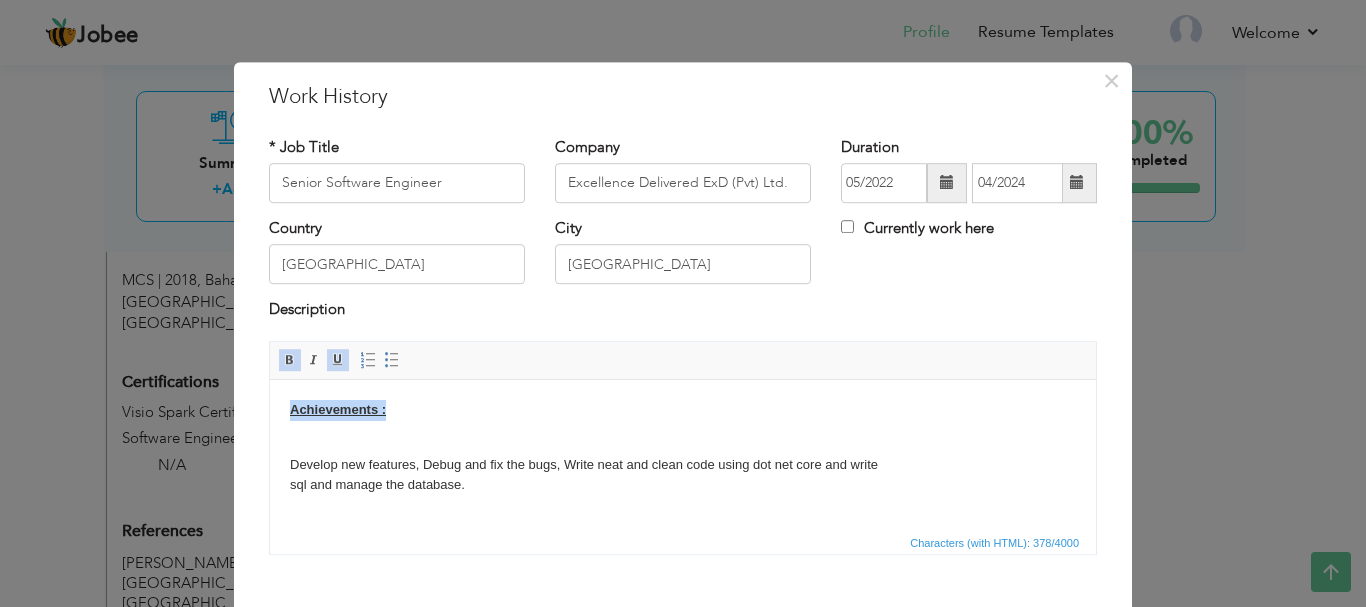 click on "Achievements :" at bounding box center [683, 409] 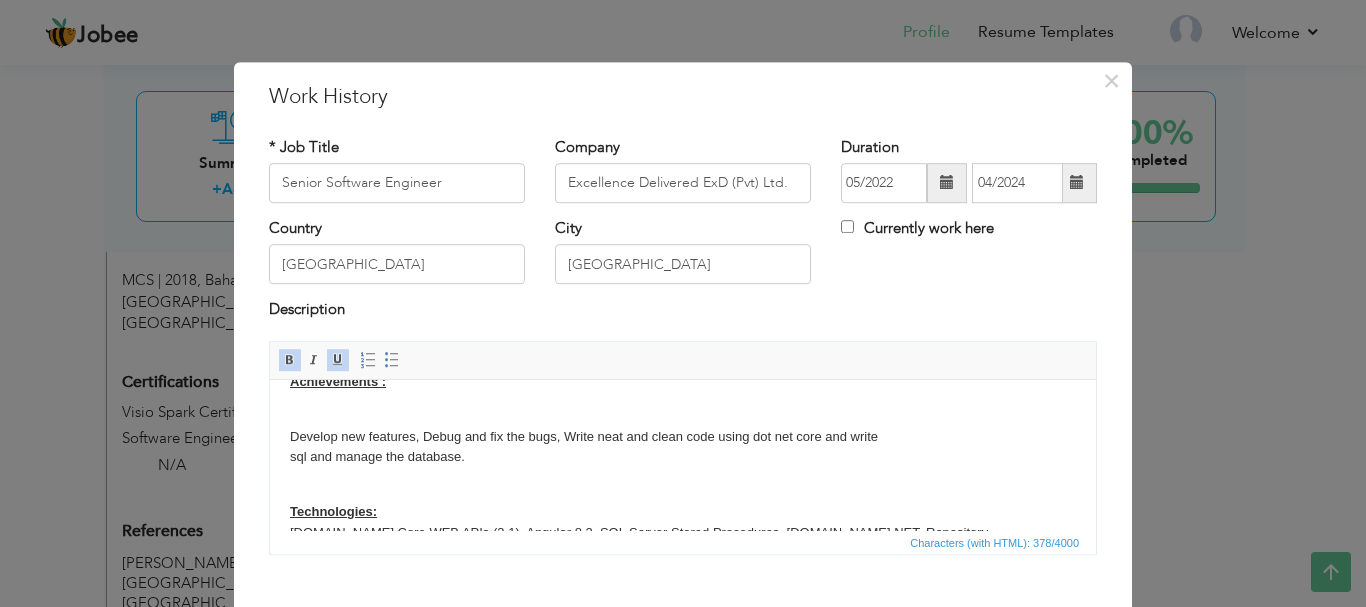 scroll, scrollTop: 0, scrollLeft: 0, axis: both 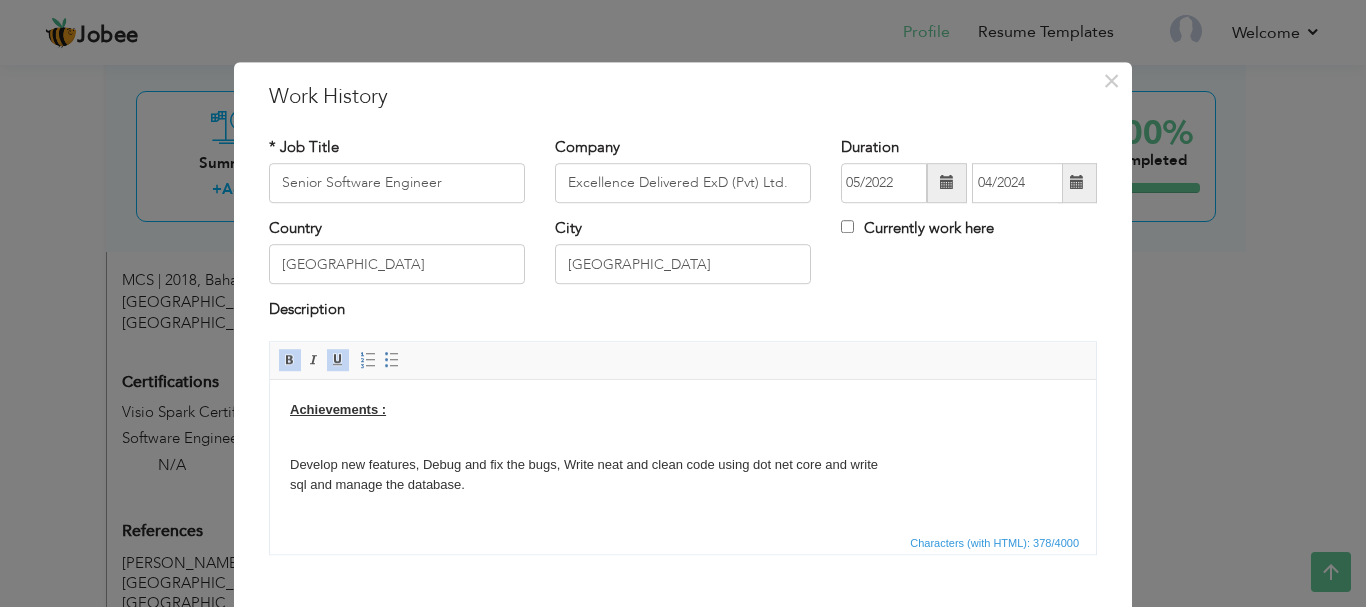 click on "Develop new features, Debug and fix the bugs, Write neat and clean code using dot net core and write sql and manage the database." at bounding box center (683, 464) 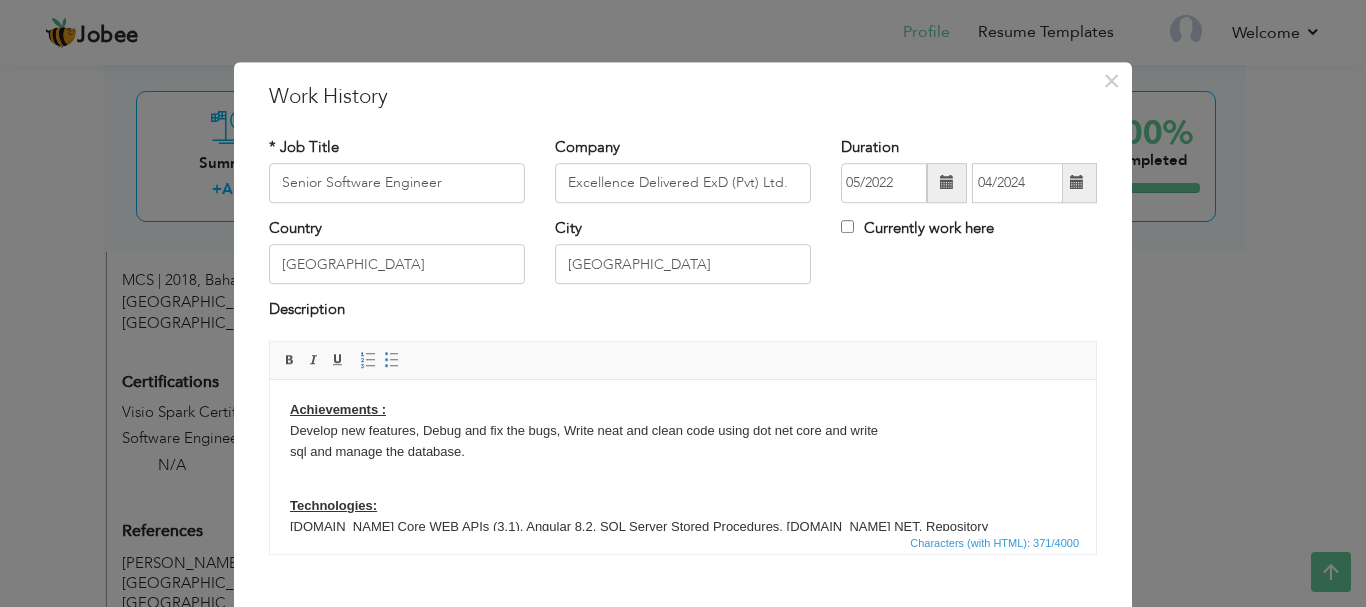 click on "Achievements : ​​​​​​​ Develop new features, Debug and fix the bugs, Write neat and clean code using dot net core and write sql and manage the database. Technologies: [DOMAIN_NAME] Core WEB APIs (3.1), Angular 8.2, SQL Server Stored Procedures, [DOMAIN_NAME] NET, Repository Design Pattern and Dapper ORM" at bounding box center [683, 478] 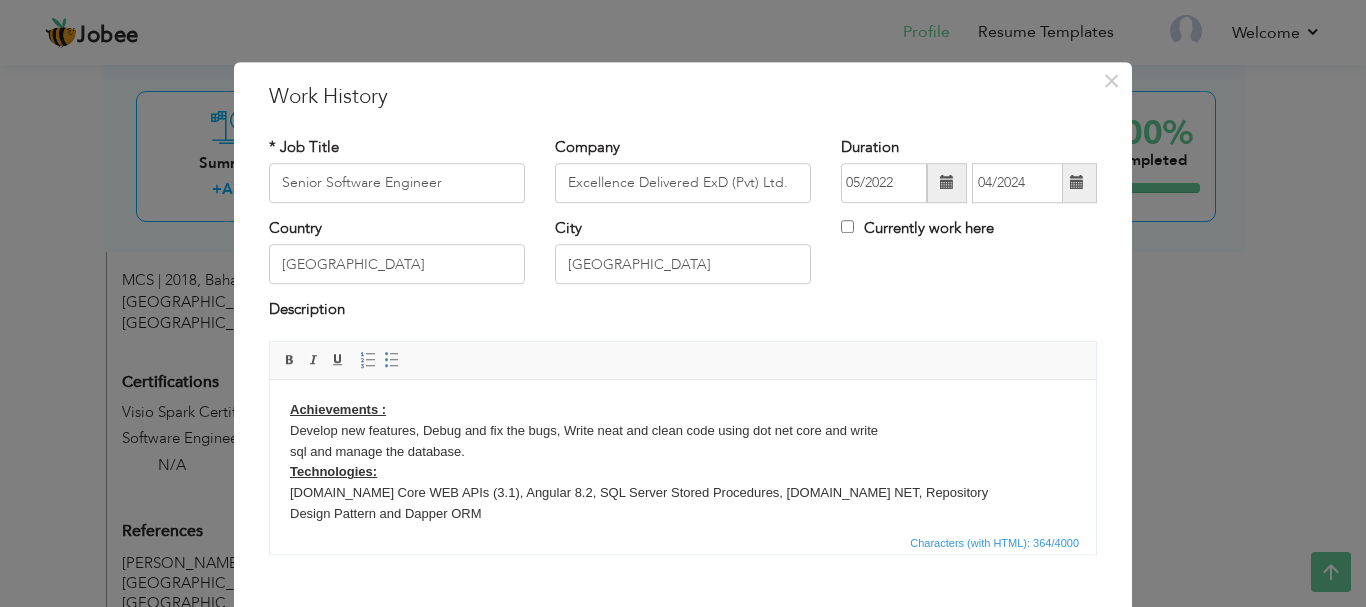 scroll, scrollTop: 15, scrollLeft: 0, axis: vertical 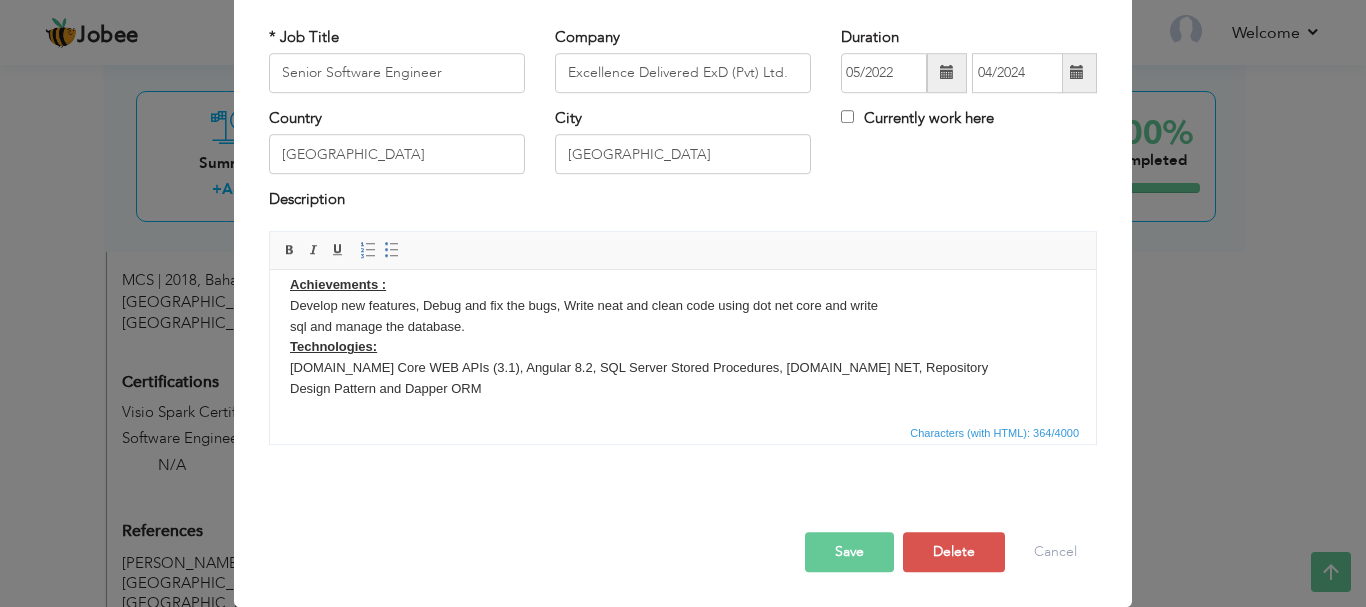 click on "Save" at bounding box center [849, 552] 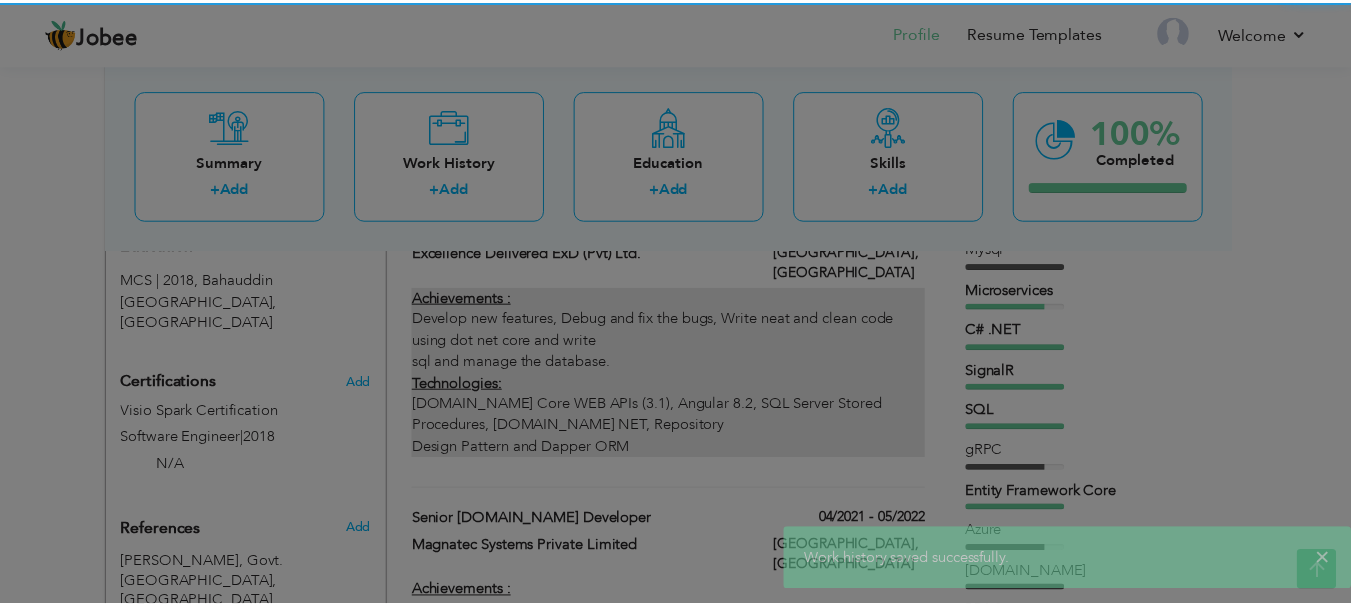 scroll, scrollTop: 0, scrollLeft: 0, axis: both 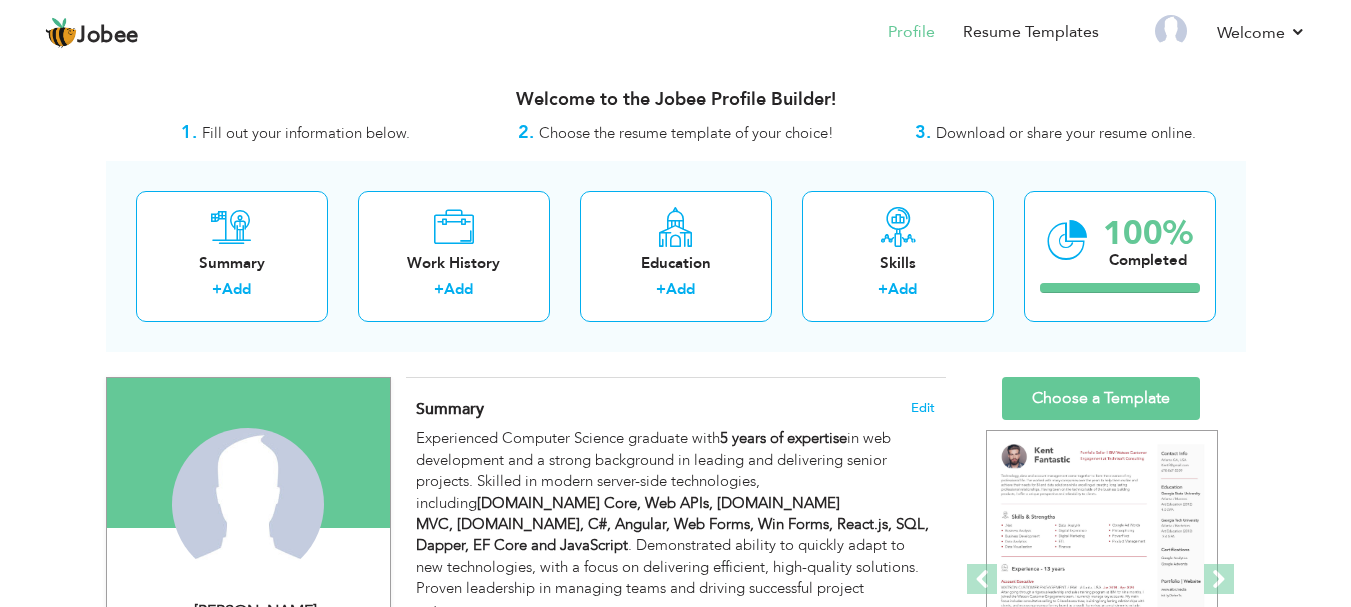 click on "Welcome to the Jobee Profile Builder!" at bounding box center (676, 100) 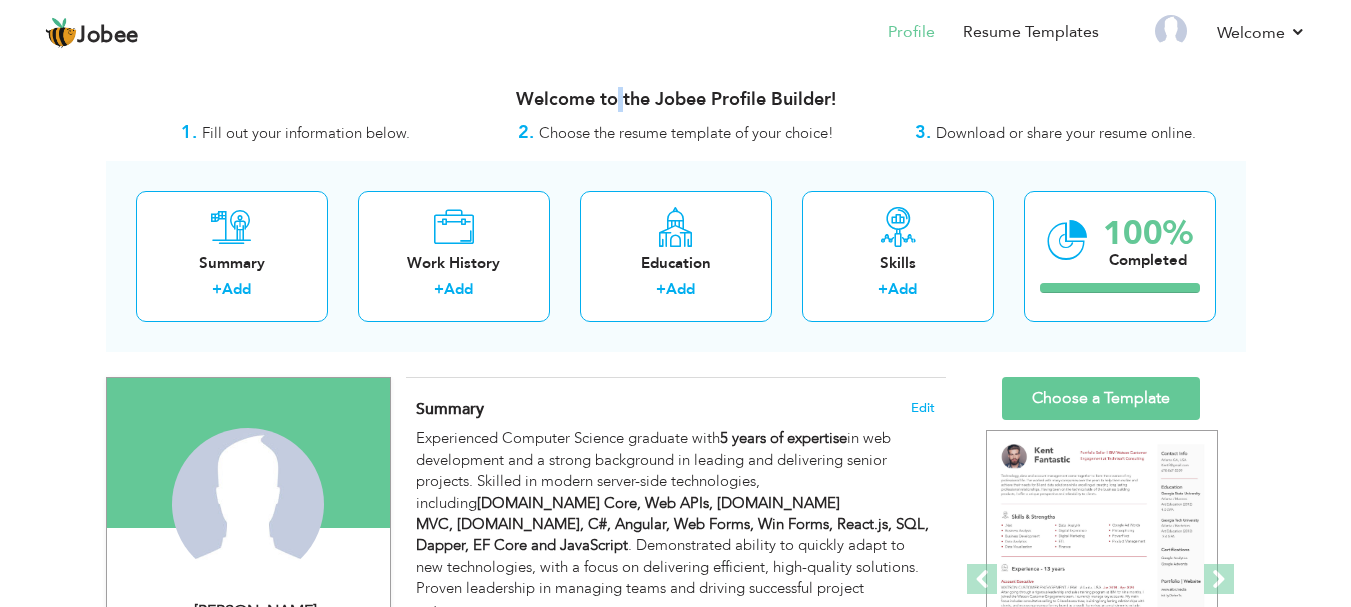click on "Welcome to the Jobee Profile Builder!" at bounding box center (676, 100) 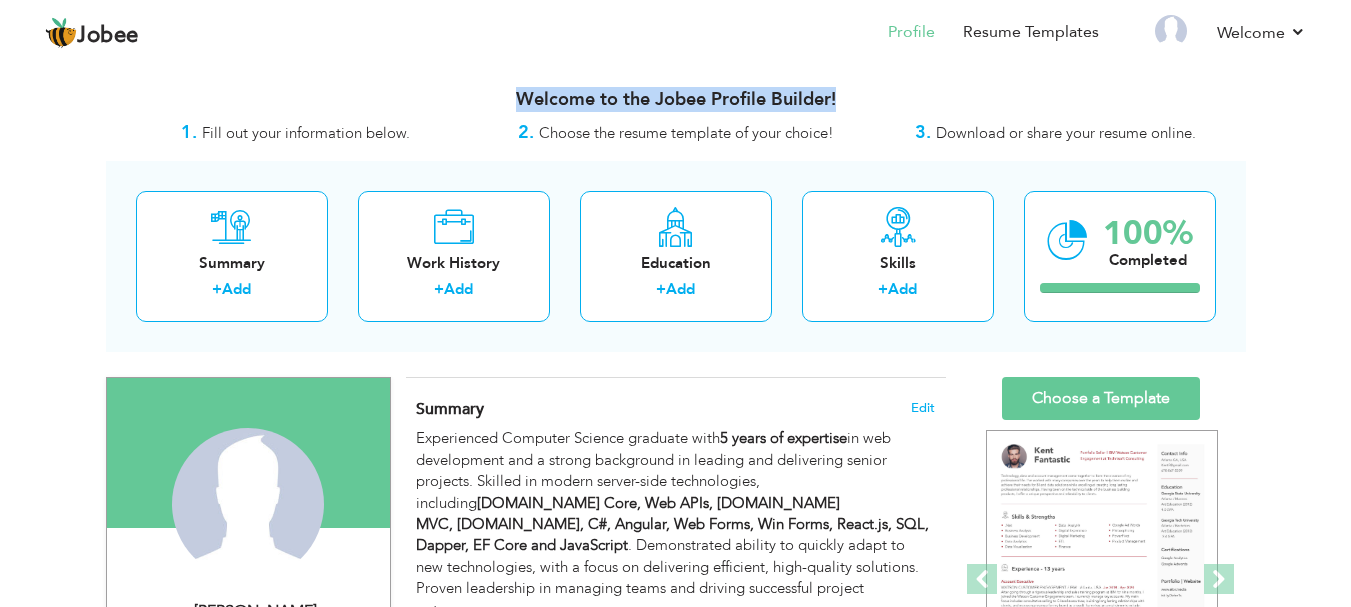 click on "Welcome to the Jobee Profile Builder!" at bounding box center (676, 100) 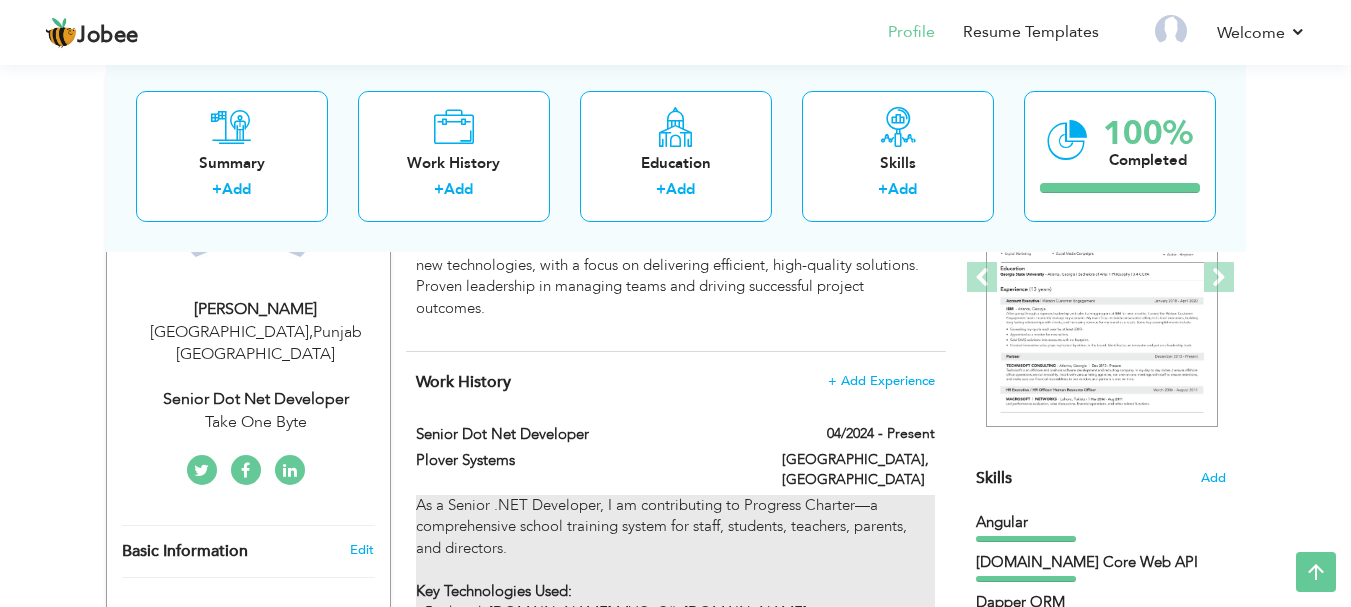 scroll, scrollTop: 300, scrollLeft: 0, axis: vertical 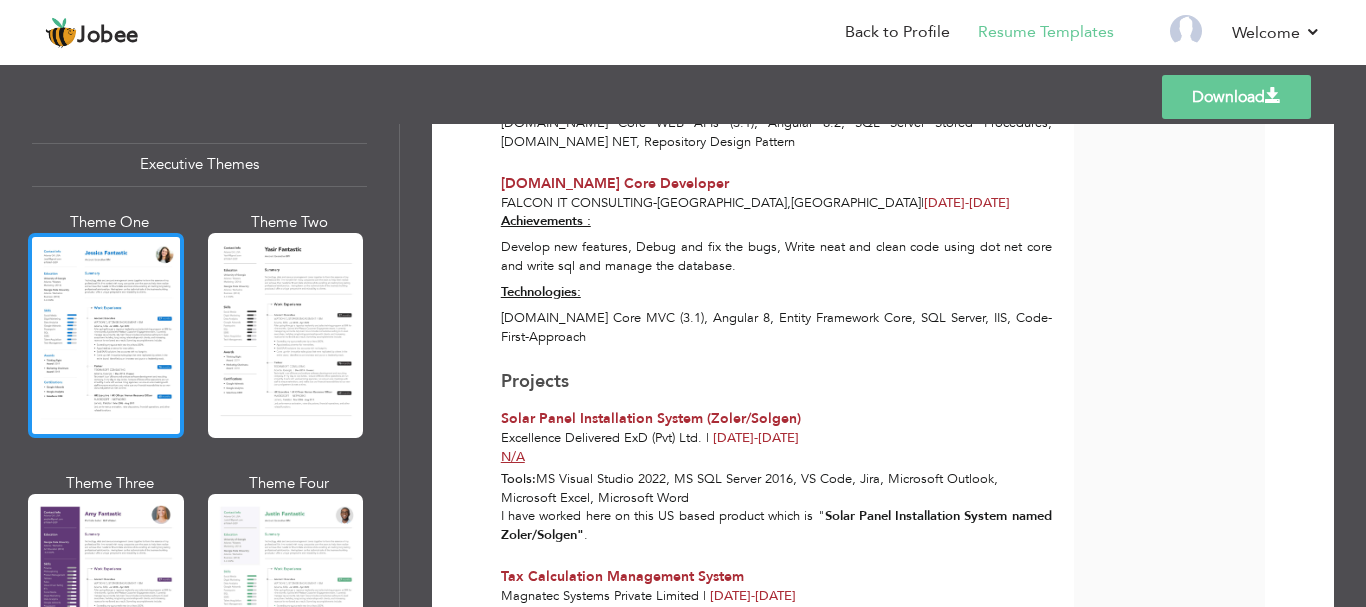 click at bounding box center (106, 335) 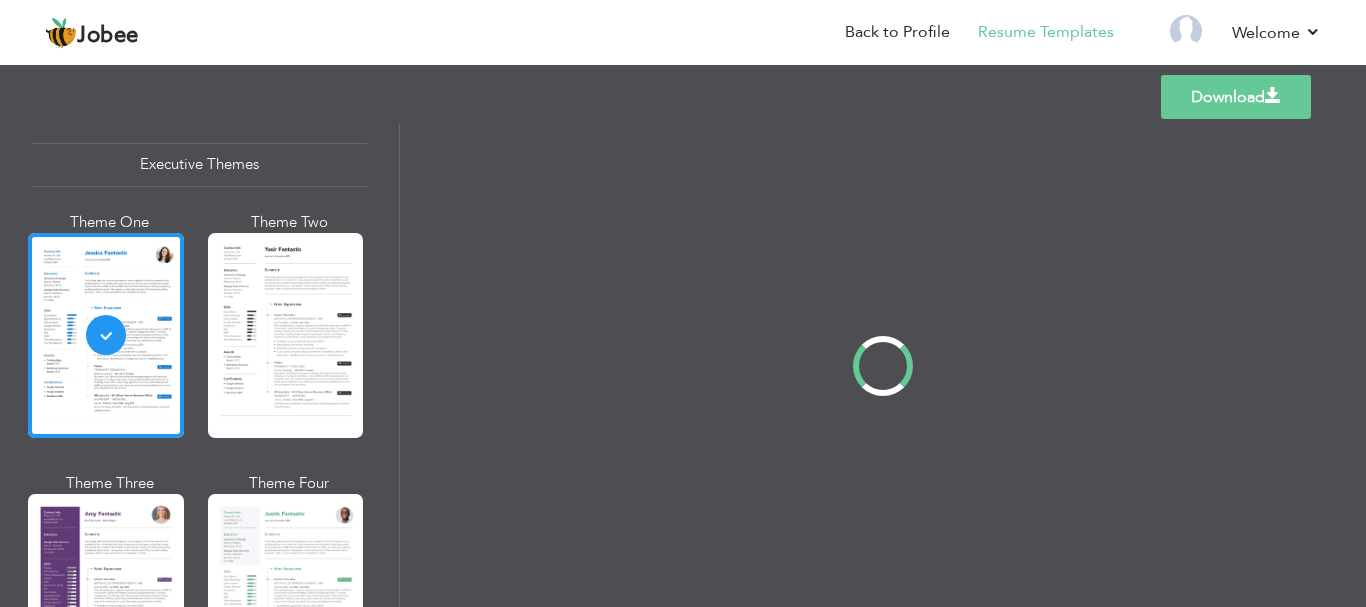 scroll, scrollTop: 0, scrollLeft: 0, axis: both 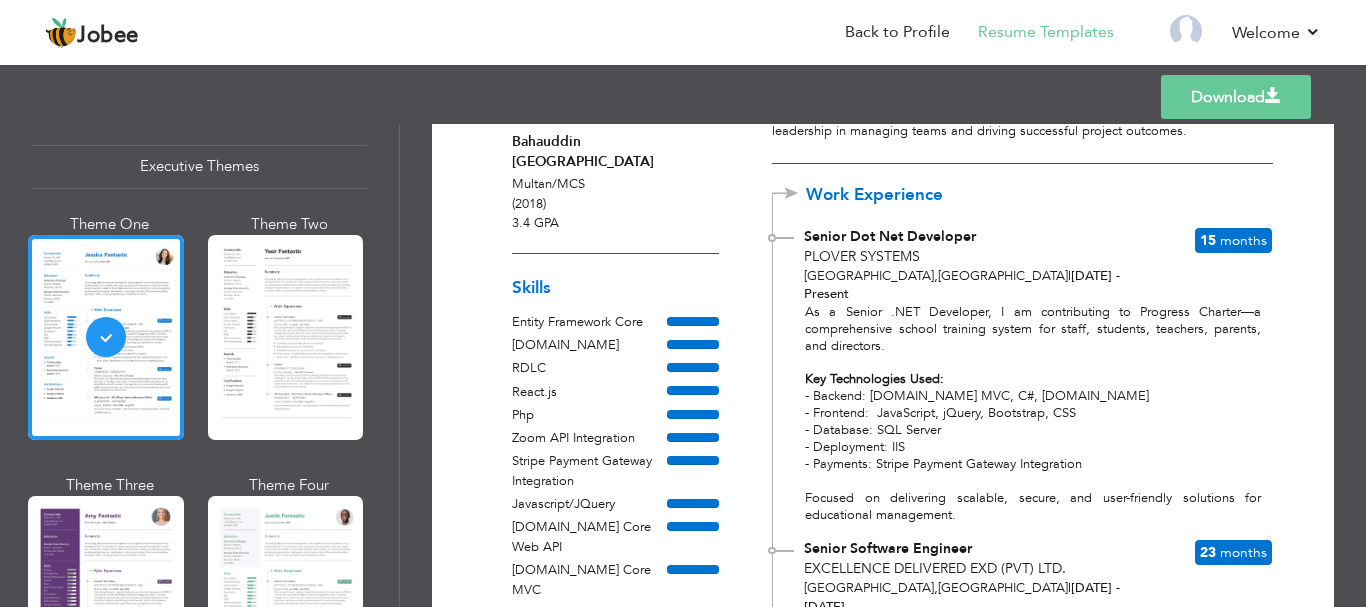 click on "Key Technologies Used:" at bounding box center (874, 379) 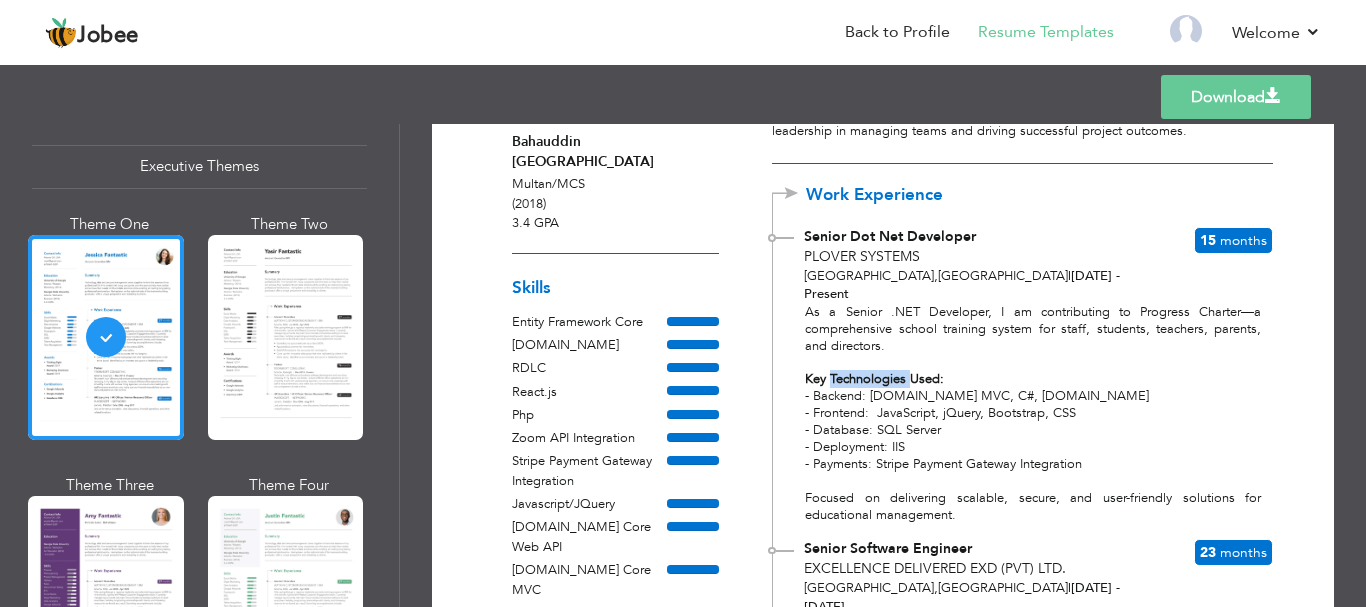 click on "Key Technologies Used:" at bounding box center (874, 379) 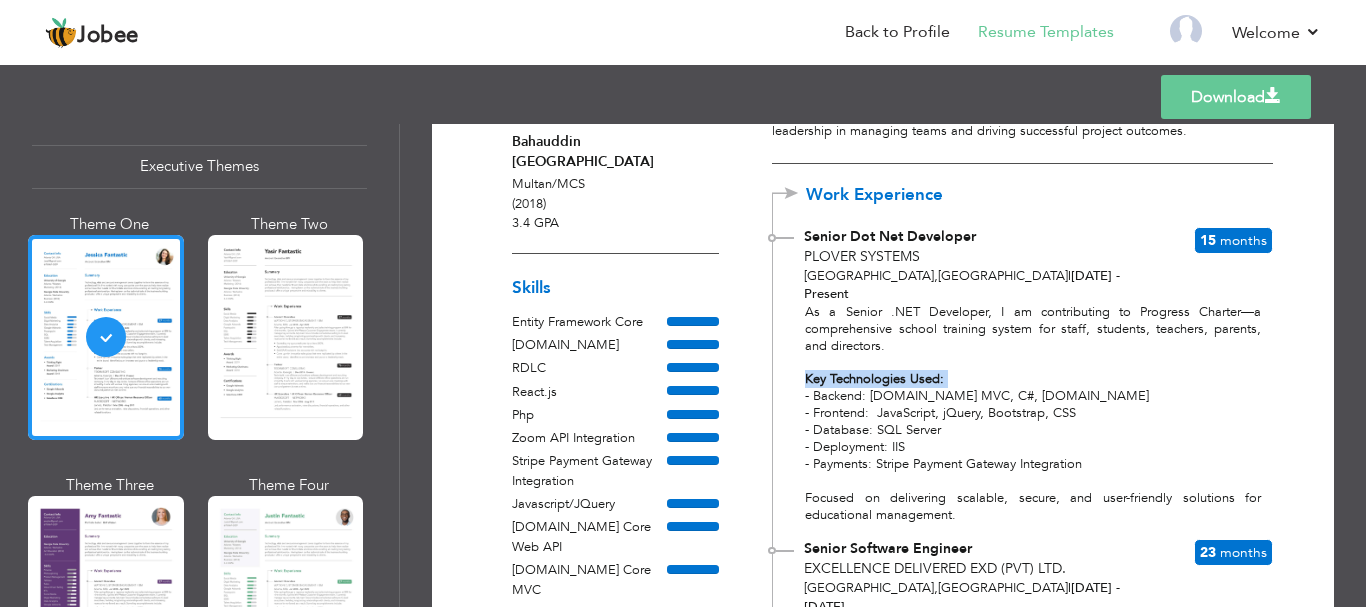 click on "Key Technologies Used:" at bounding box center (874, 379) 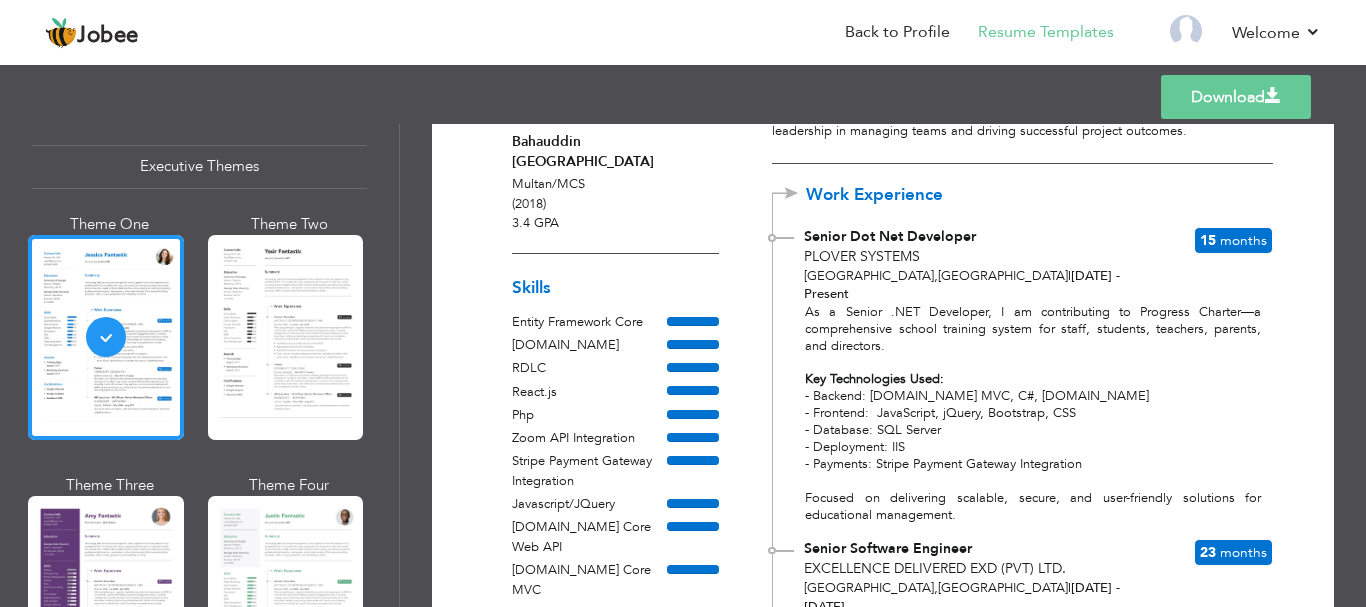 click on "As a Senior .NET Developer, I am contributing to Progress Charter—a comprehensive school training system for staff, students, teachers, parents, and directors.
Key Technologies Used:
- Backend: ASP.NET MVC, C#, ADO.NET
- Frontend:  JavaScript, jQuery, Bootstrap, CSS
- Database: SQL Server
- Deployment: IIS
- Payments: Stripe Payment Gateway Integration
Focused on delivering scalable, secure, and user-friendly solutions for educational management." at bounding box center [1023, 414] 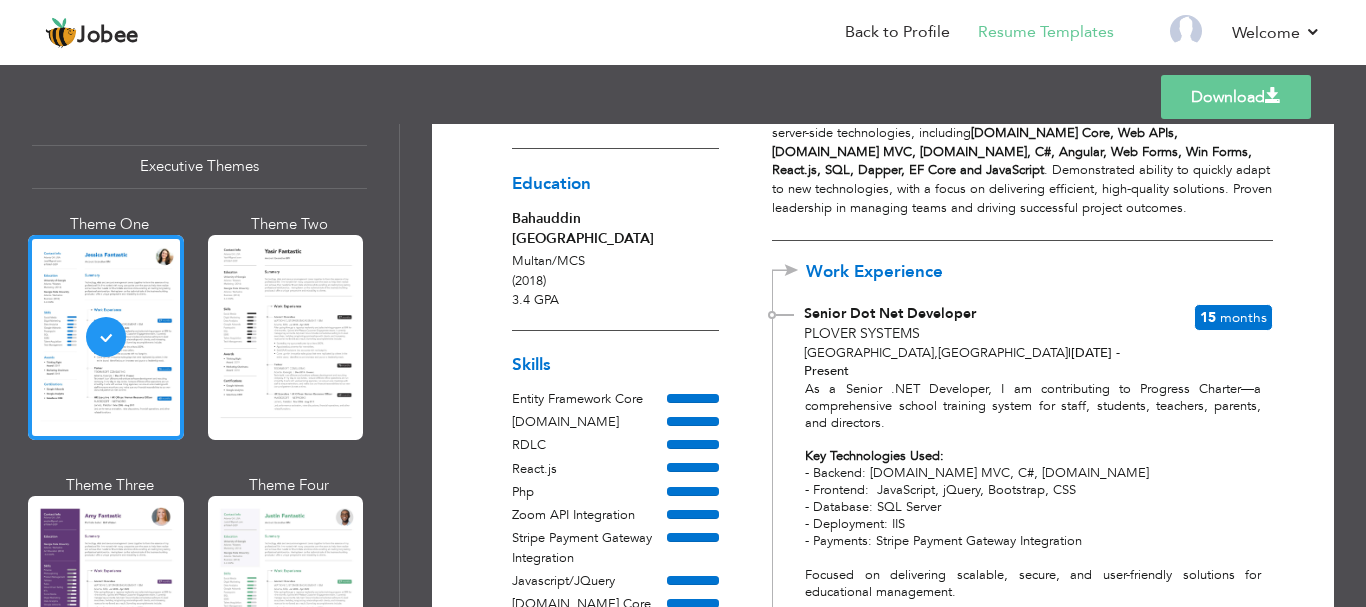 scroll, scrollTop: 200, scrollLeft: 0, axis: vertical 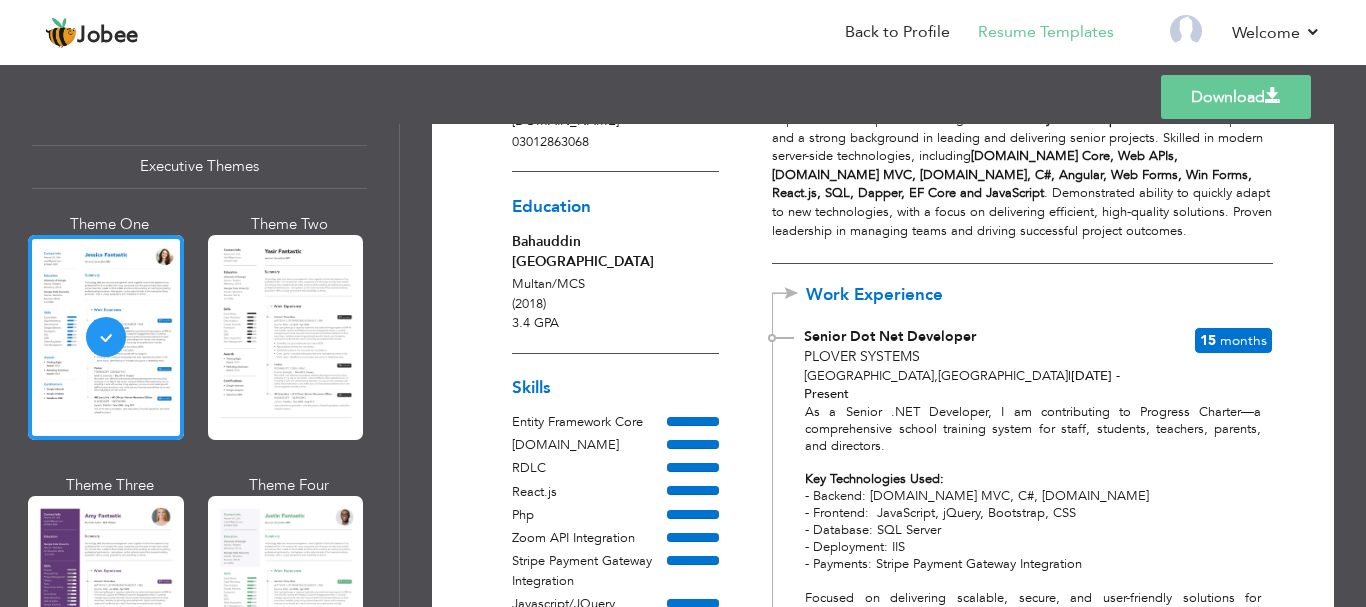 click on "Work Experience" at bounding box center [890, 295] 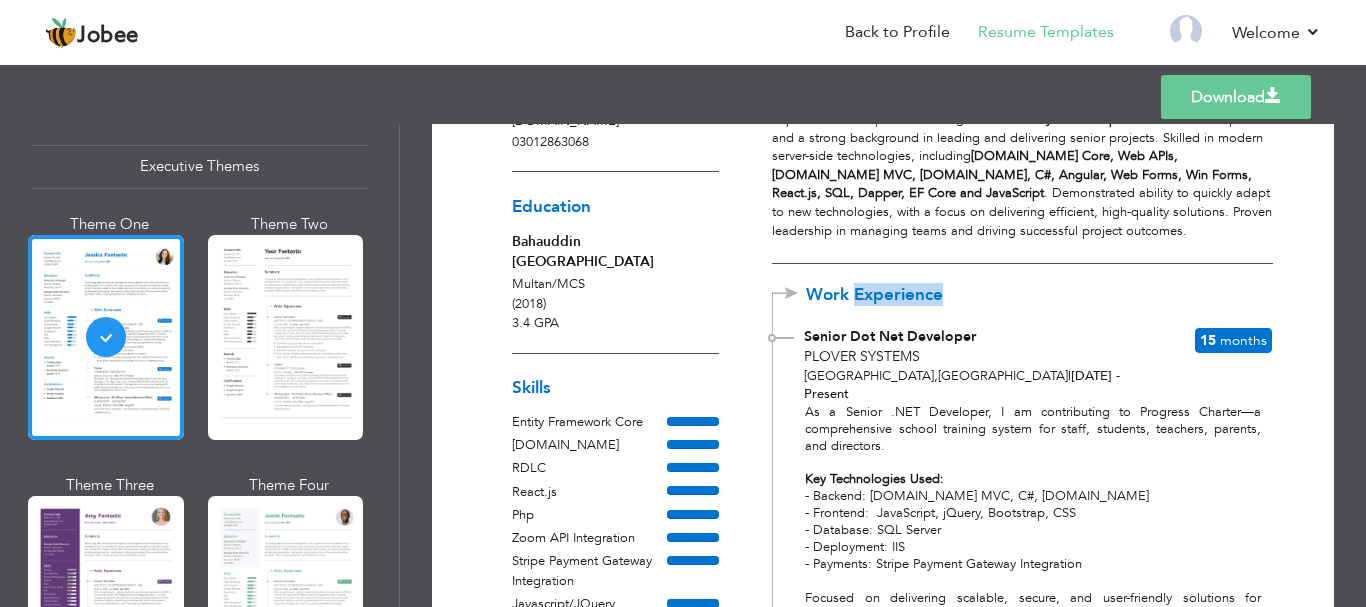 click on "Work Experience" at bounding box center [890, 295] 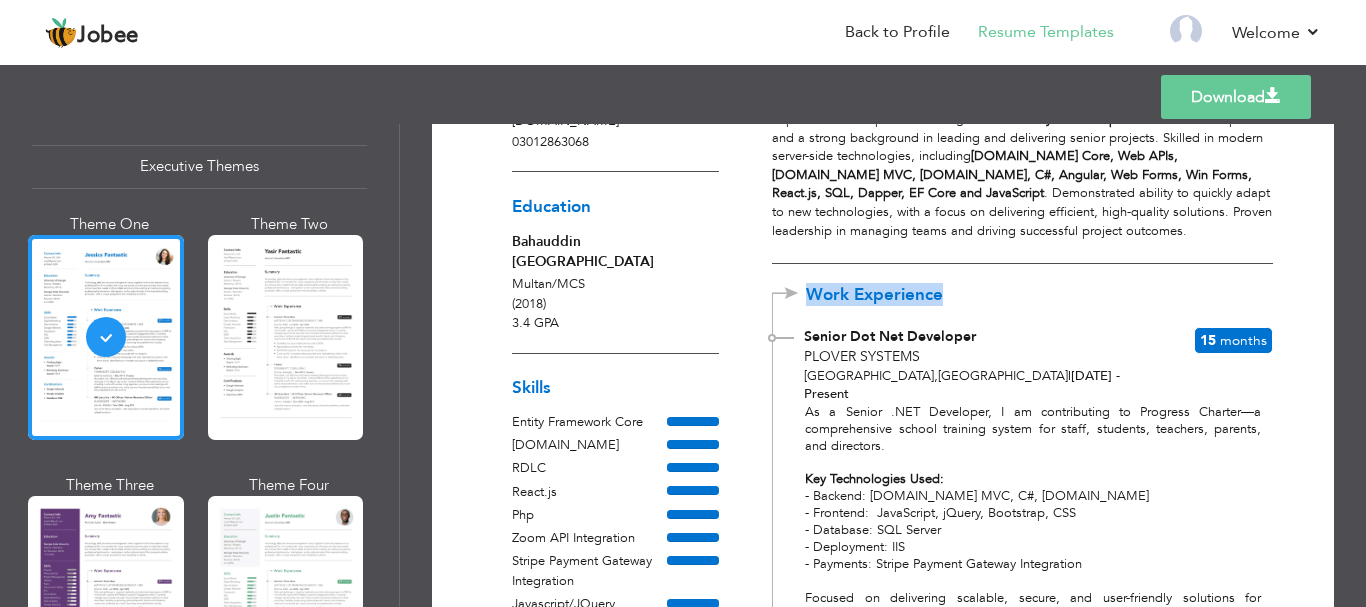 click on "Work Experience" at bounding box center [890, 295] 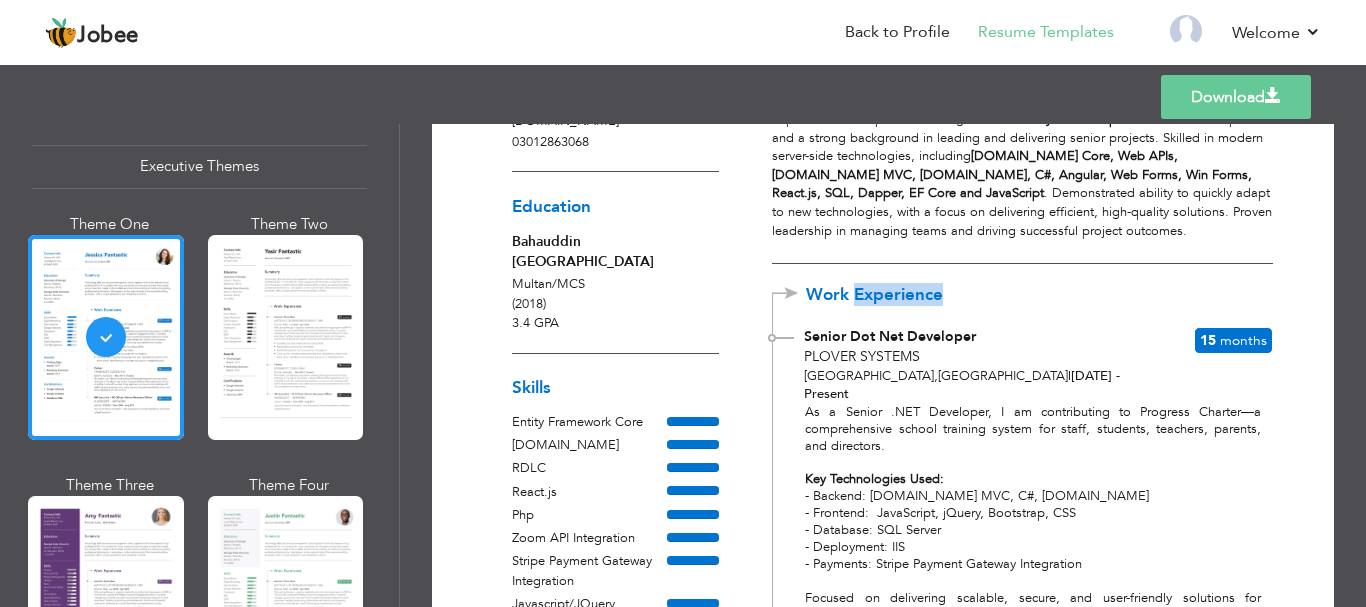 click on "Work Experience" at bounding box center (890, 295) 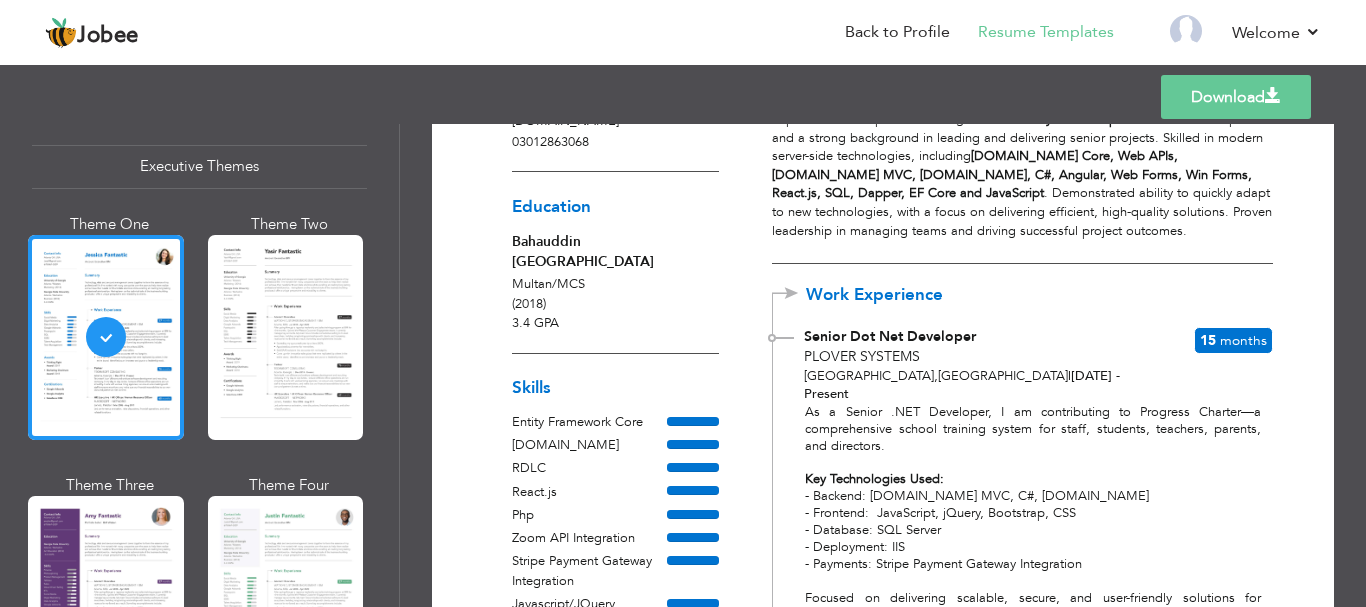 click on "Senior Dot Net Developer" at bounding box center (890, 336) 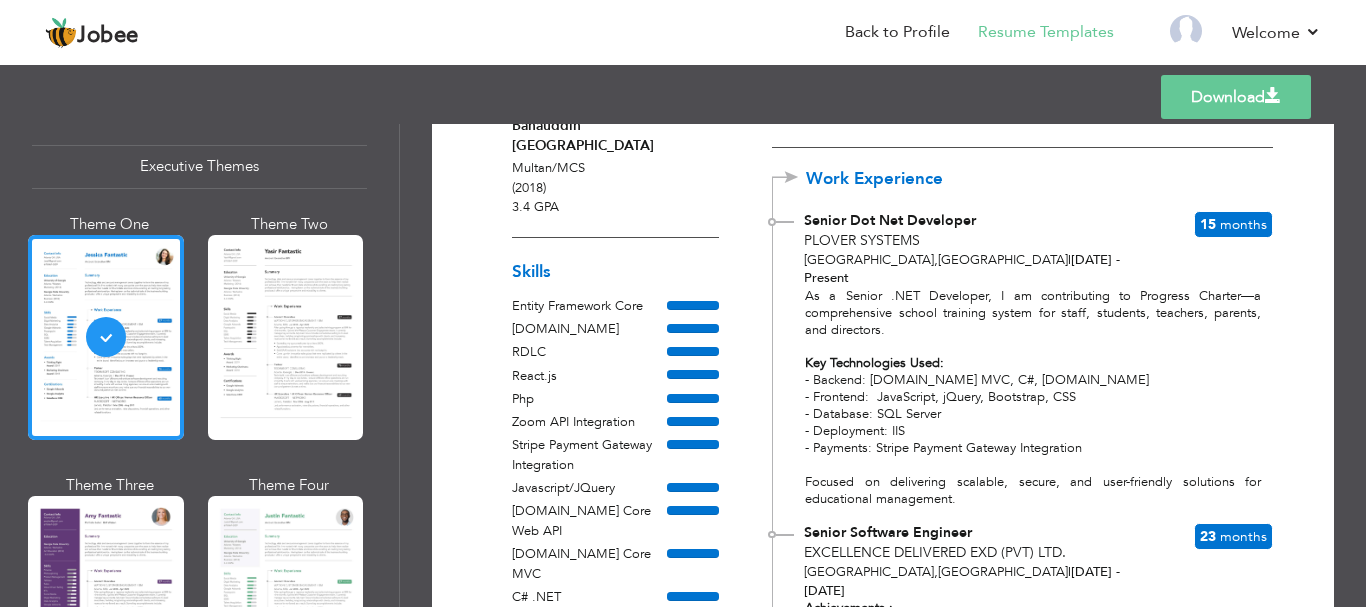 scroll, scrollTop: 315, scrollLeft: 0, axis: vertical 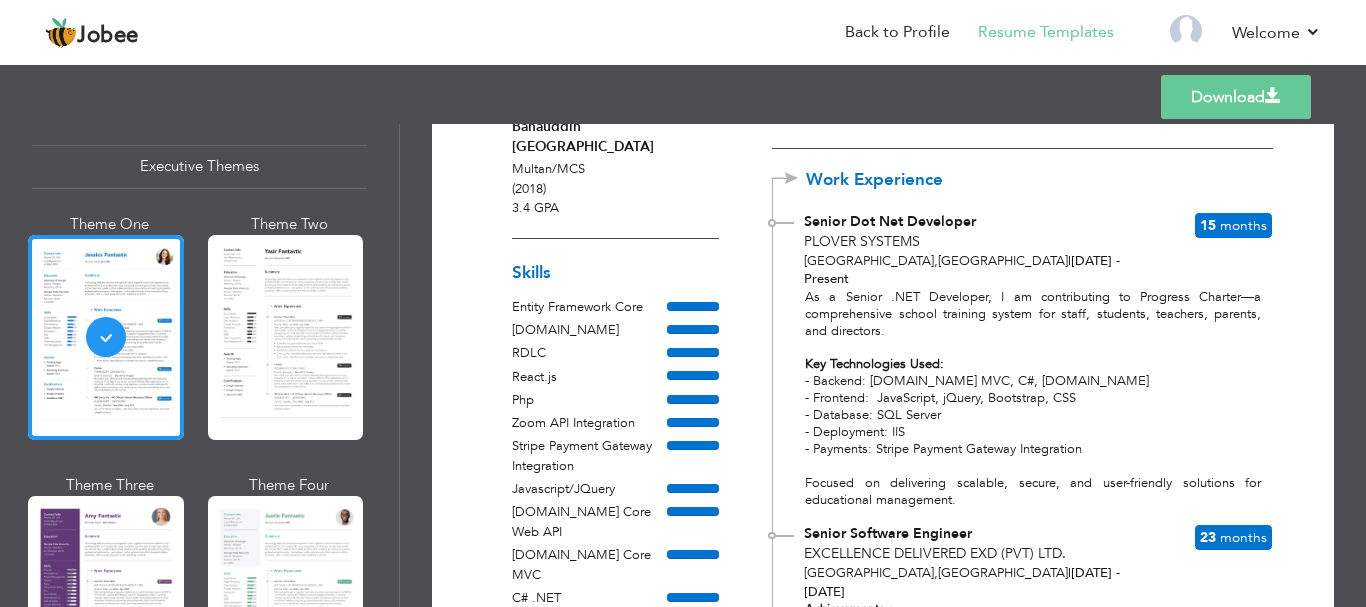 click on "Download" at bounding box center (1236, 97) 